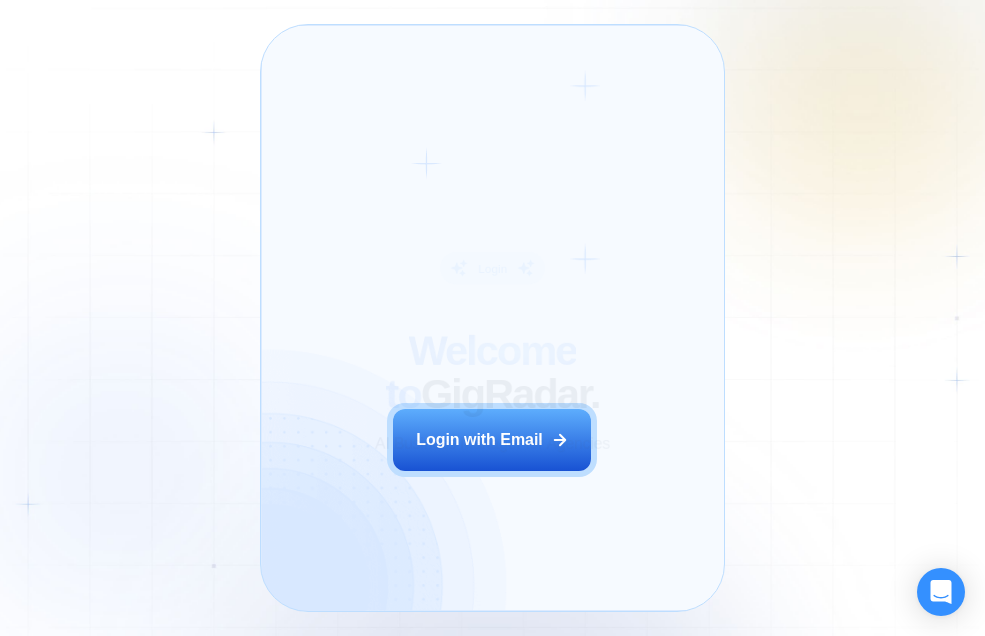 scroll, scrollTop: 0, scrollLeft: 0, axis: both 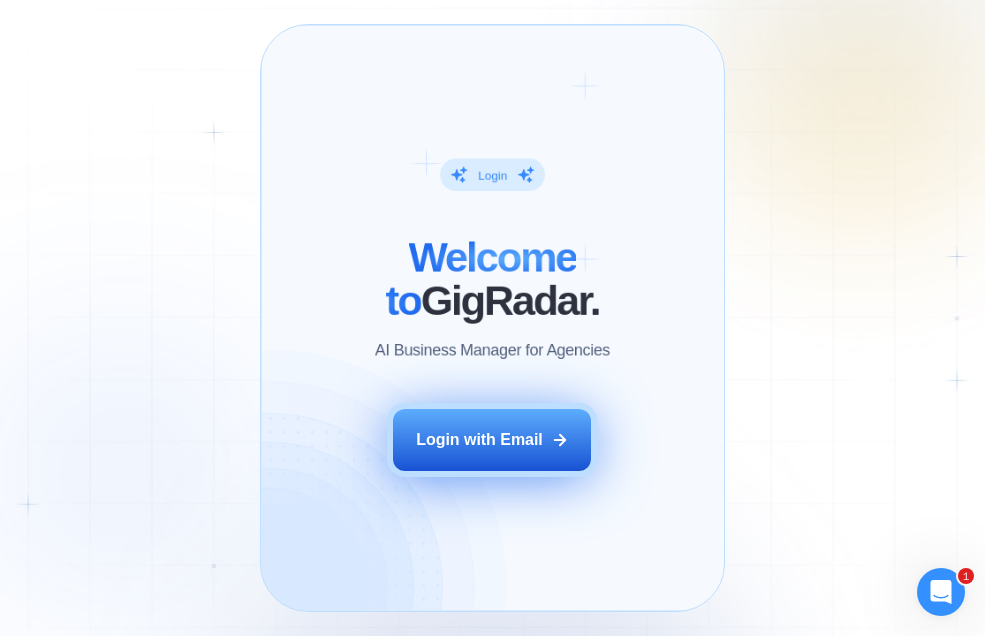 click on "Login with Email" at bounding box center (479, 440) 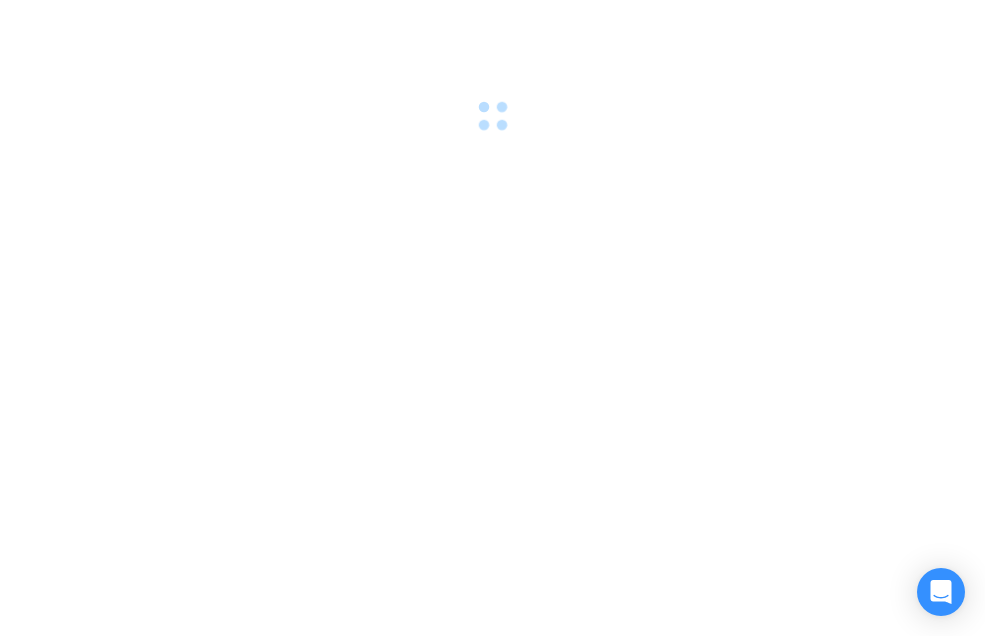 scroll, scrollTop: 0, scrollLeft: 0, axis: both 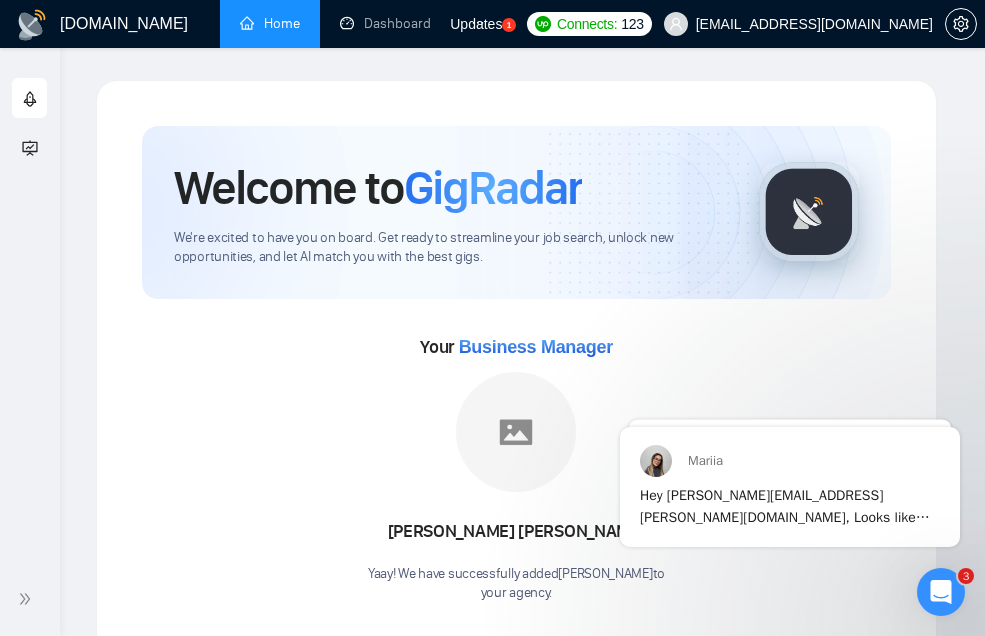 click on "Your   Business Manager [PERSON_NAME]! We have successfully added  [PERSON_NAME]  to   your agency ." at bounding box center (516, 467) 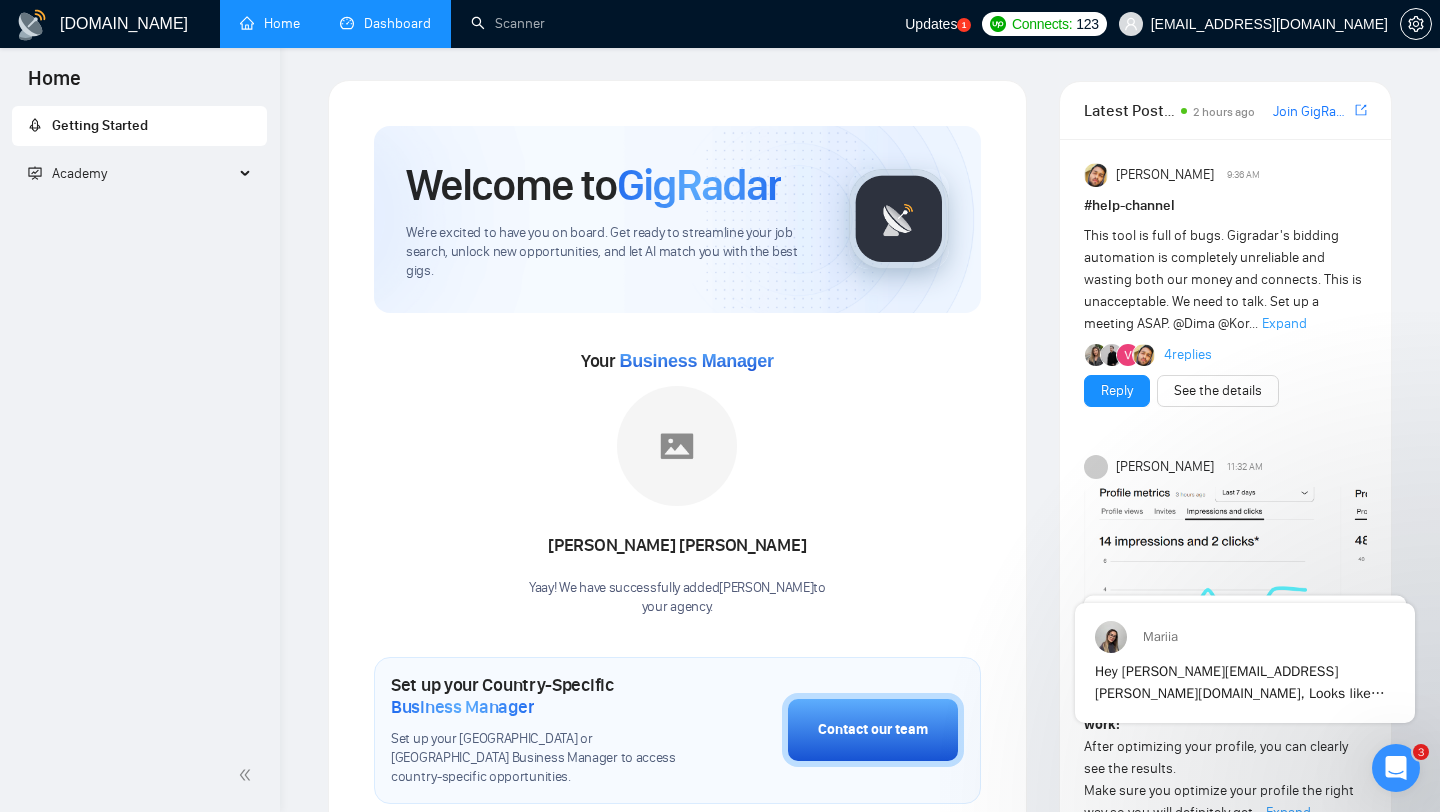 click on "Dashboard" at bounding box center (385, 23) 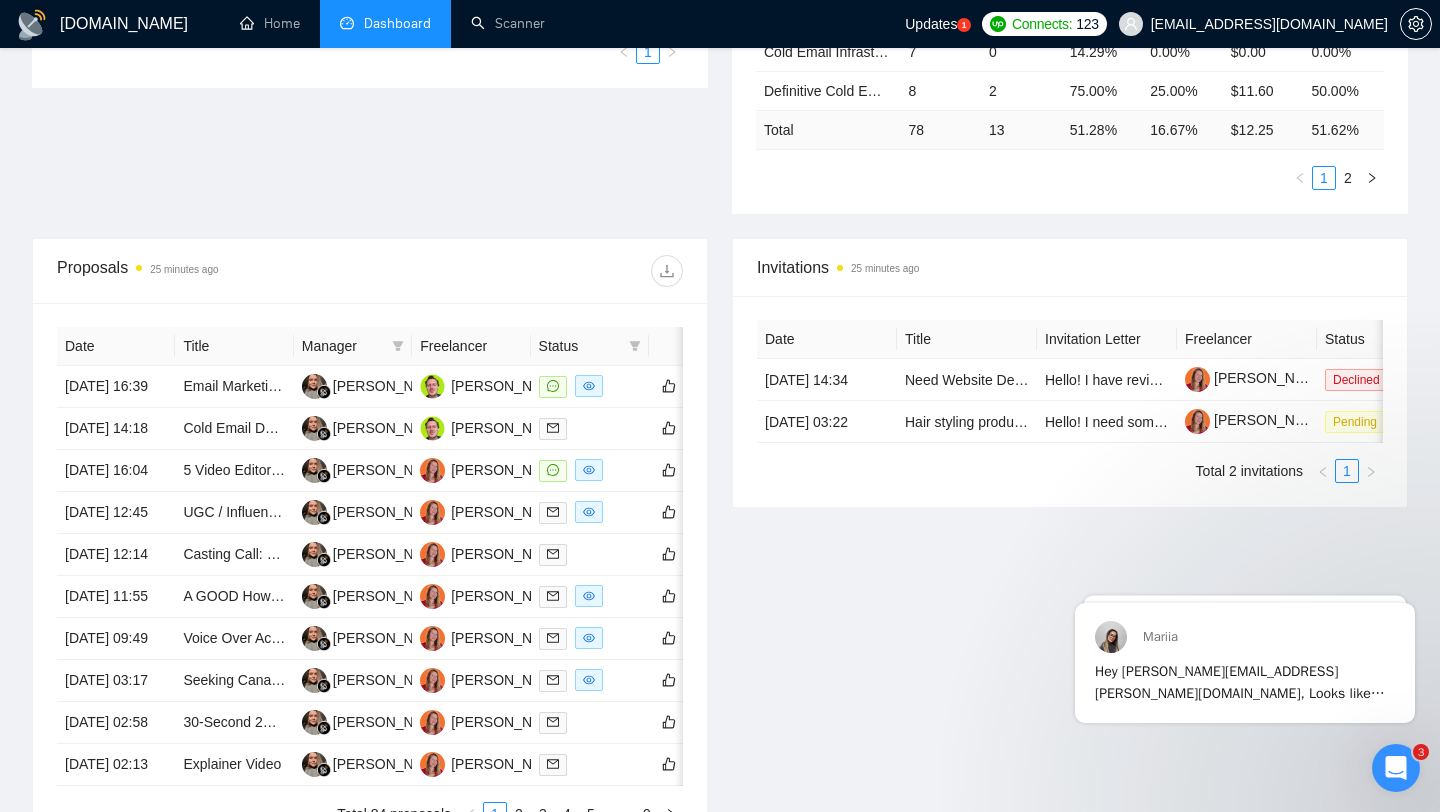 scroll, scrollTop: 615, scrollLeft: 0, axis: vertical 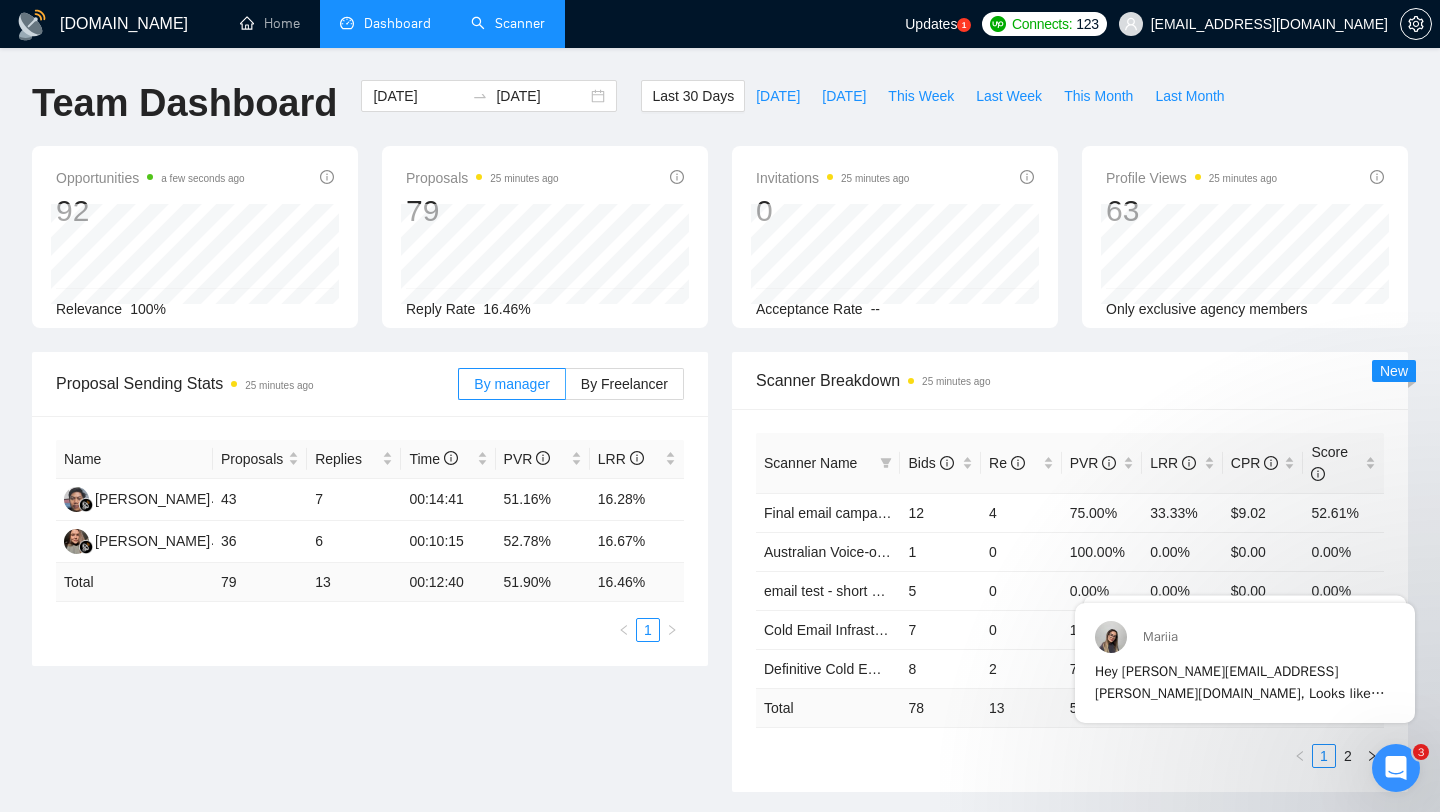 click on "Scanner" at bounding box center (508, 23) 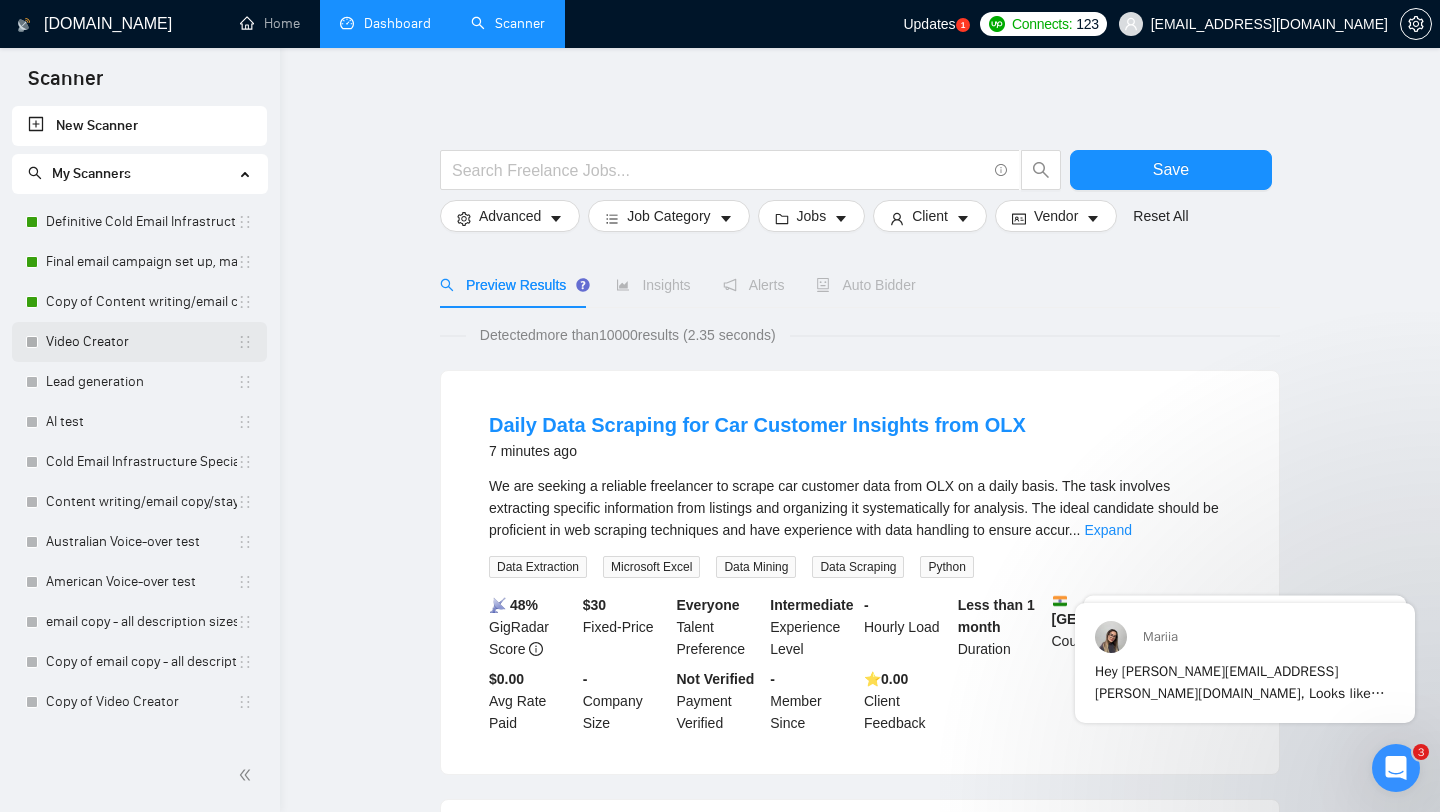 click on "Video Creator" at bounding box center (141, 342) 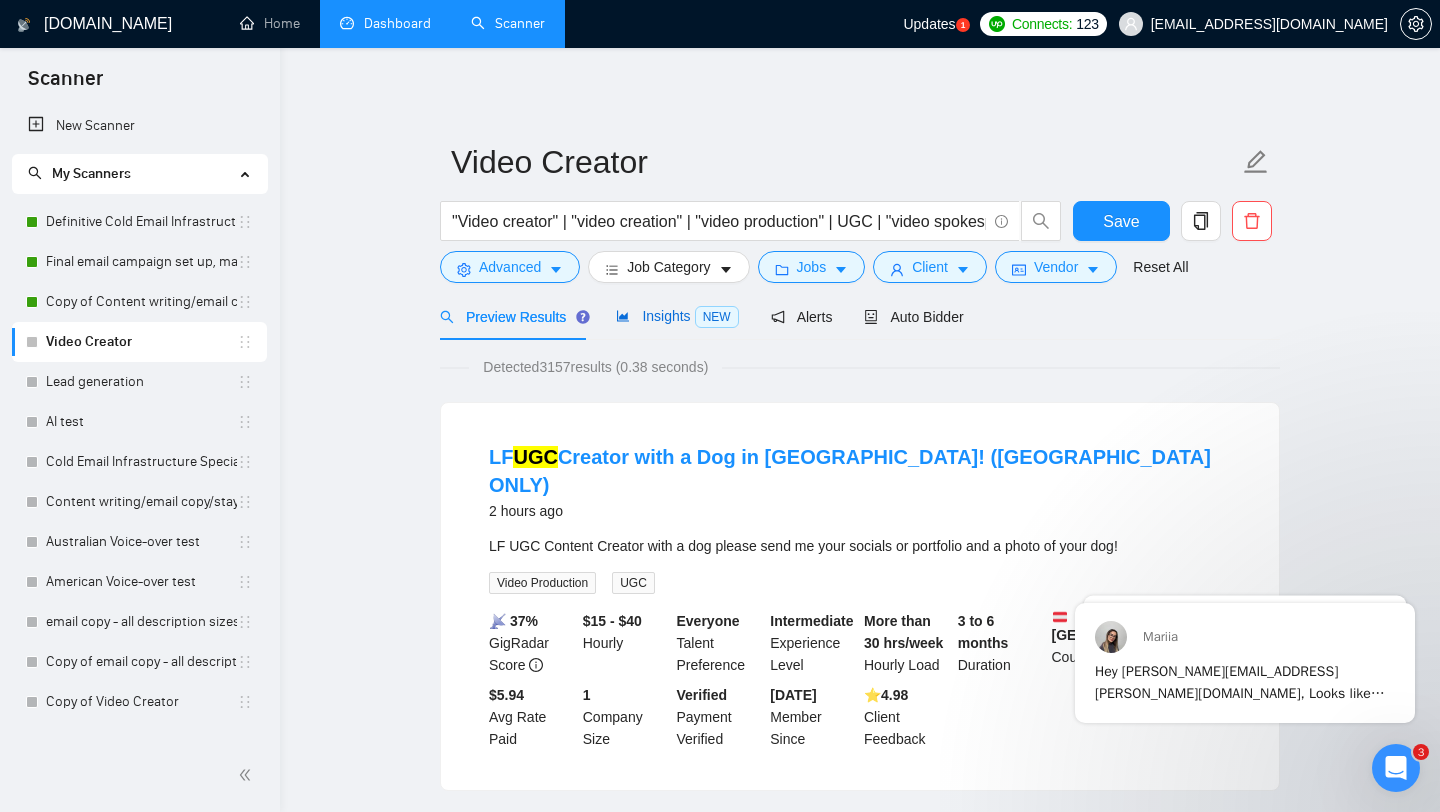 click on "Insights NEW" at bounding box center (677, 316) 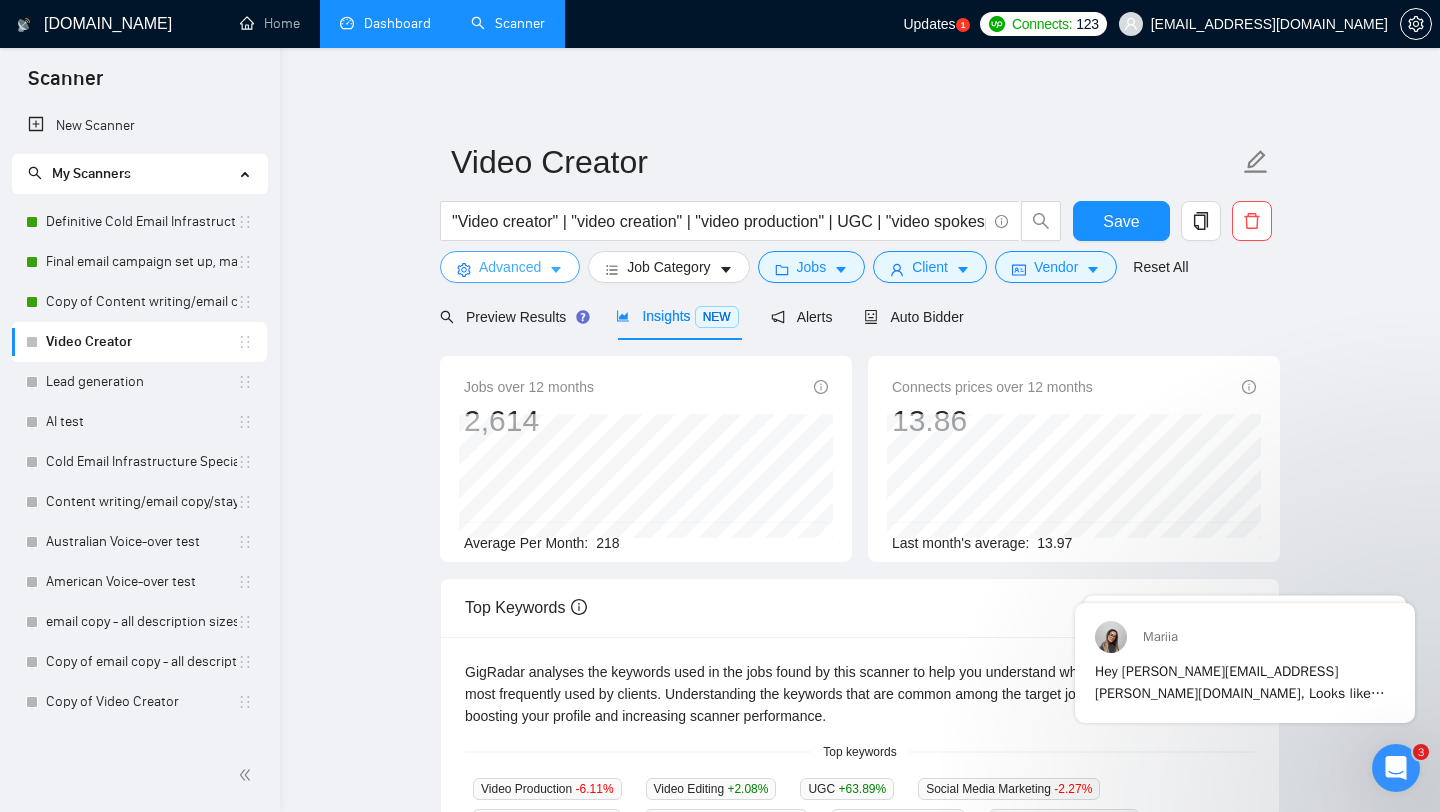 click on "Advanced" at bounding box center (510, 267) 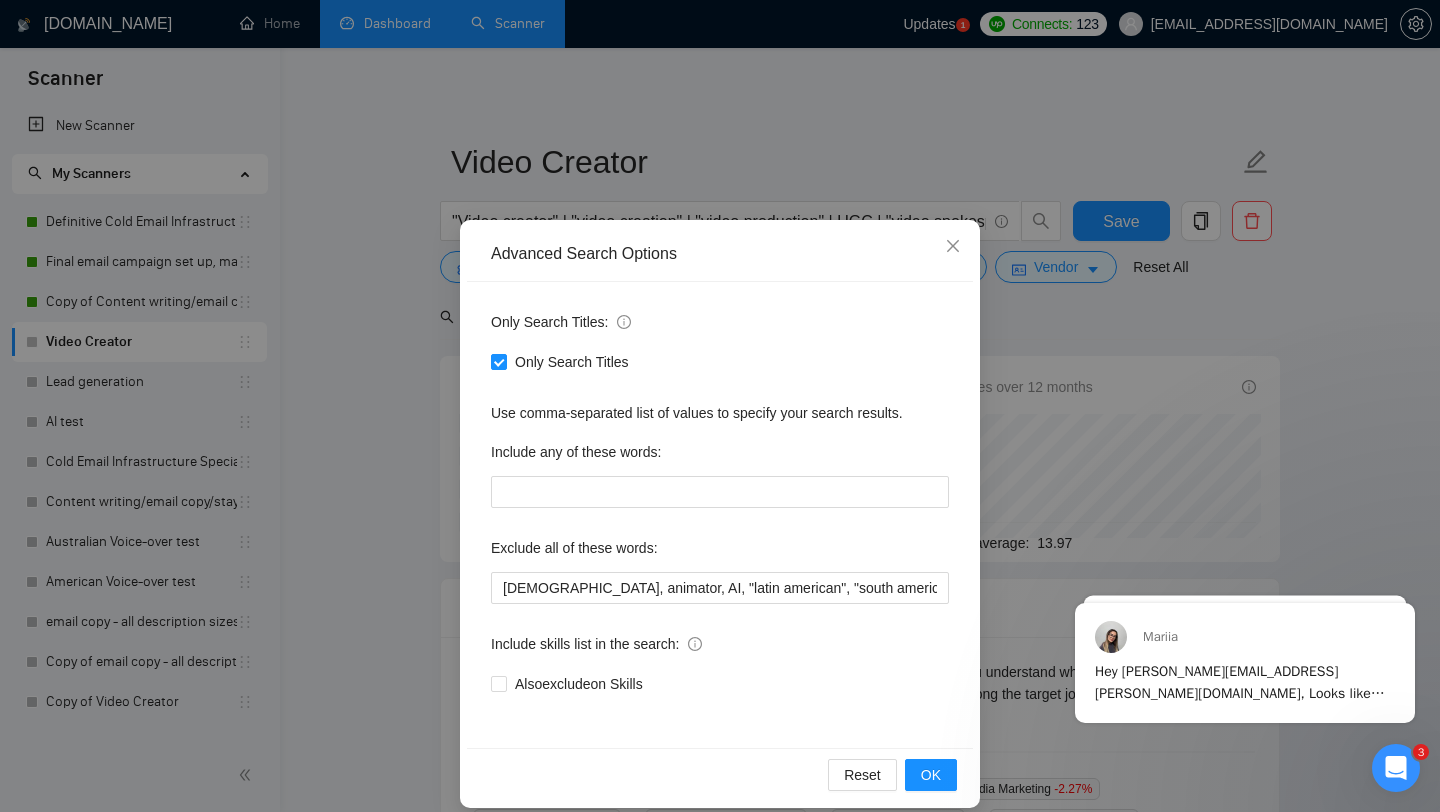 scroll, scrollTop: 20, scrollLeft: 0, axis: vertical 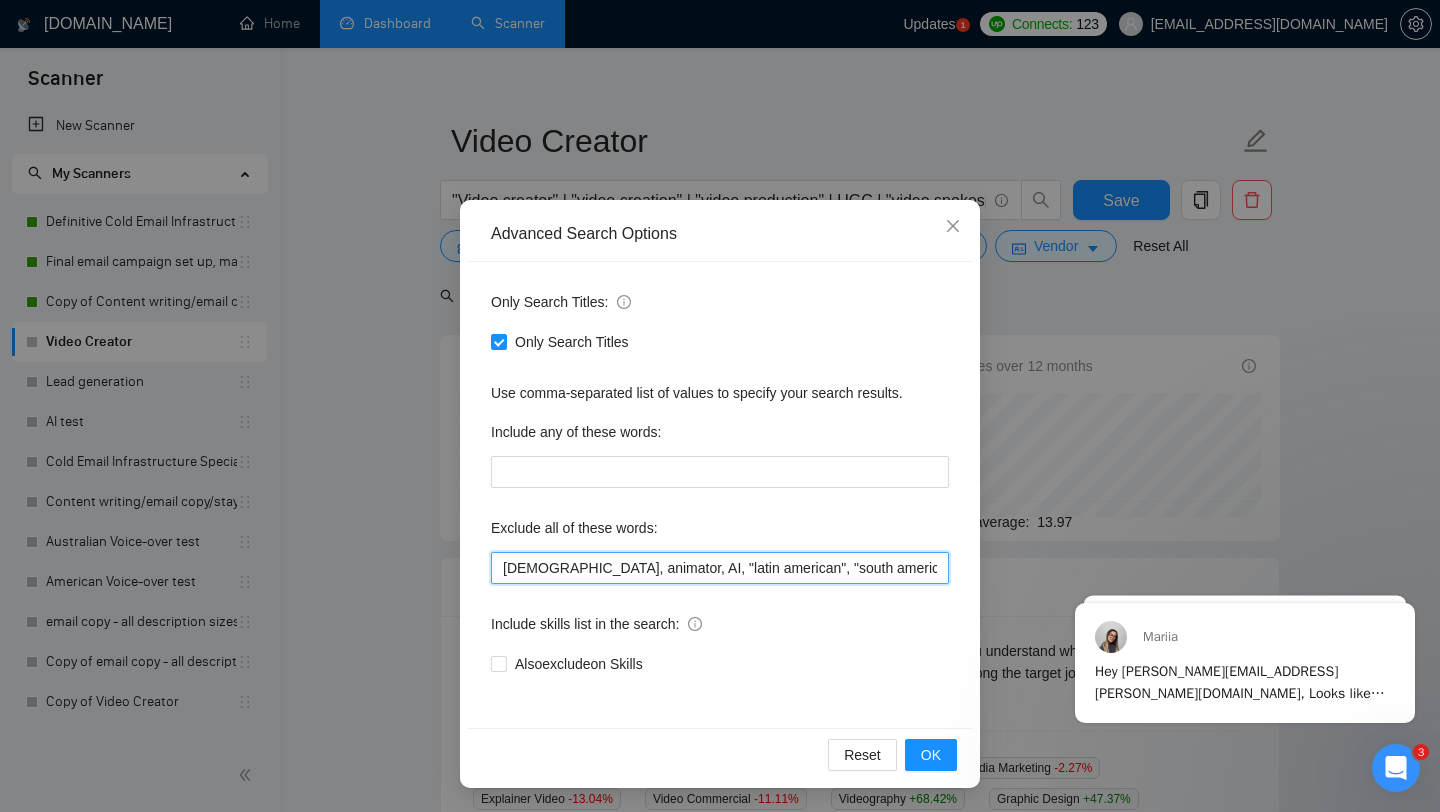 click on "[DEMOGRAPHIC_DATA], animator, AI, "latin american", "south american", copywriting, manager, (videographer*), "video editor", "video editing", "voice actor", "voice actress", "Collaborate with UGC creators", "french speaking", "web developer", "web designer", "portuguese", "rendering", "design", "developer", zoom, croatian, polish, czech, "video producer", copywriter, copywriters" at bounding box center (720, 568) 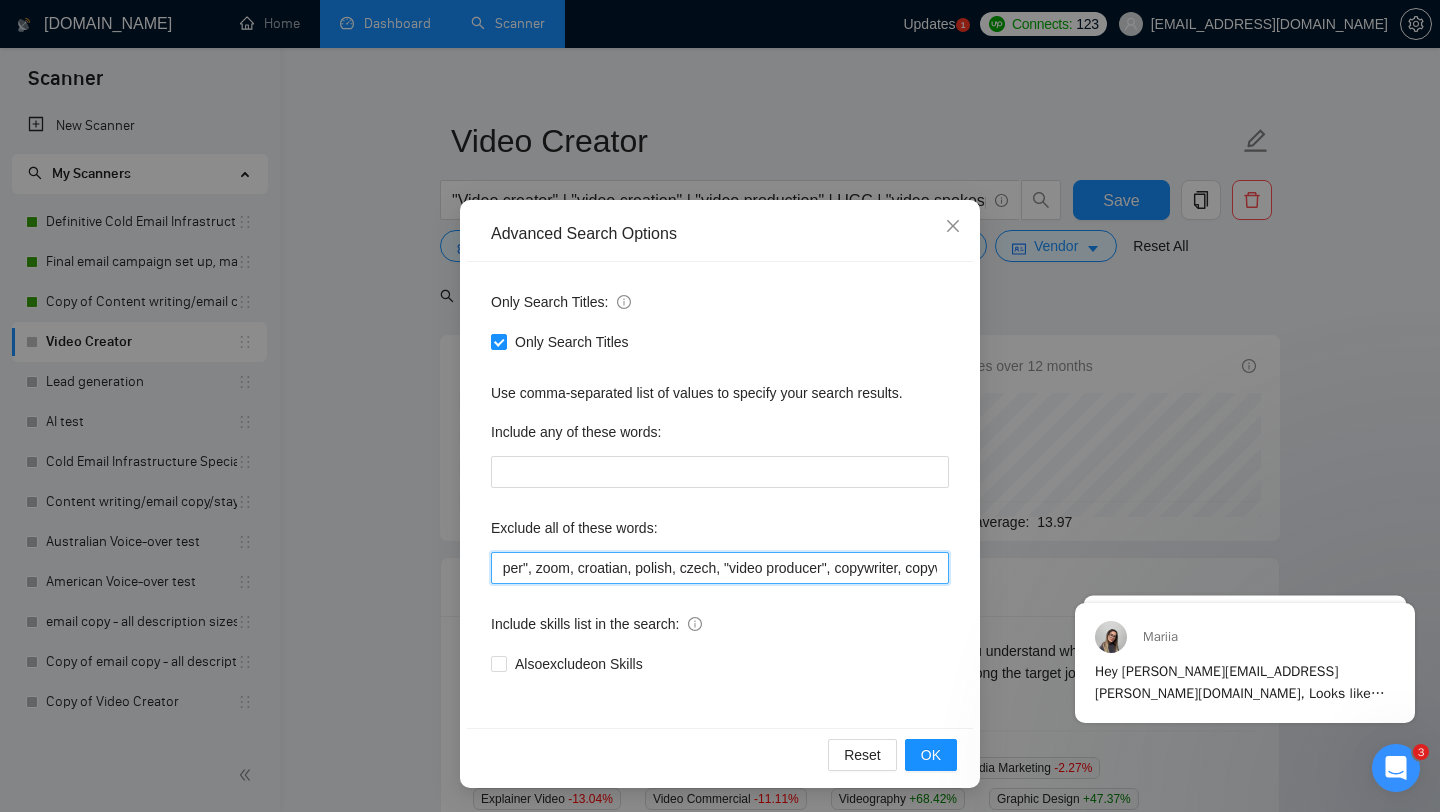 scroll, scrollTop: 0, scrollLeft: 1914, axis: horizontal 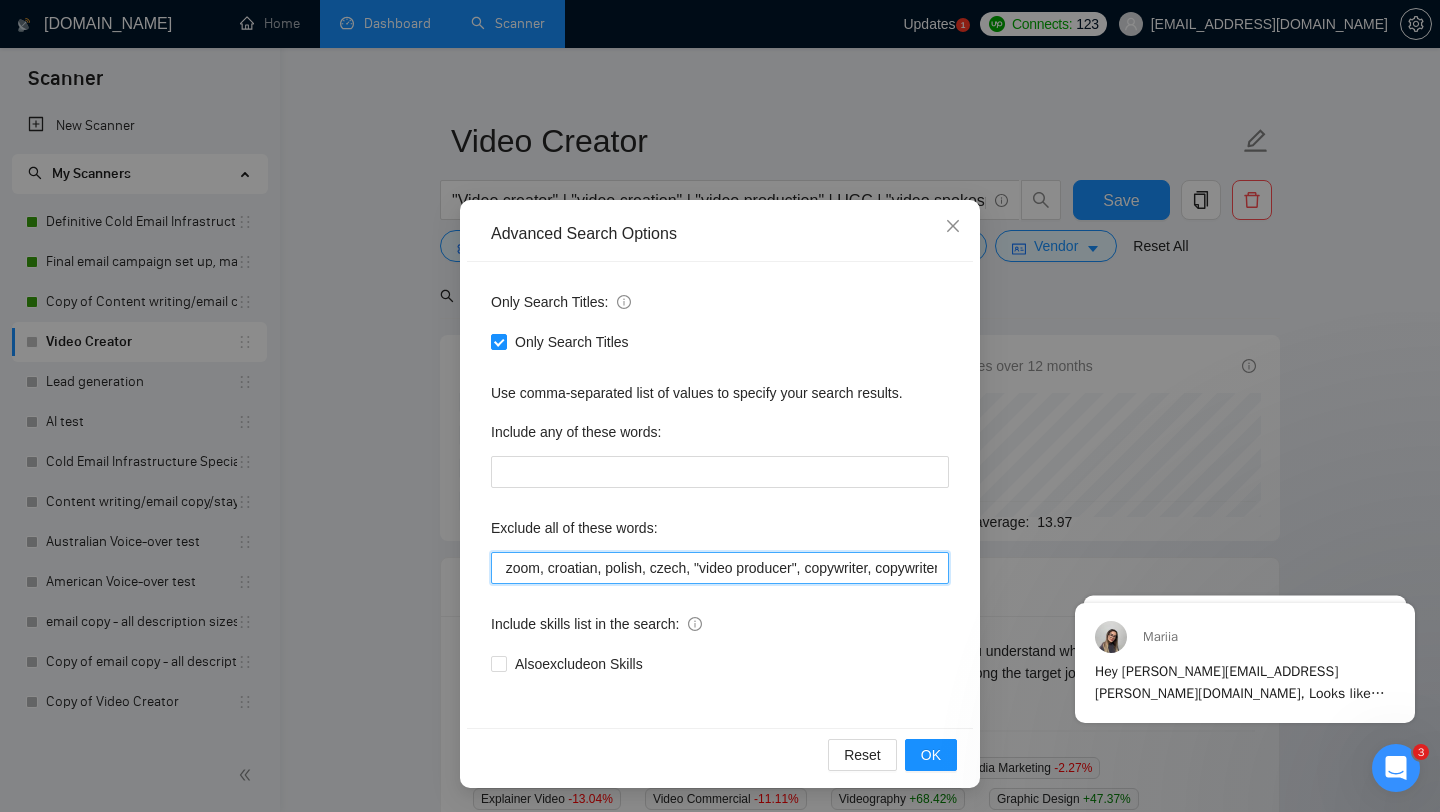 drag, startPoint x: 657, startPoint y: 564, endPoint x: 990, endPoint y: 569, distance: 333.03754 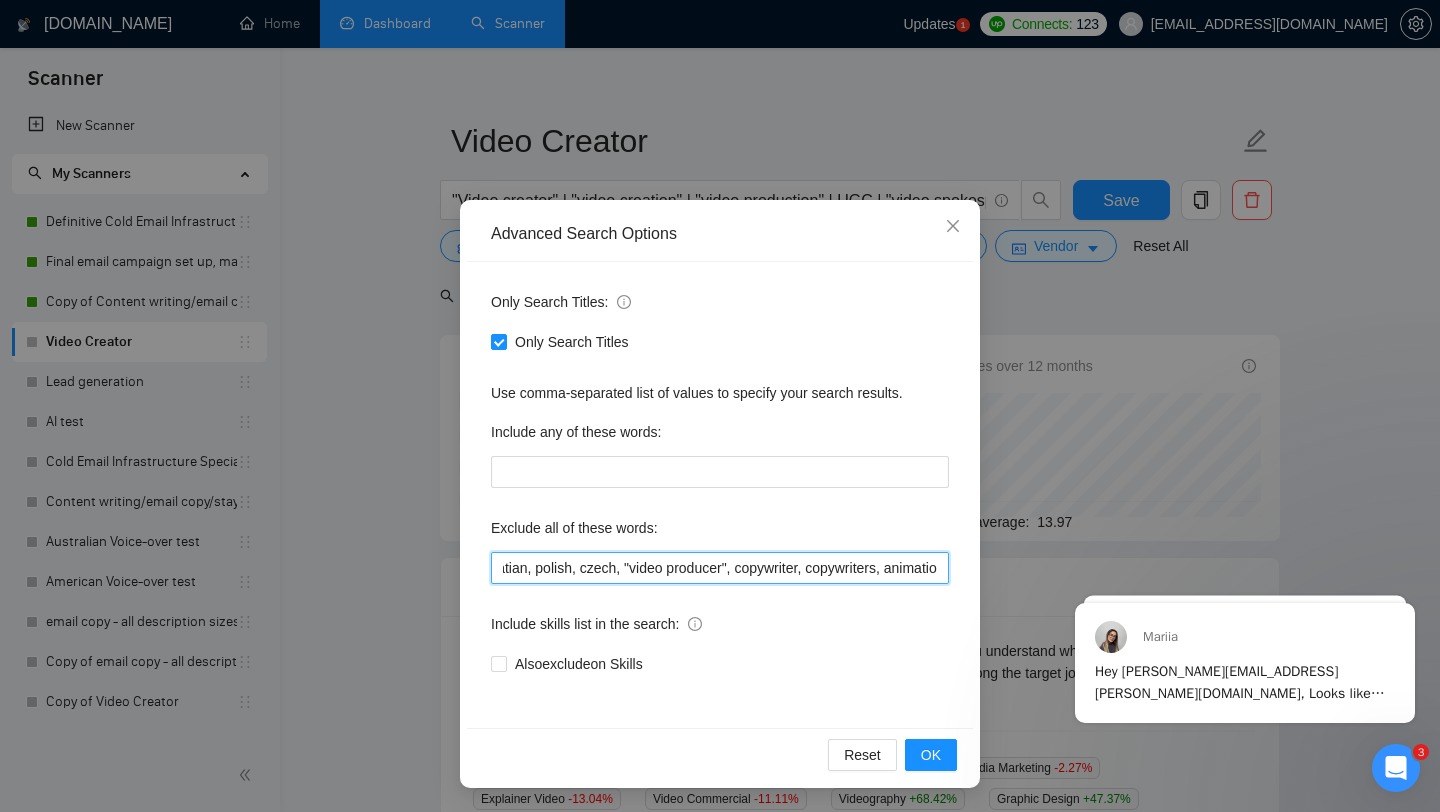 scroll, scrollTop: 0, scrollLeft: 1992, axis: horizontal 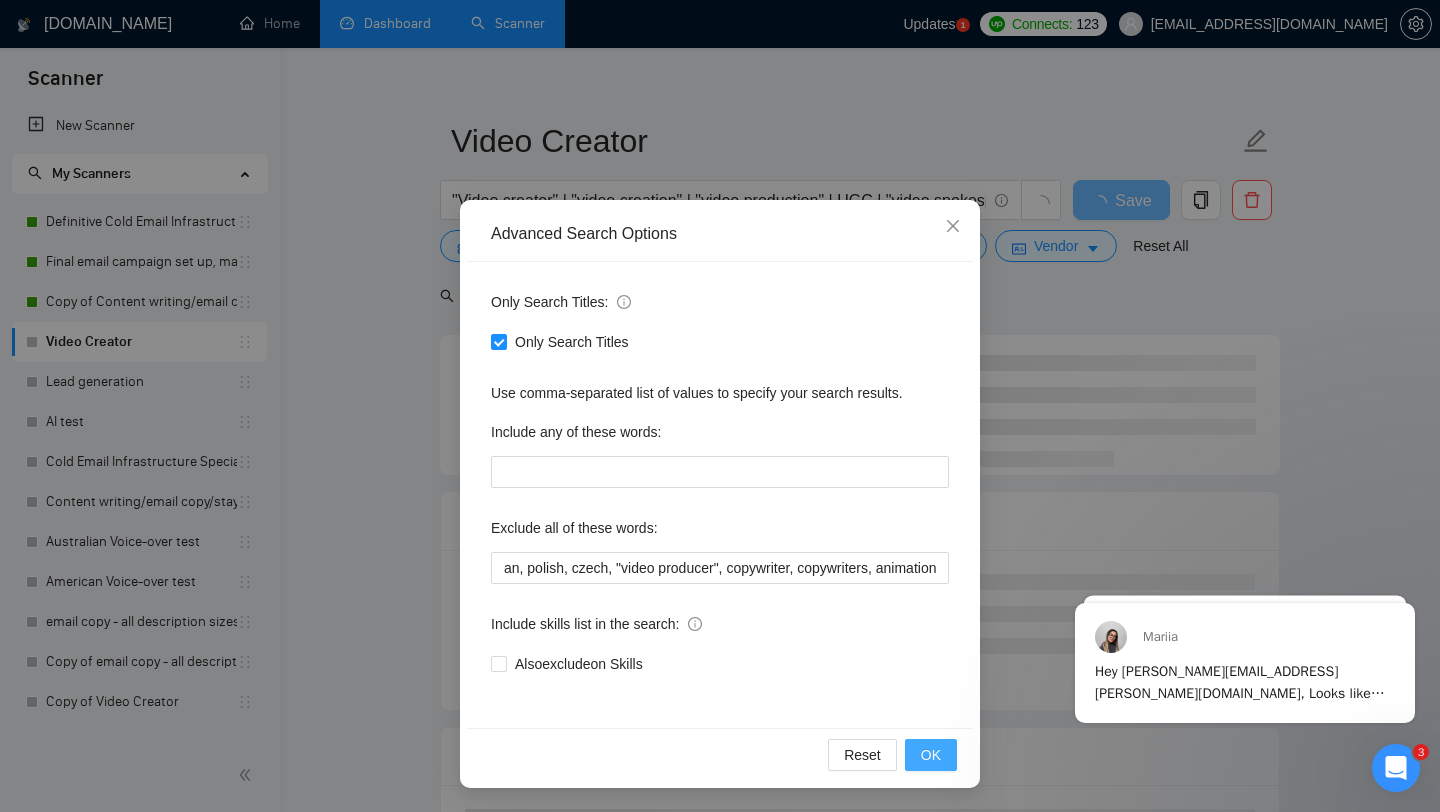click on "OK" at bounding box center [931, 755] 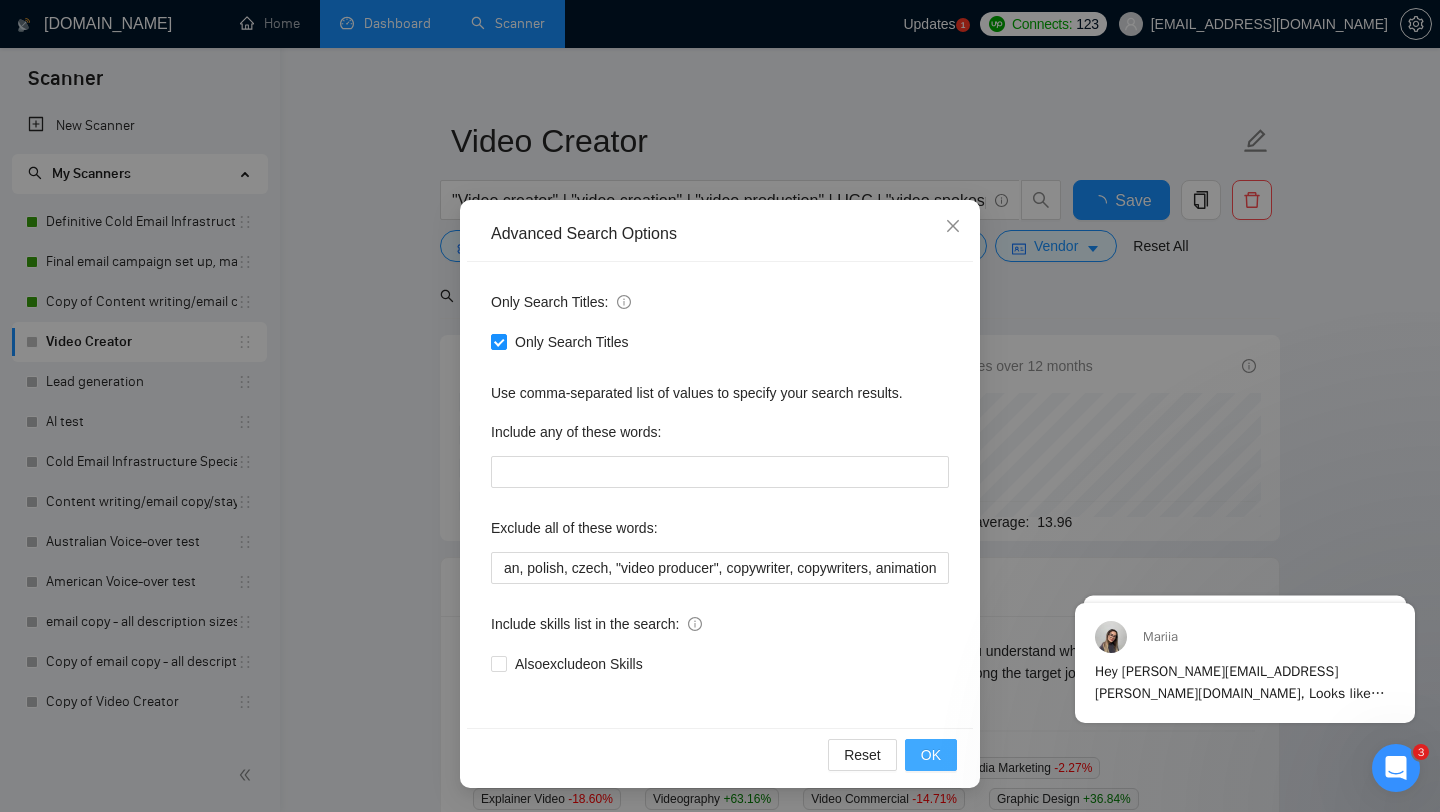 scroll, scrollTop: 0, scrollLeft: 0, axis: both 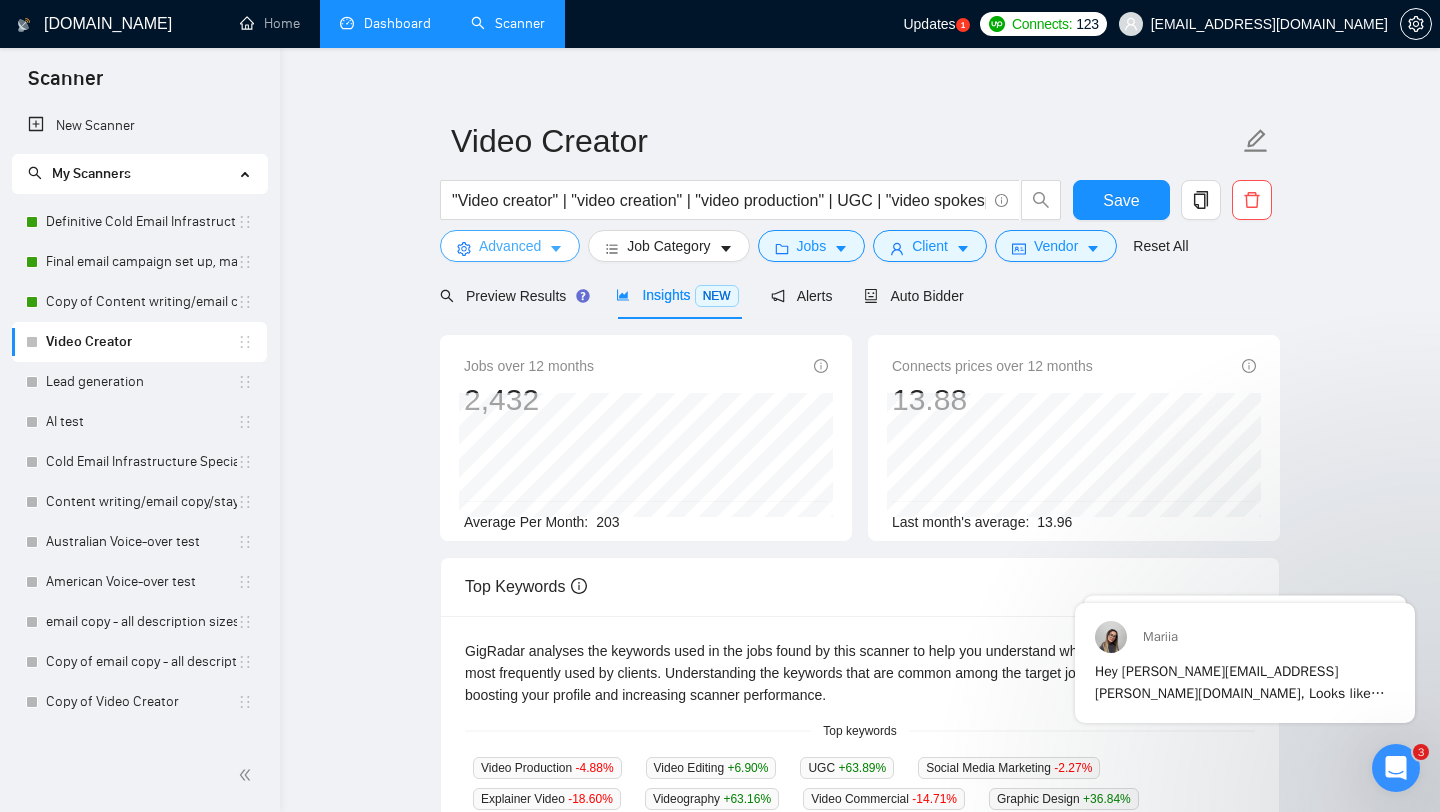 click on "Advanced" at bounding box center (510, 246) 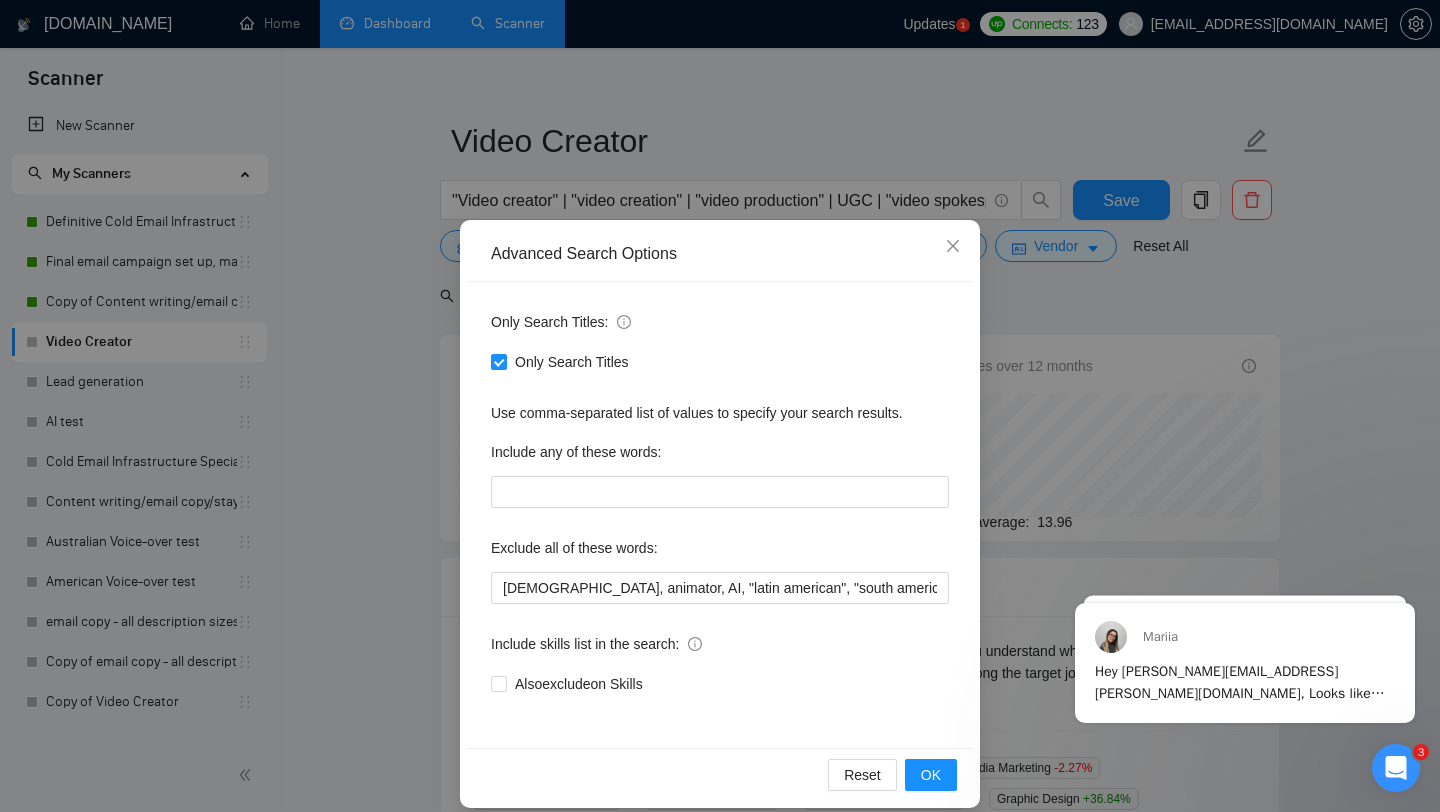 scroll, scrollTop: 20, scrollLeft: 0, axis: vertical 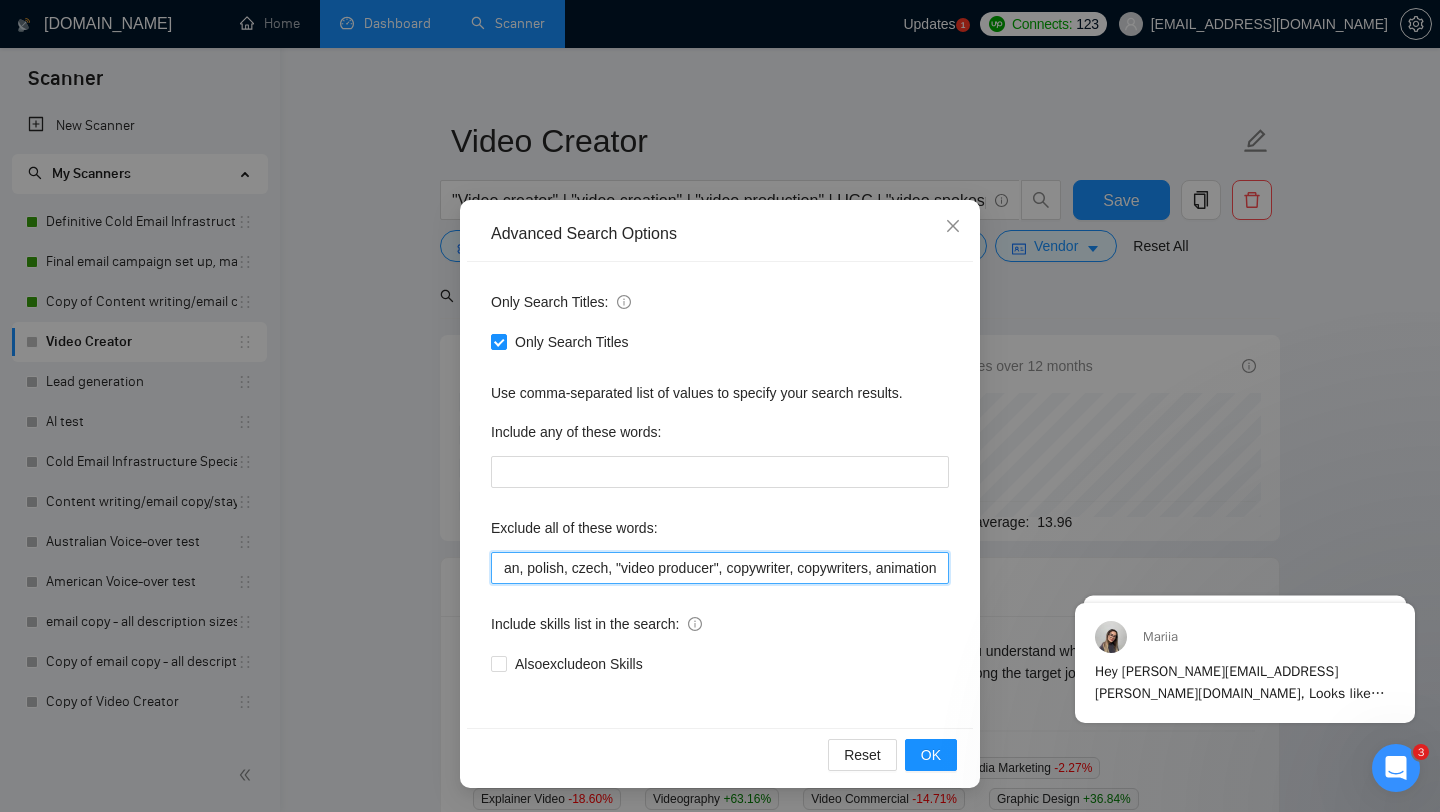 drag, startPoint x: 902, startPoint y: 574, endPoint x: 1029, endPoint y: 574, distance: 127 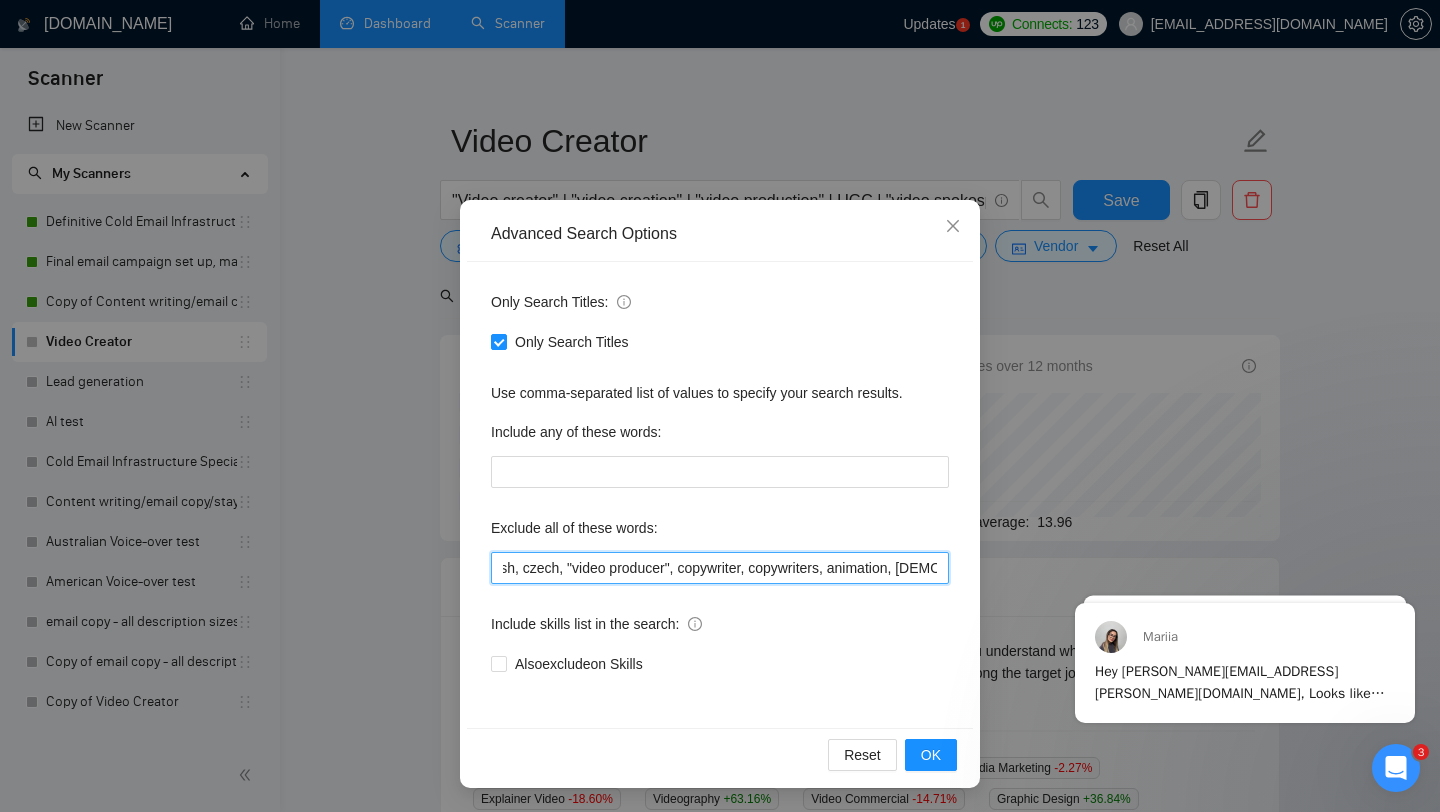 scroll, scrollTop: 0, scrollLeft: 2078, axis: horizontal 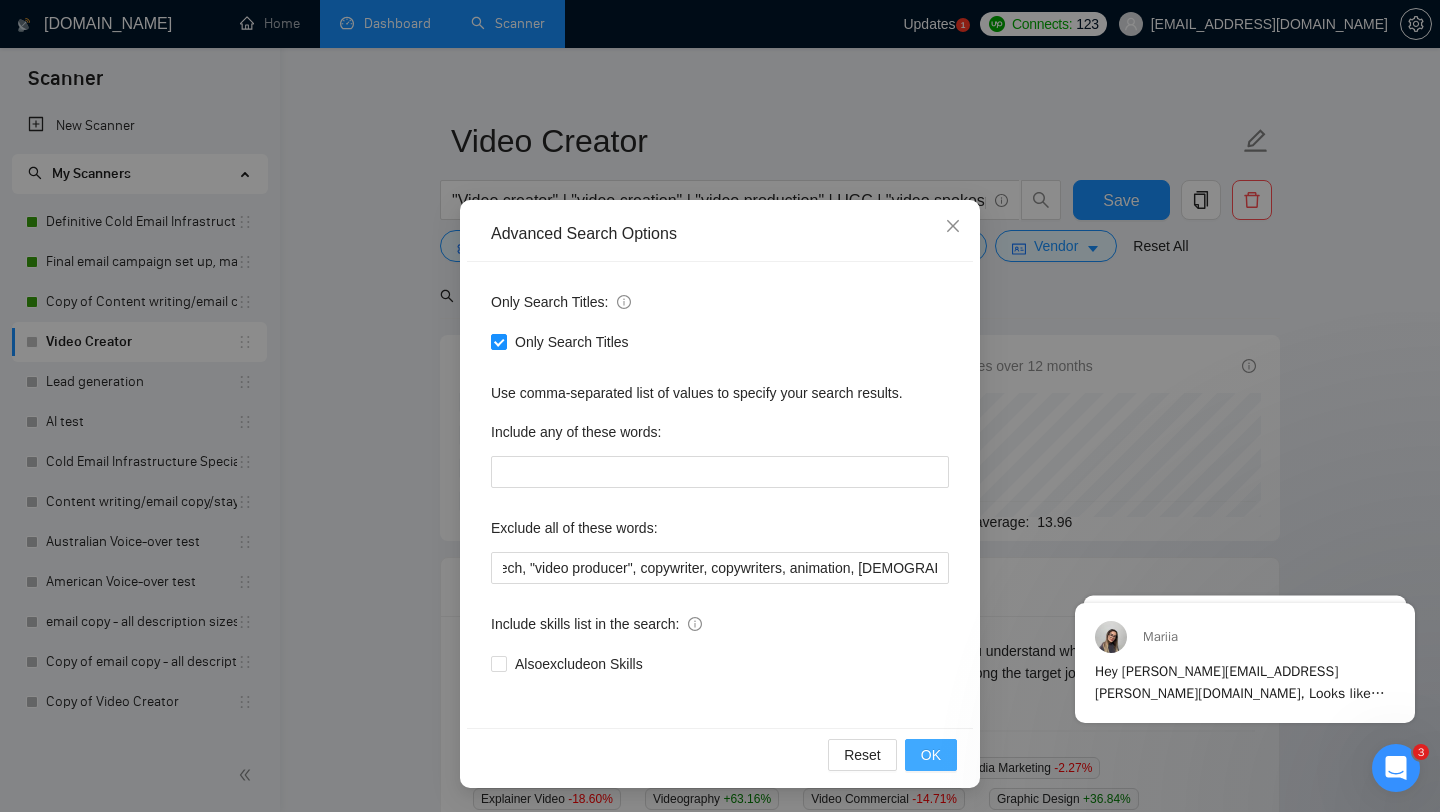 click on "OK" at bounding box center [931, 755] 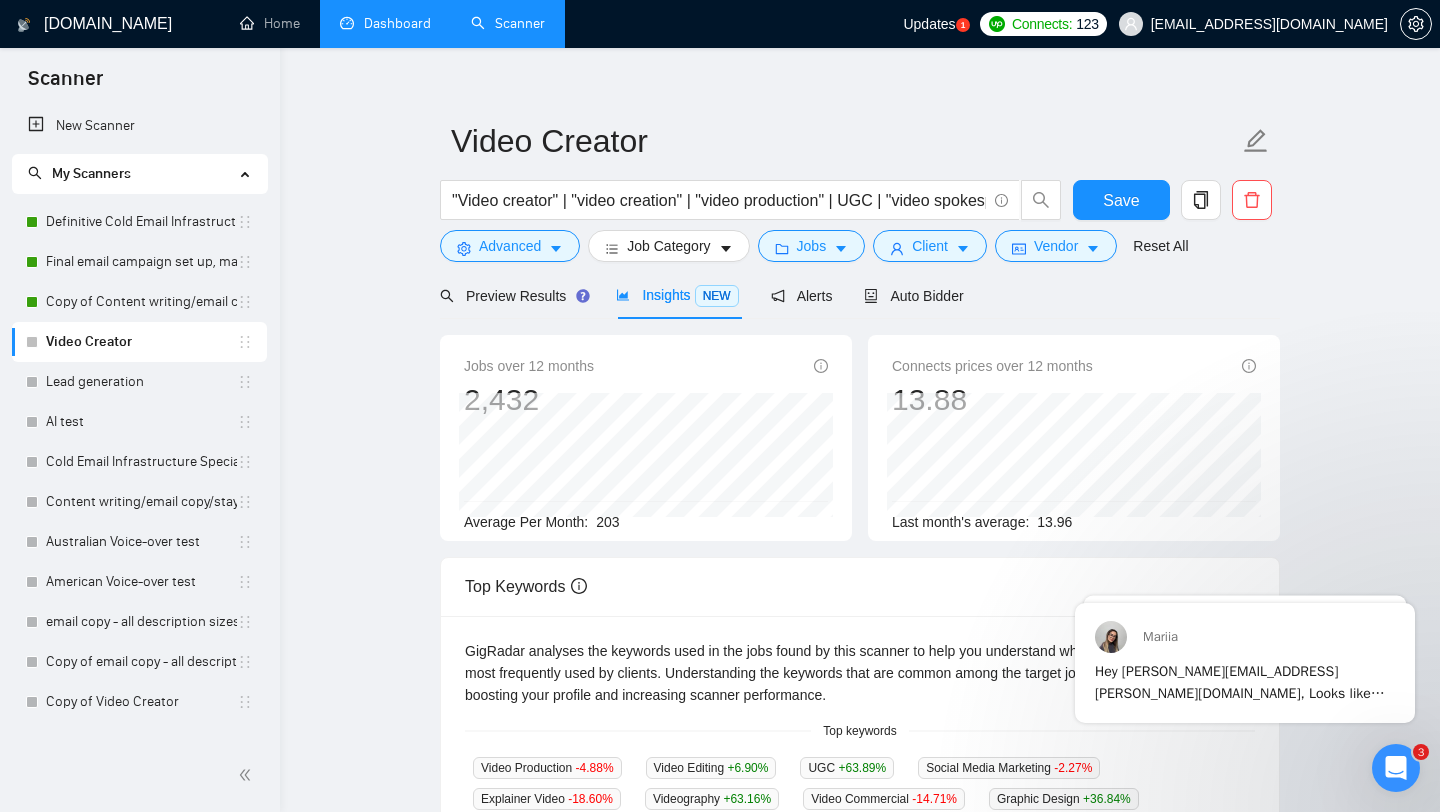 scroll, scrollTop: 0, scrollLeft: 0, axis: both 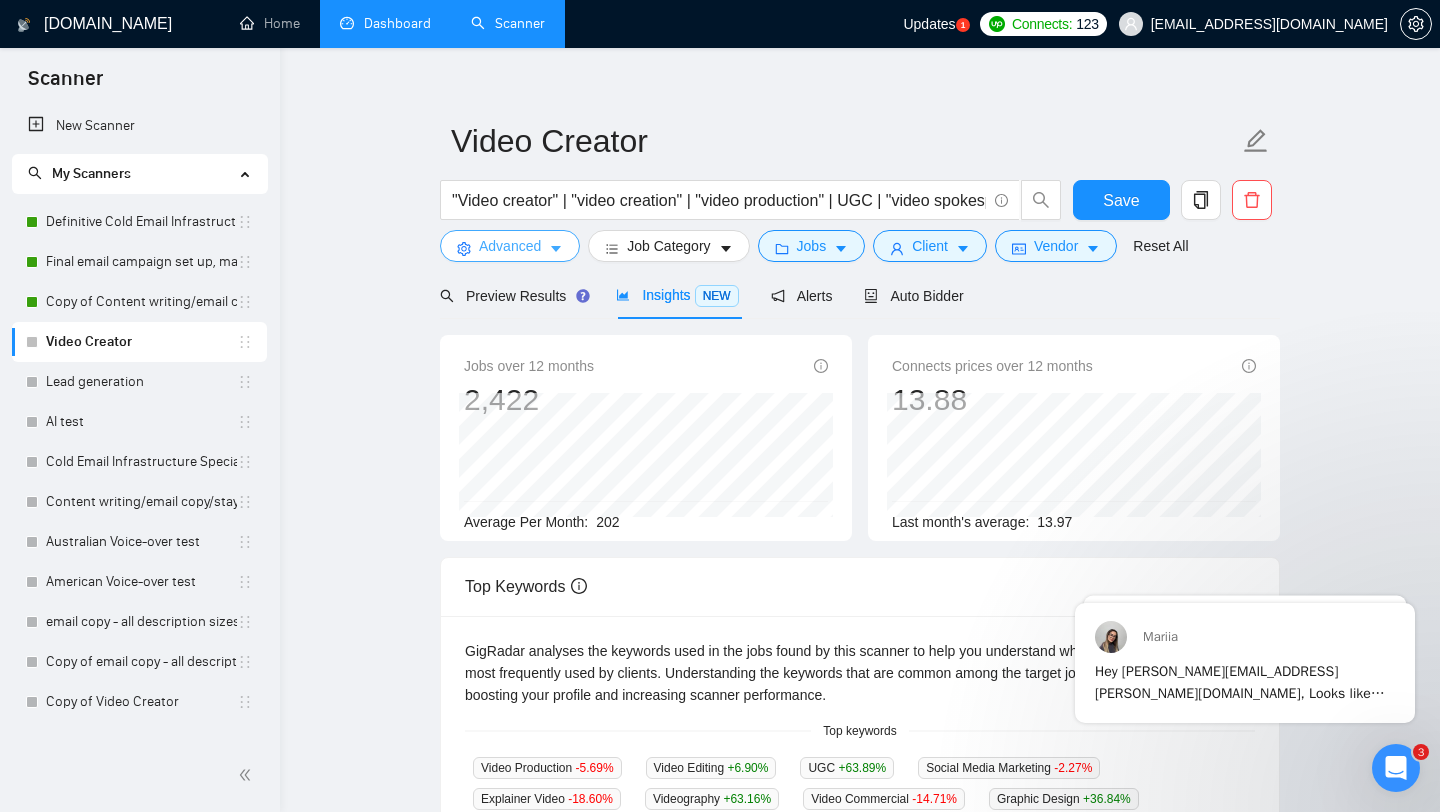 click 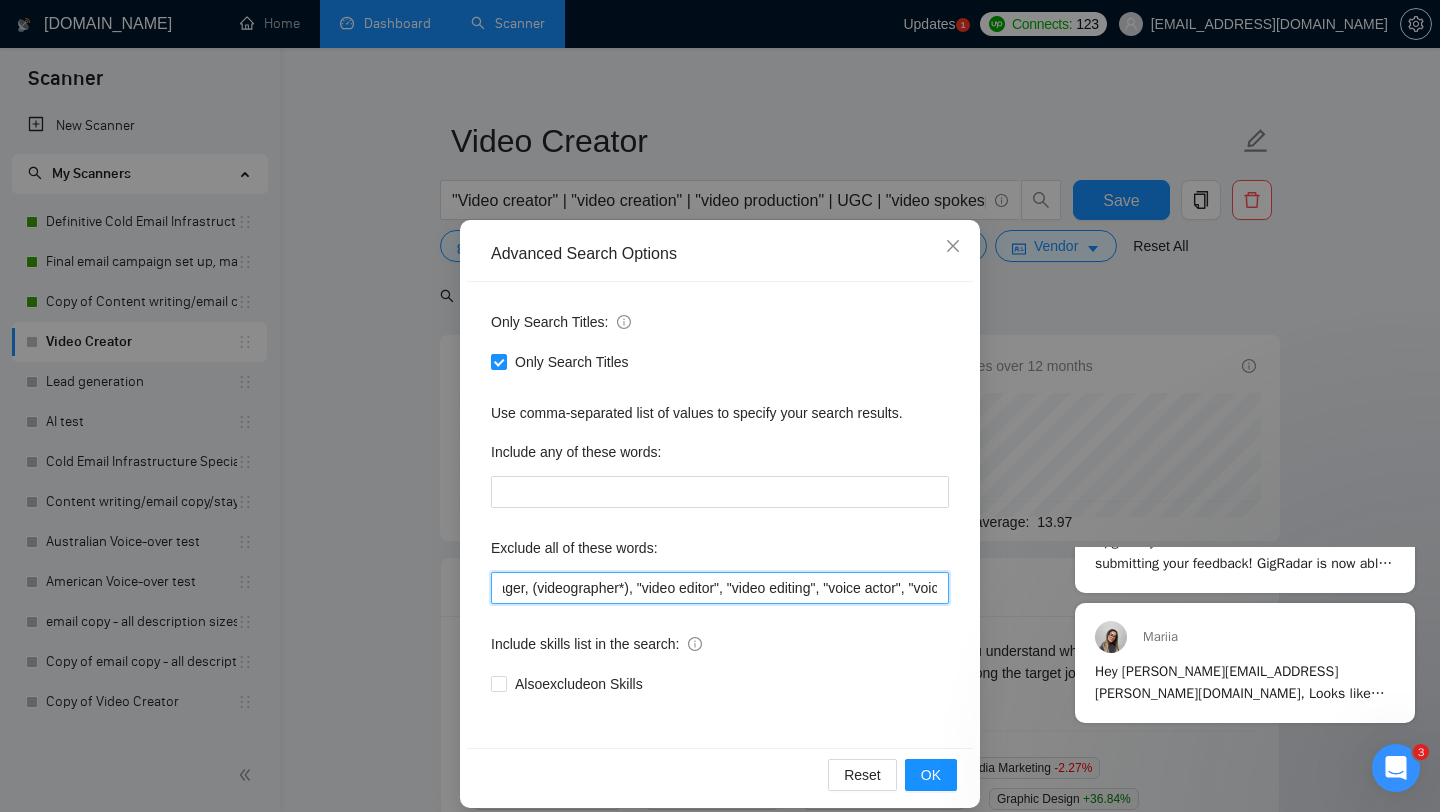 scroll, scrollTop: 0, scrollLeft: 2078, axis: horizontal 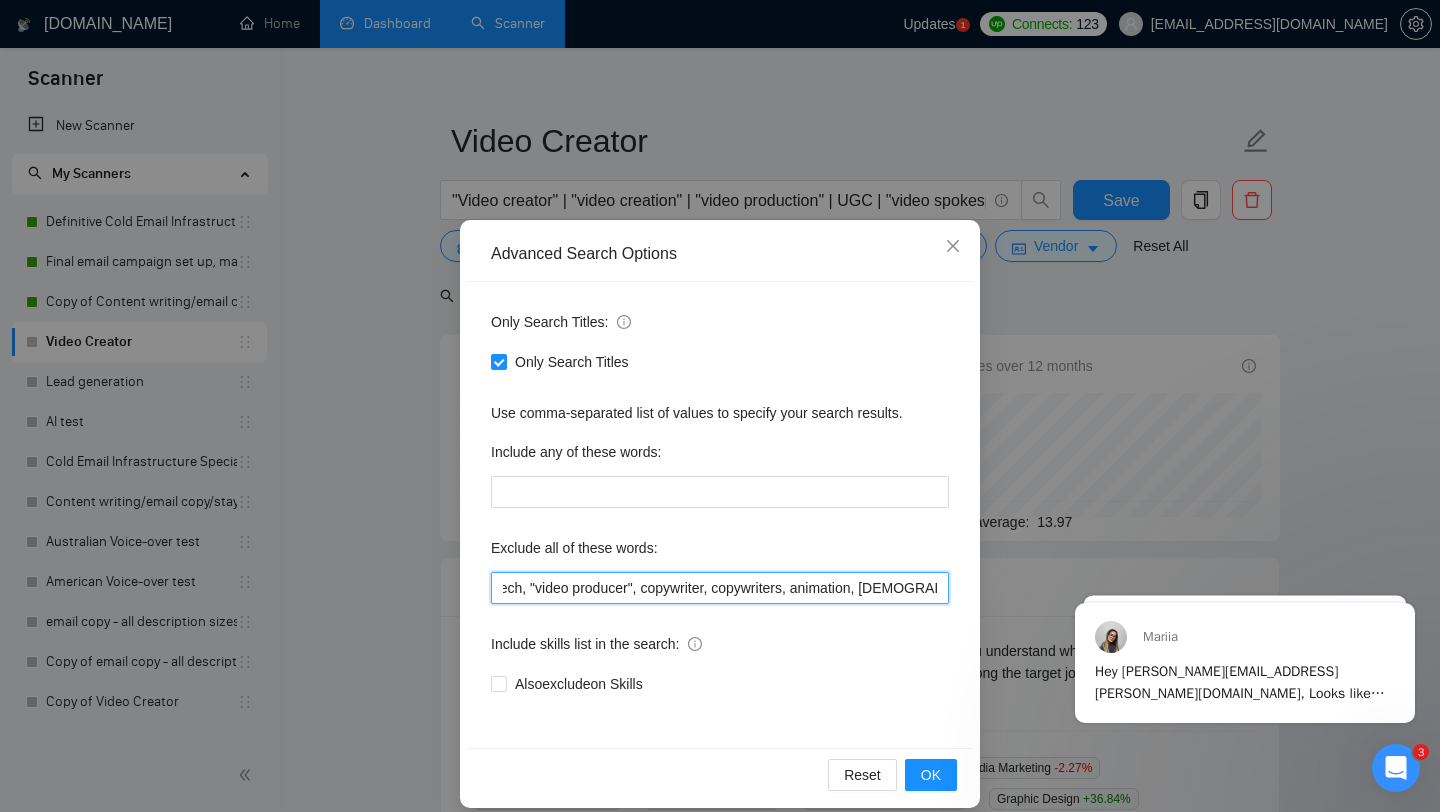 drag, startPoint x: 857, startPoint y: 587, endPoint x: 1042, endPoint y: 606, distance: 185.97311 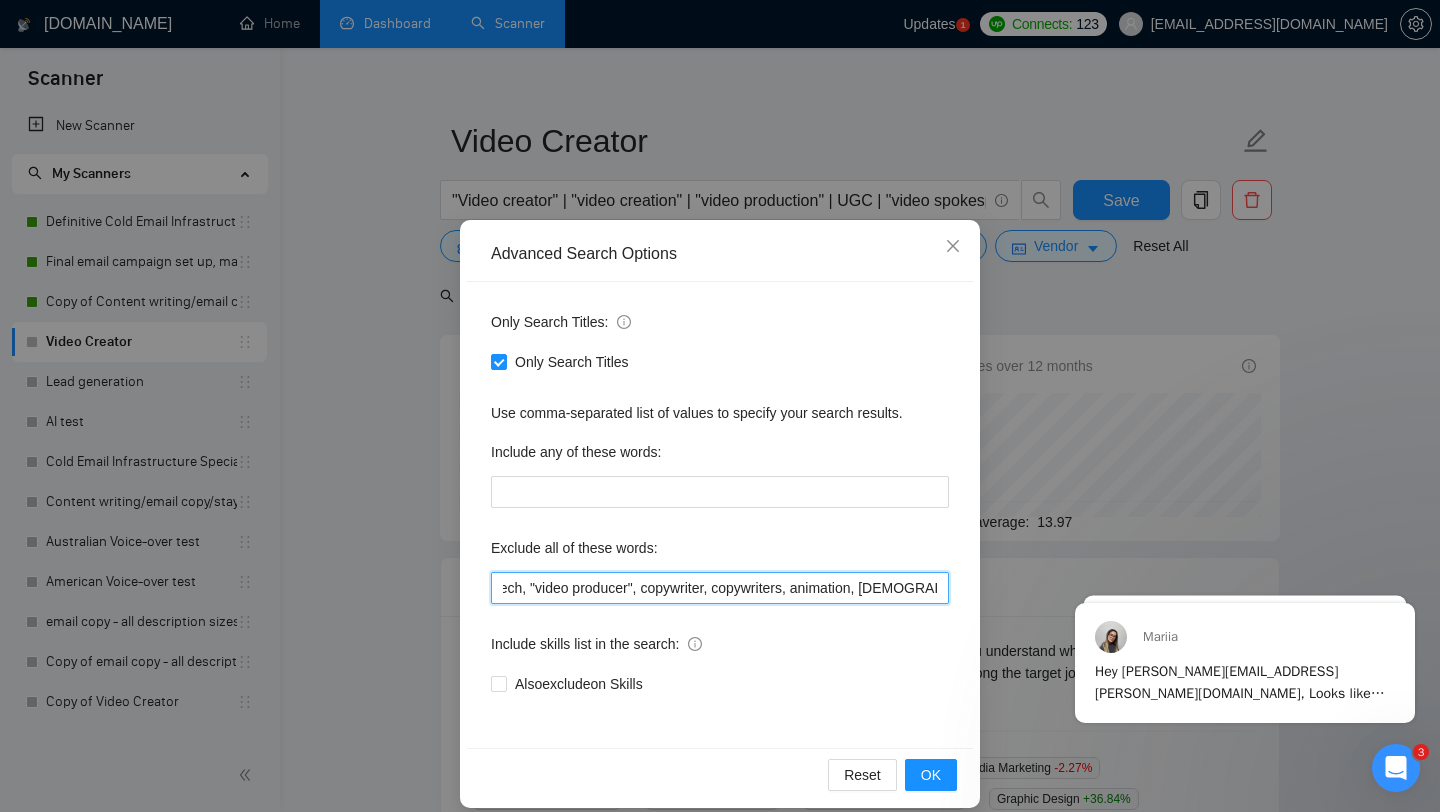 click on "[DEMOGRAPHIC_DATA], animator, AI, "latin american", "south american", copywriting, manager, (videographer*), "video editor", "video editing", "voice actor", "voice actress", "Collaborate with UGC creators", "french speaking", "web developer", "web designer", "portuguese", "rendering", "design", "developer", zoom, croatian, polish, czech, "video producer", copywriter, copywriters, animation, [DEMOGRAPHIC_DATA], [DEMOGRAPHIC_DATA]" at bounding box center (720, 588) 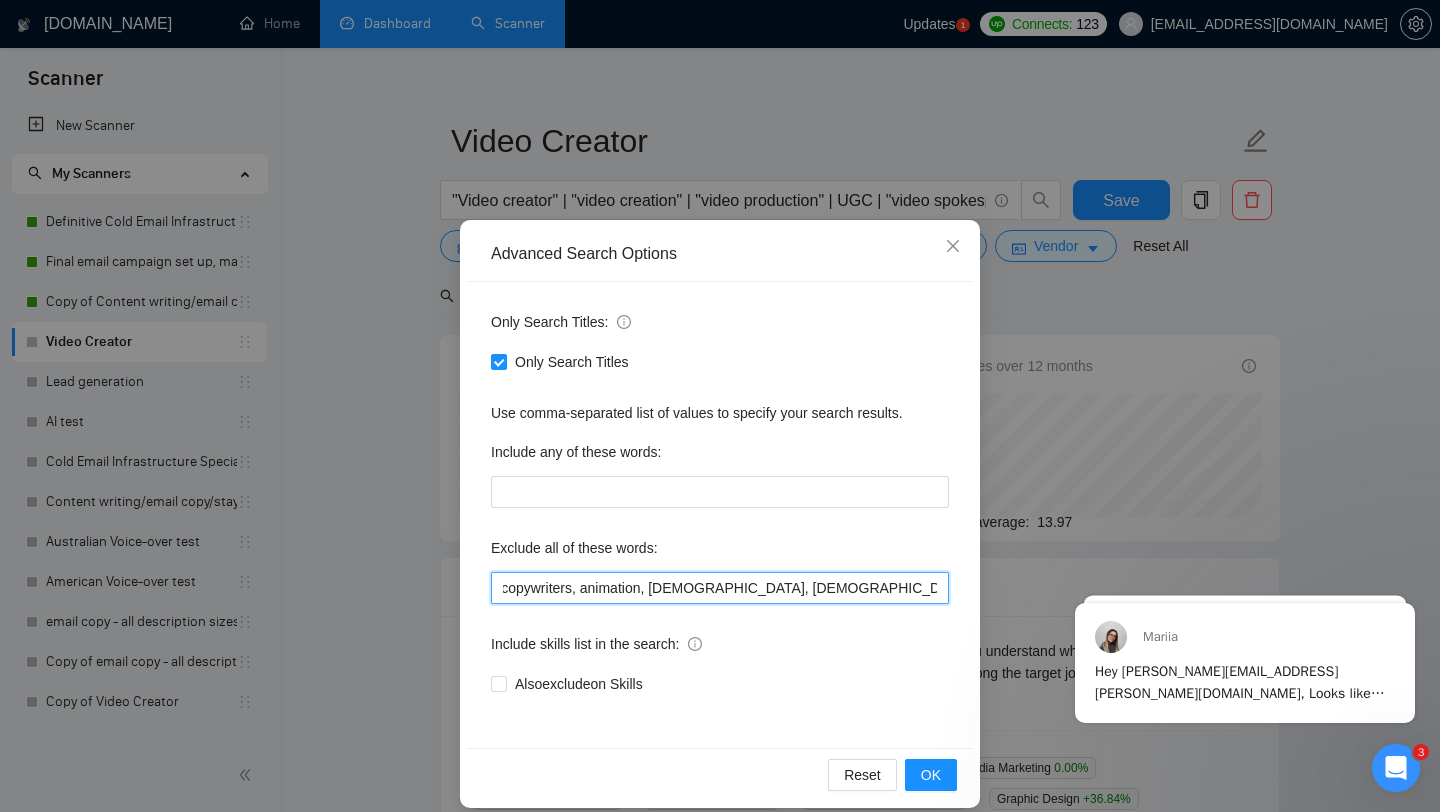 scroll, scrollTop: 0, scrollLeft: 2379, axis: horizontal 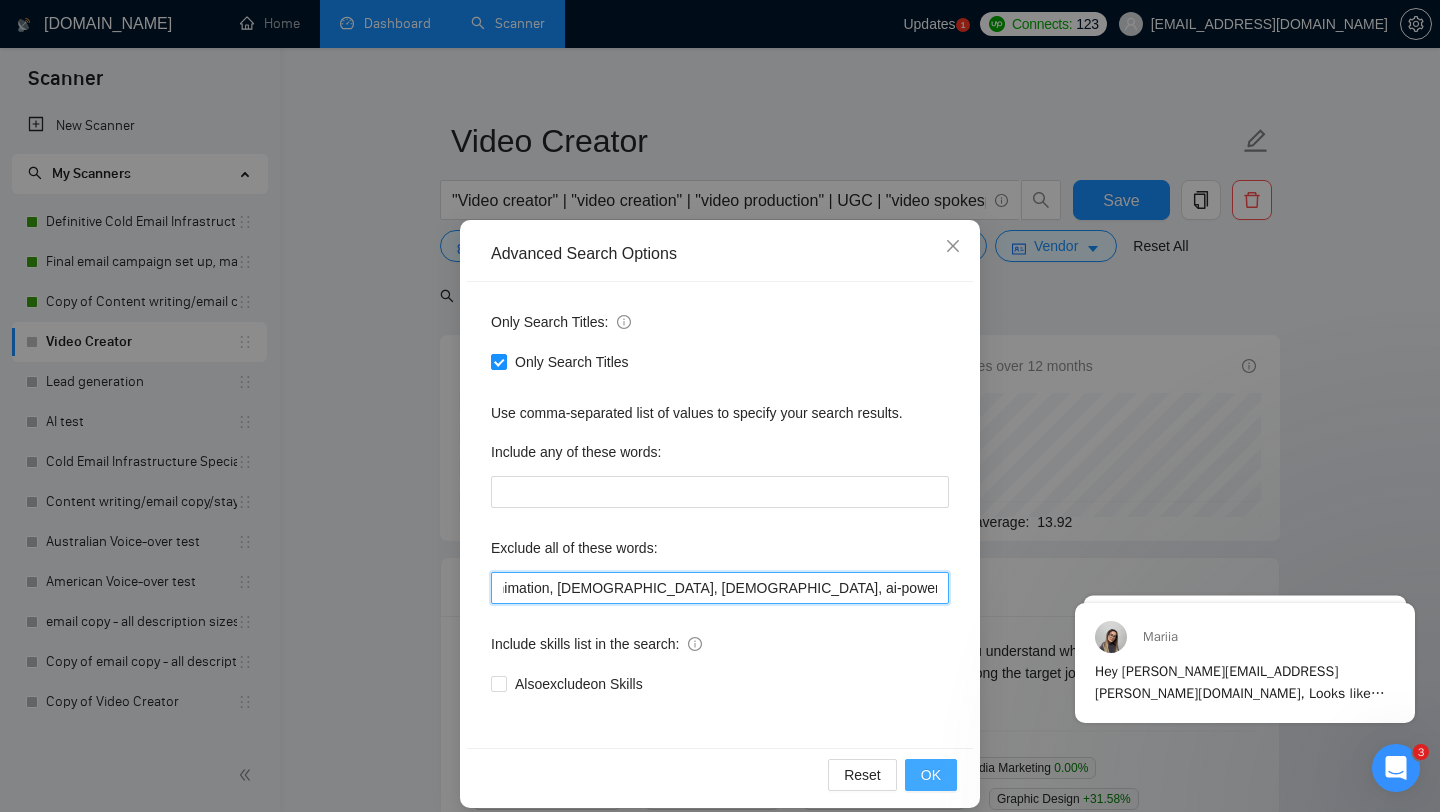 type on "[DEMOGRAPHIC_DATA], animator, AI, "latin american", "south american", copywriting, manager, (videographer*), "video editor", "video editing", "voice actor", "voice actress", "Collaborate with UGC creators", "french speaking", "web developer", "web designer", "portuguese", "rendering", "design", "developer", zoom, croatian, polish, czech, "video producer", copywriter, copywriters, animation, [DEMOGRAPHIC_DATA], [DEMOGRAPHIC_DATA], ai-powered, cartoon, influencer, management" 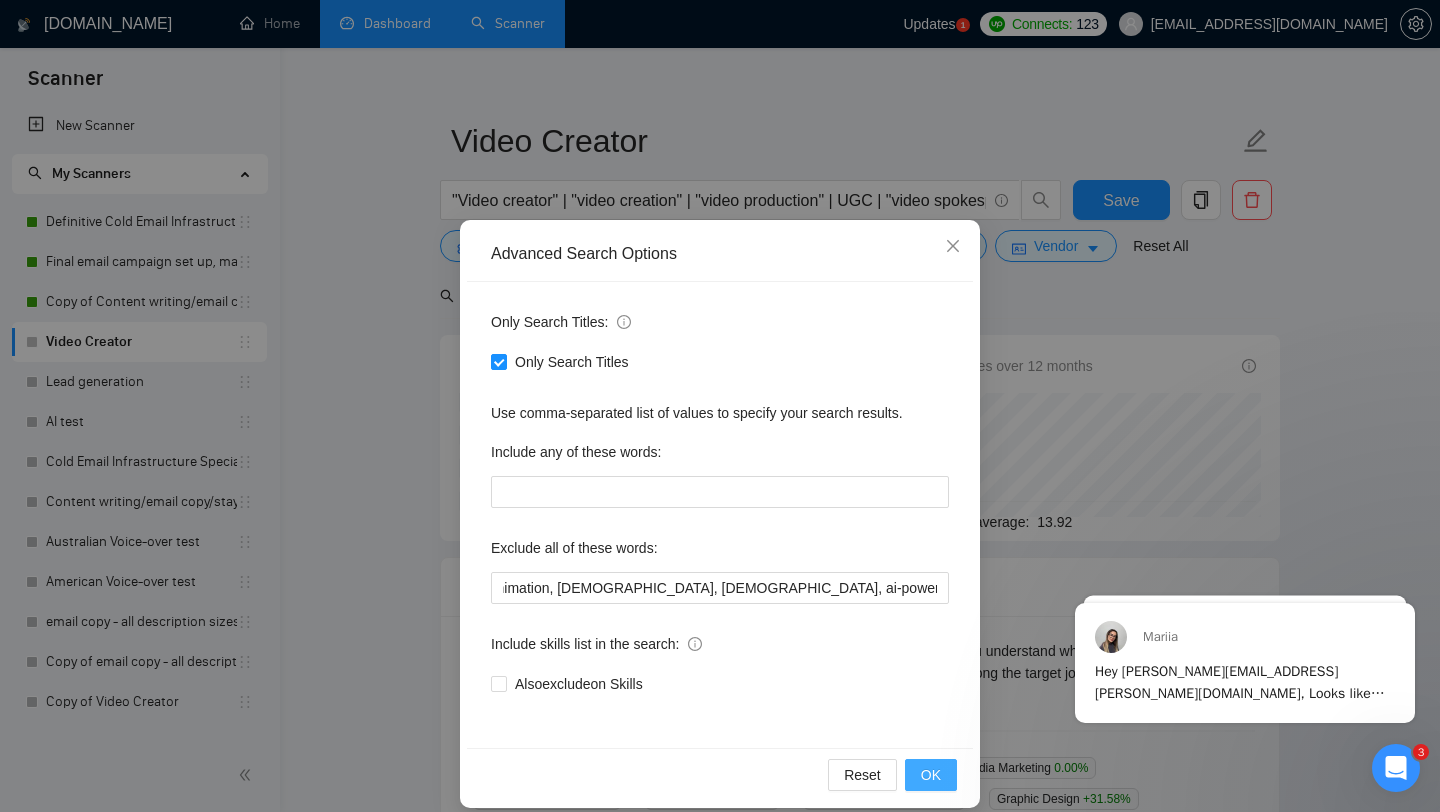 click on "OK" at bounding box center (931, 775) 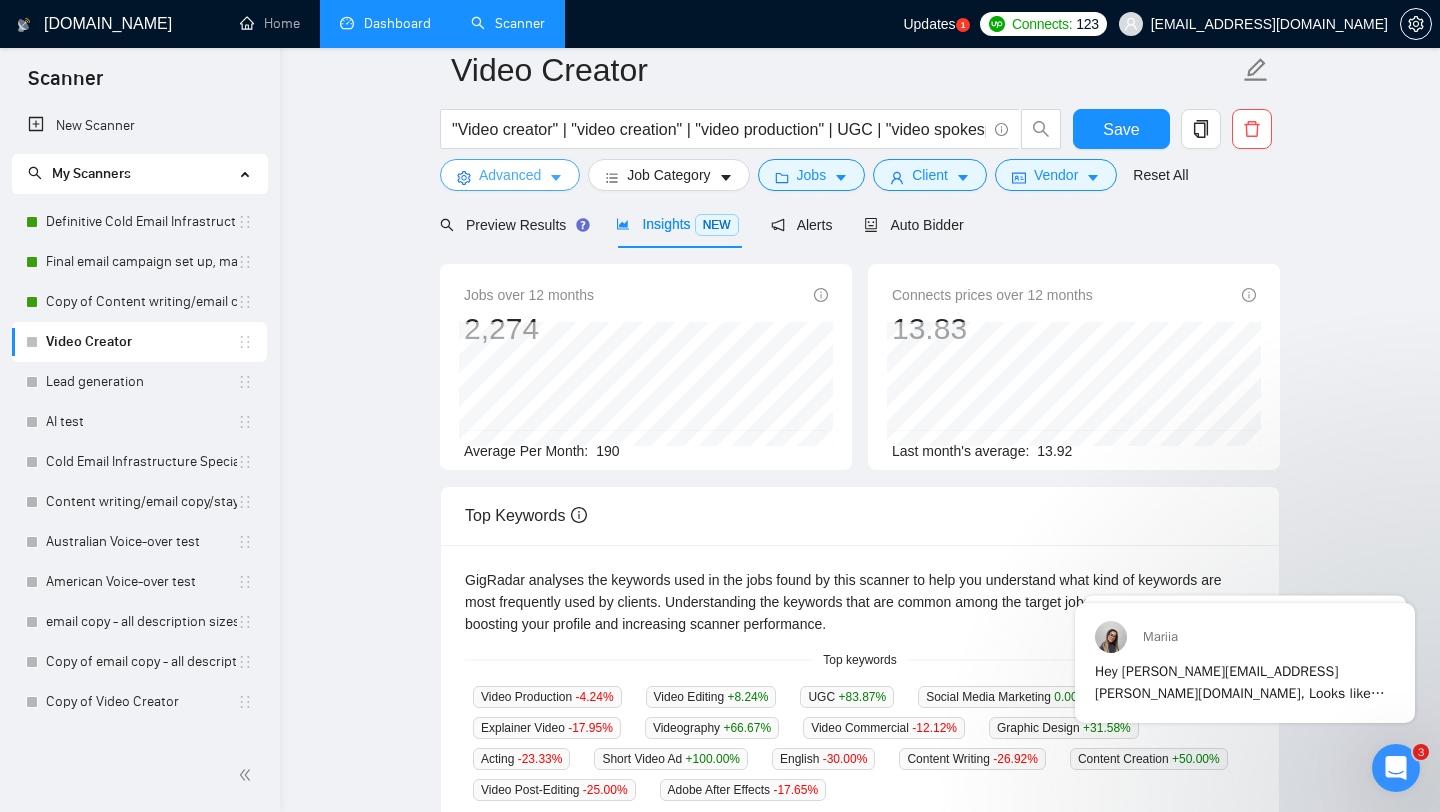 scroll, scrollTop: 0, scrollLeft: 0, axis: both 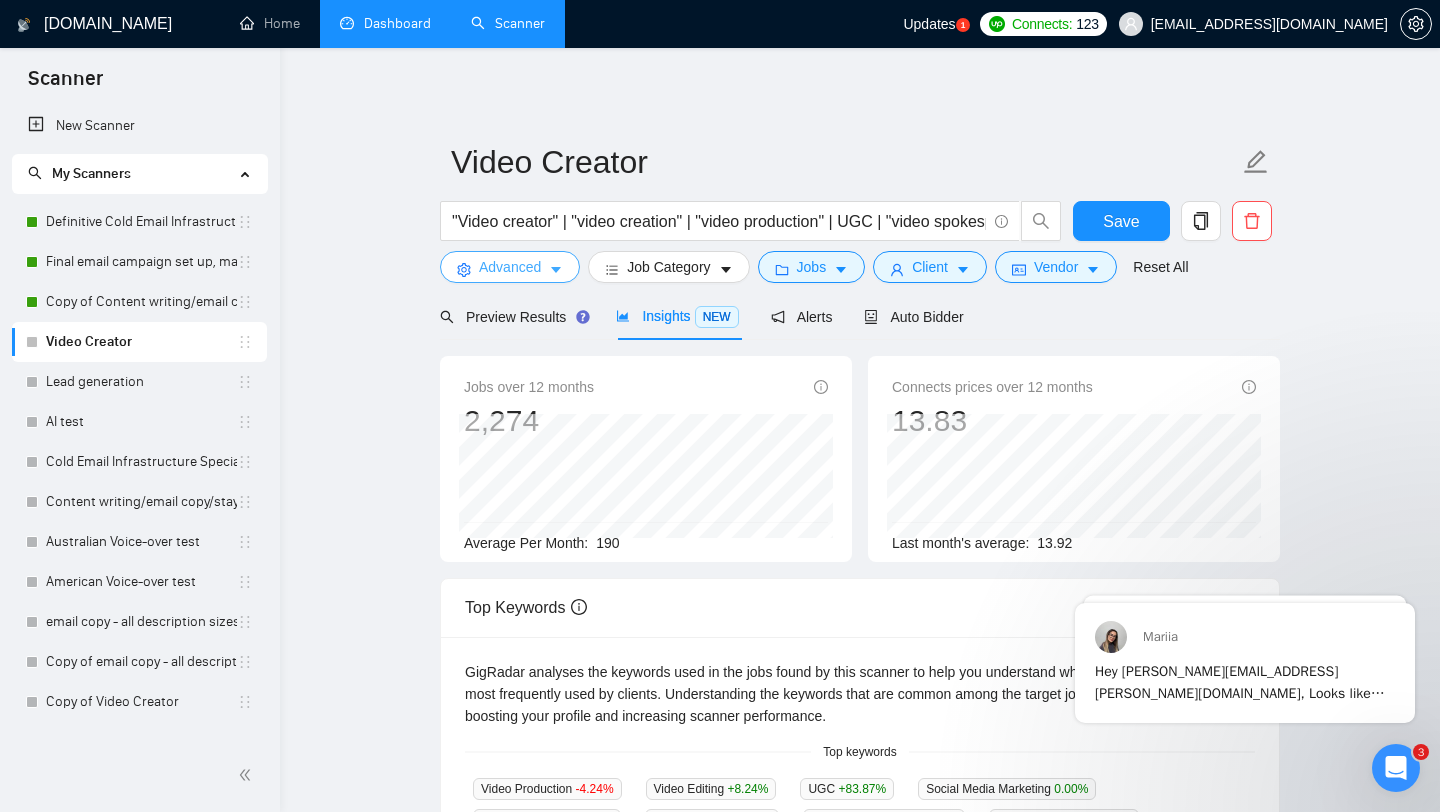 click on "Advanced" at bounding box center [510, 267] 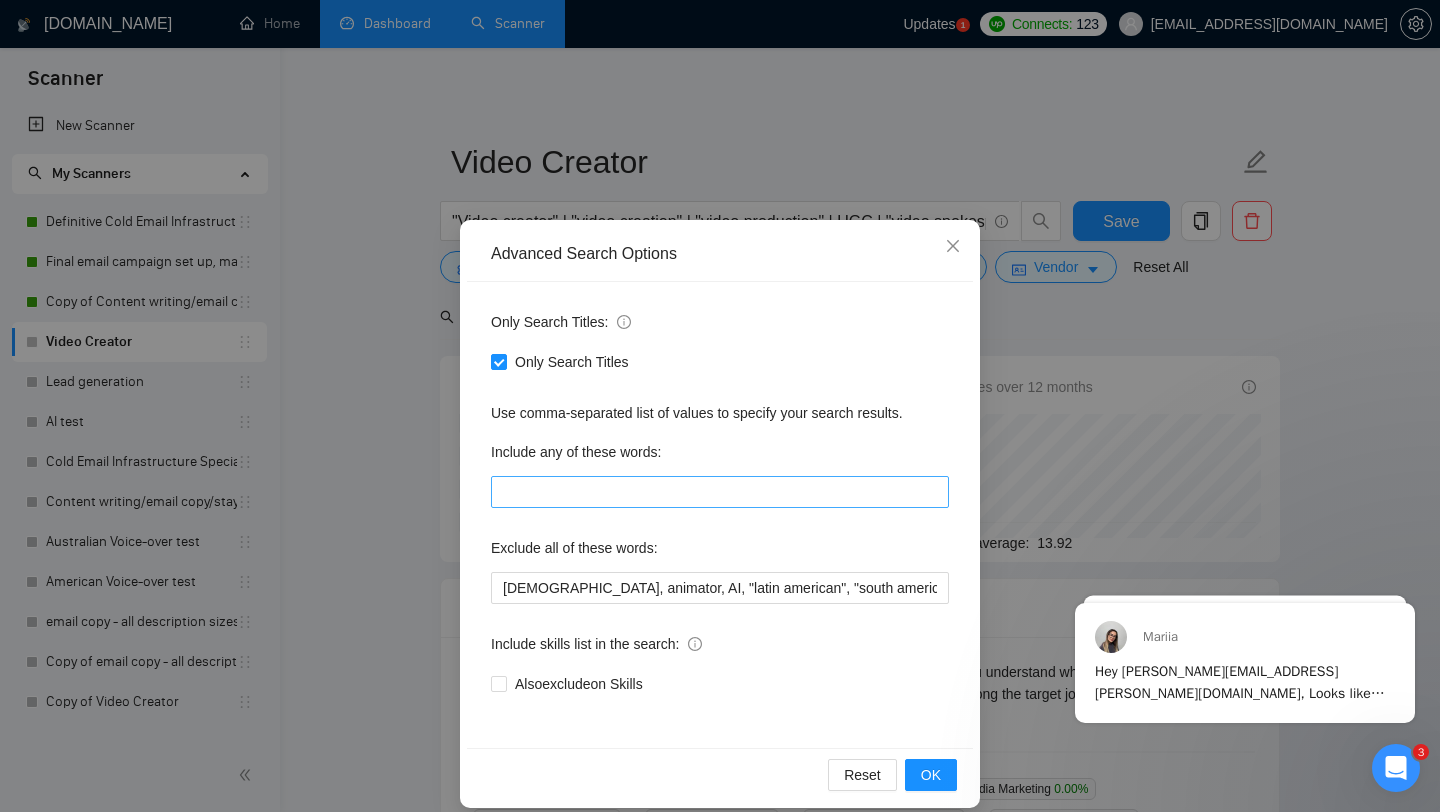 scroll, scrollTop: 20, scrollLeft: 0, axis: vertical 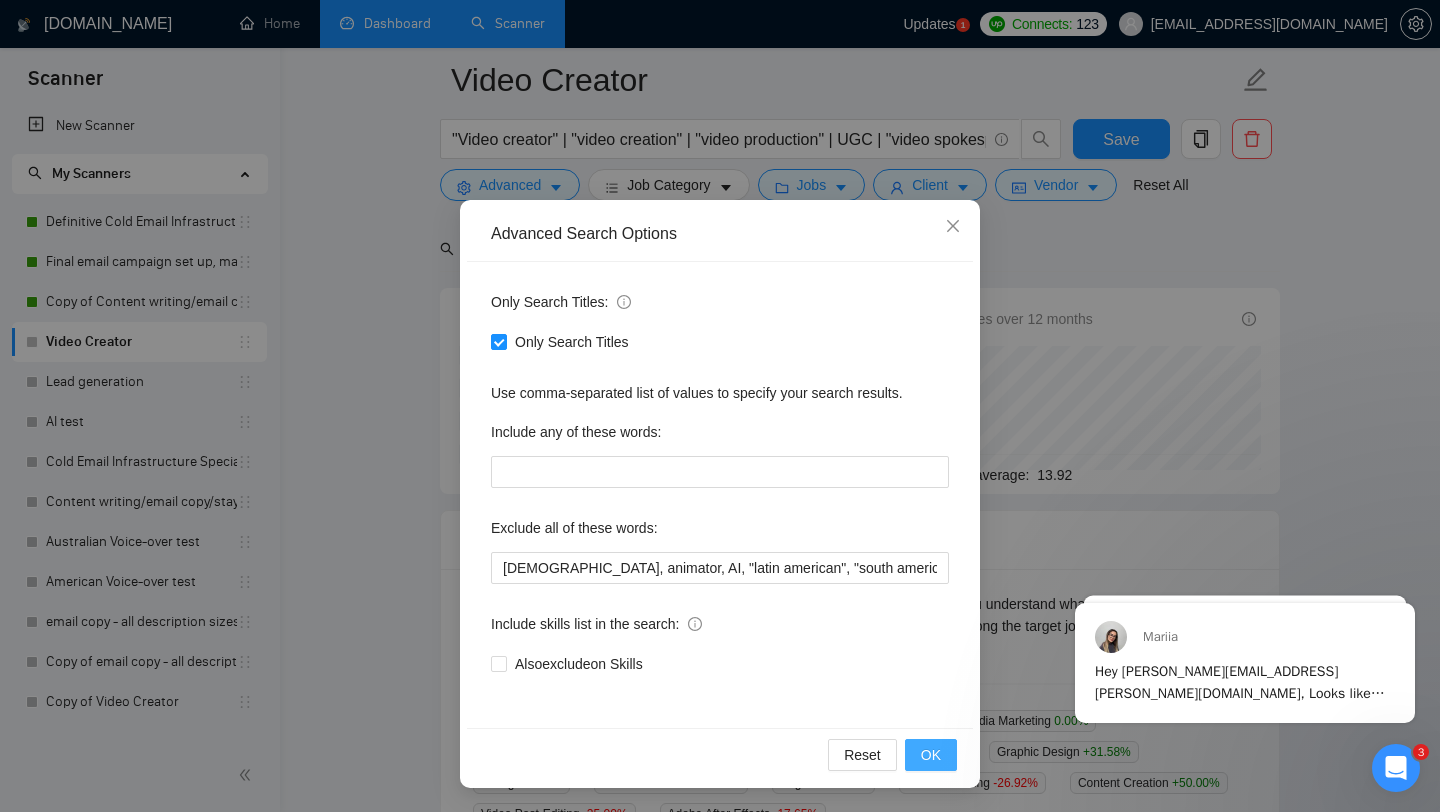 click on "OK" at bounding box center [931, 755] 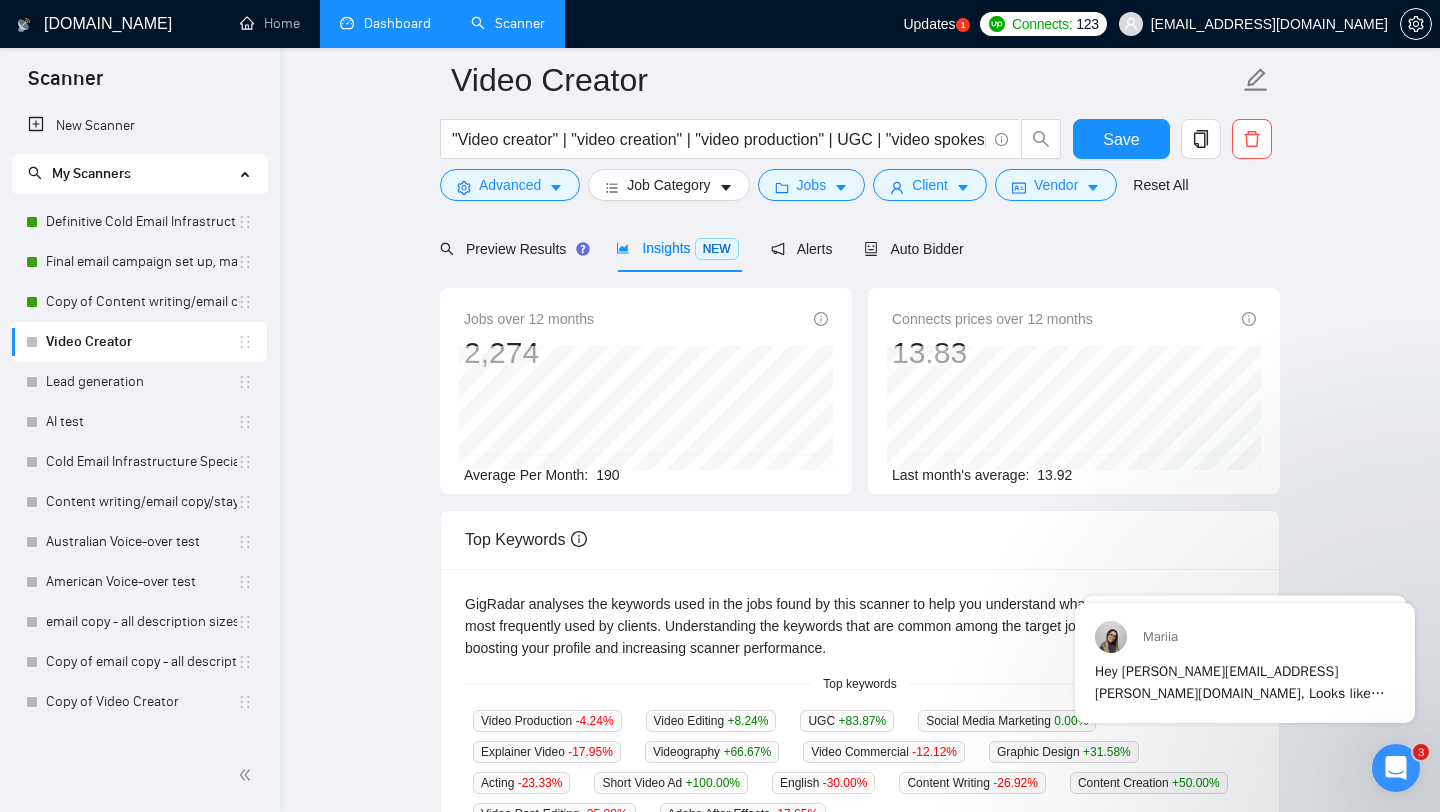 scroll, scrollTop: 0, scrollLeft: 0, axis: both 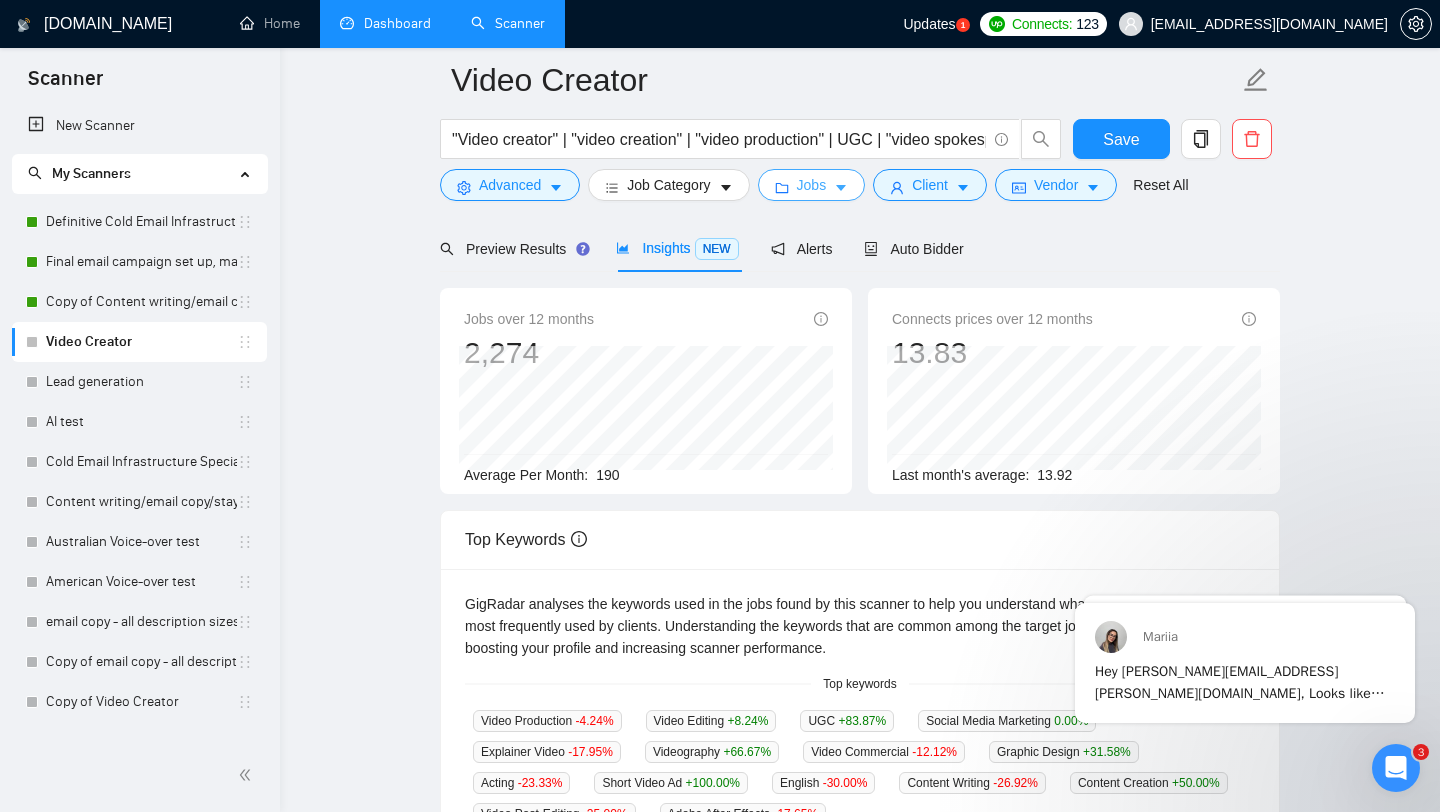 click 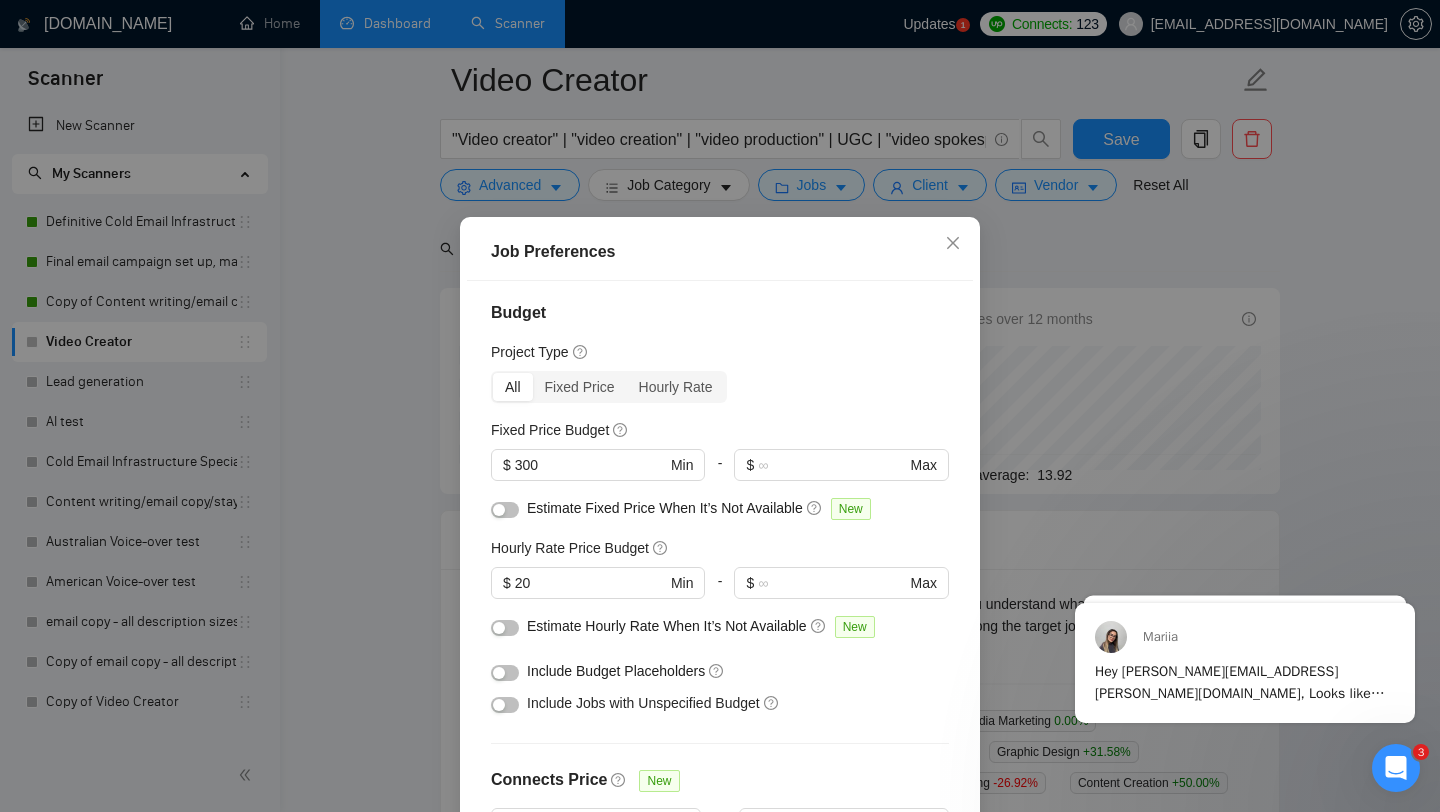 scroll, scrollTop: 0, scrollLeft: 0, axis: both 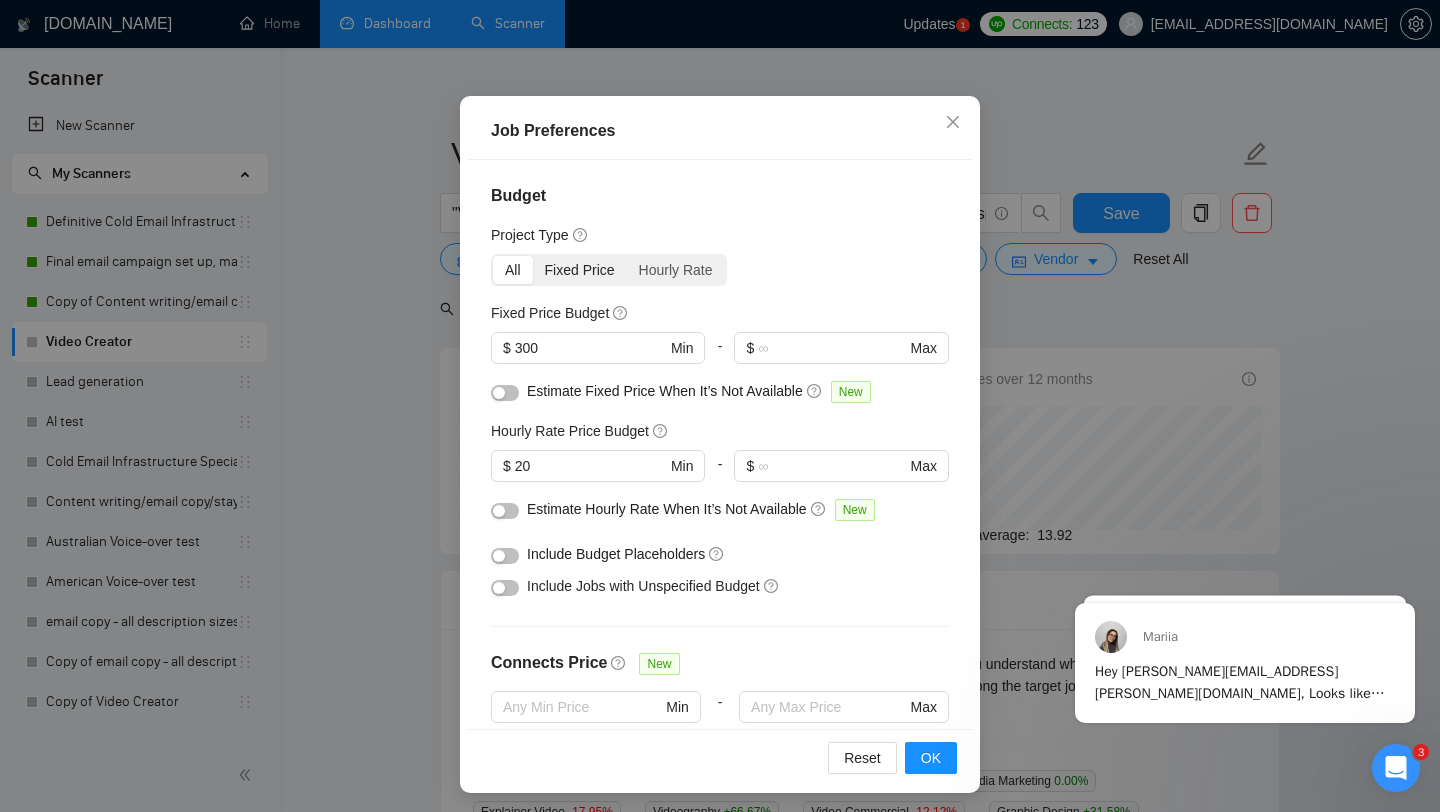 click on "Fixed Price" at bounding box center [580, 270] 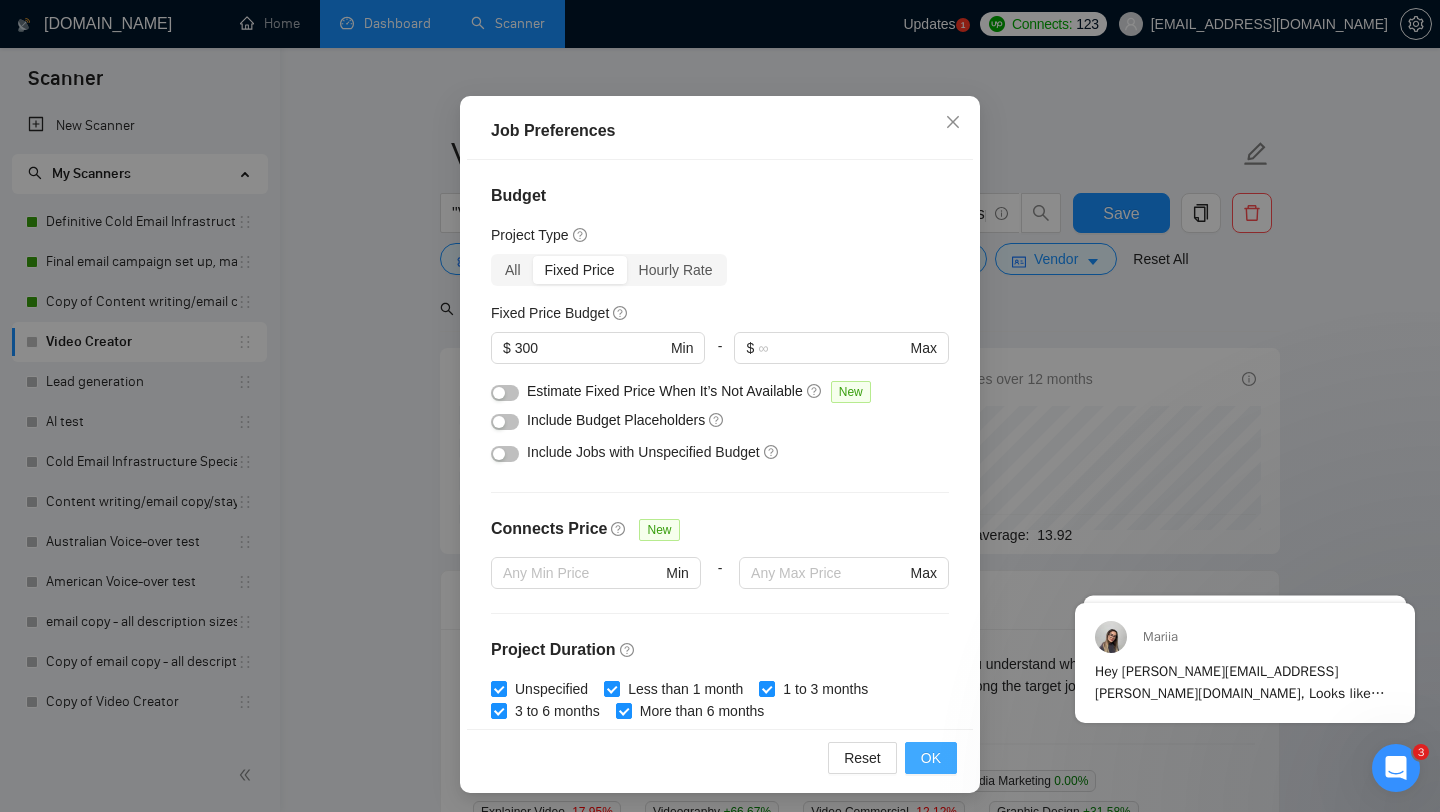 click on "OK" at bounding box center (931, 758) 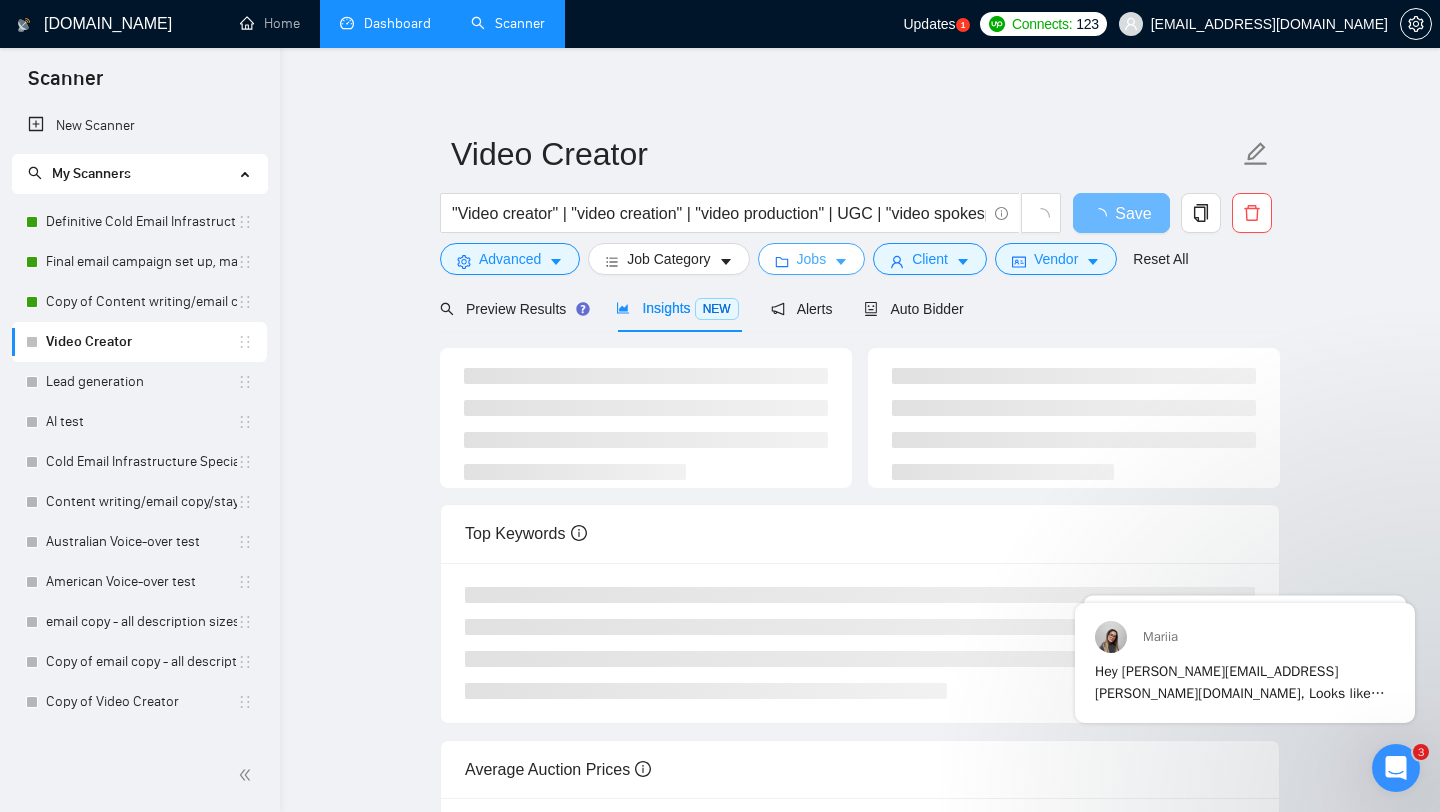 scroll, scrollTop: 0, scrollLeft: 0, axis: both 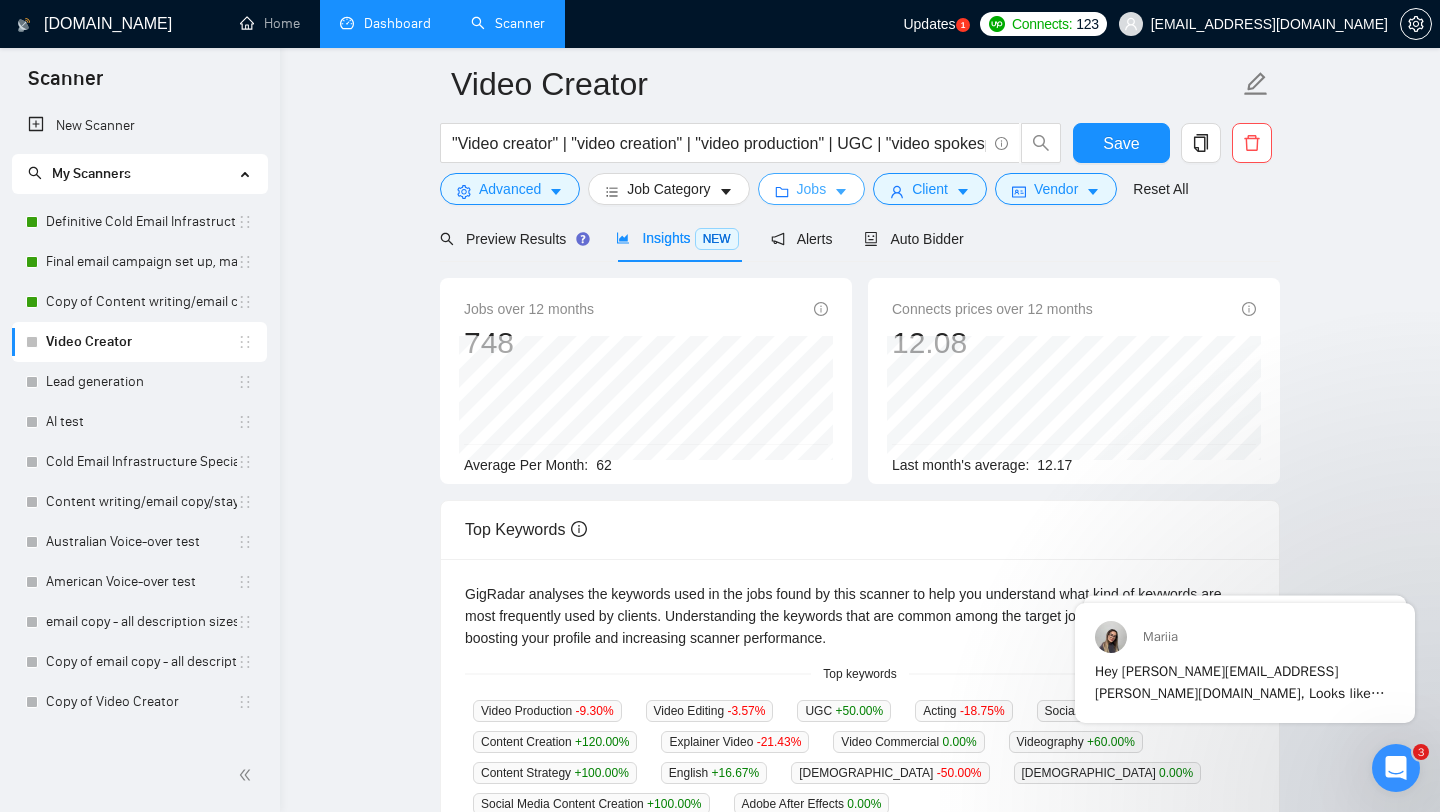 click on "Jobs" at bounding box center (812, 189) 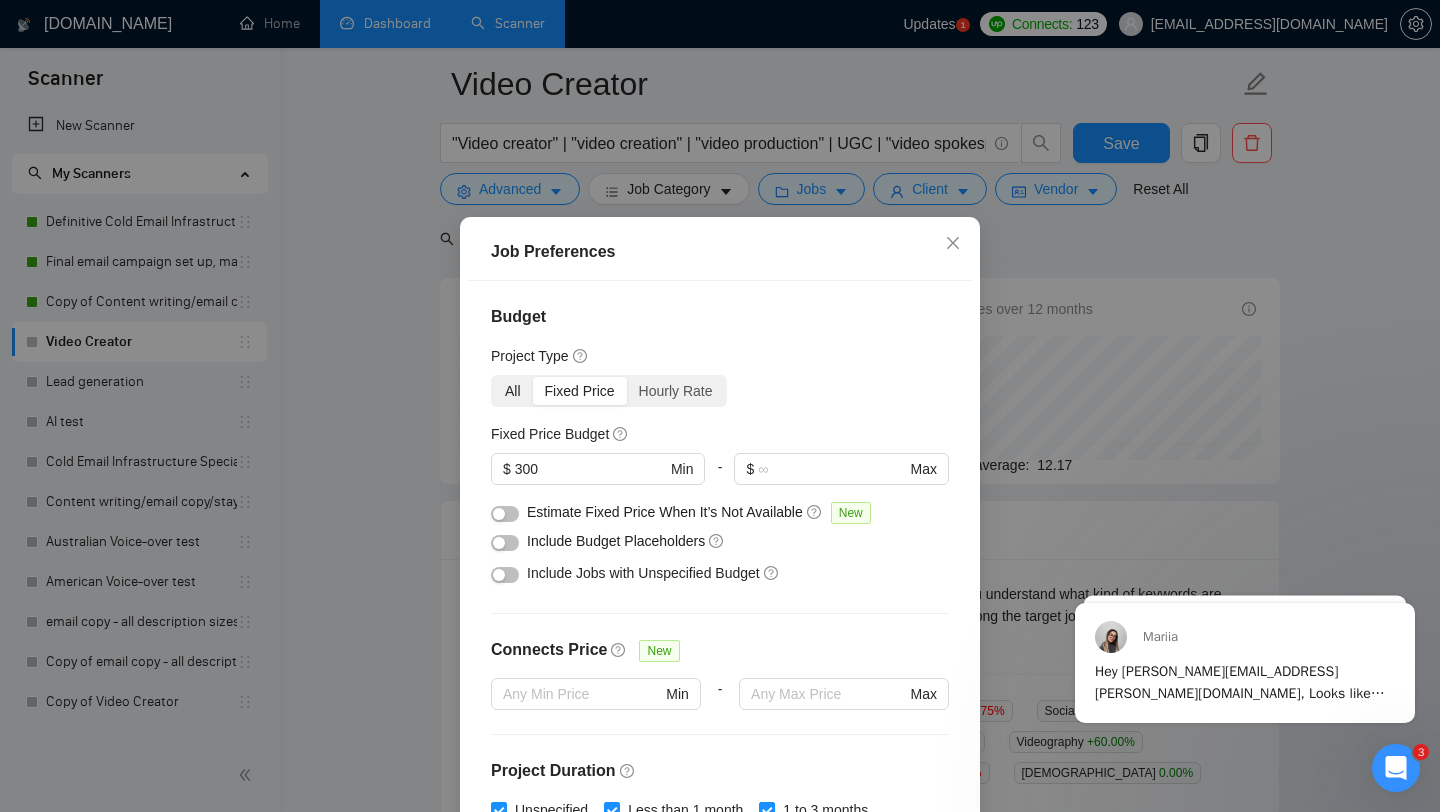 click on "All" at bounding box center [513, 391] 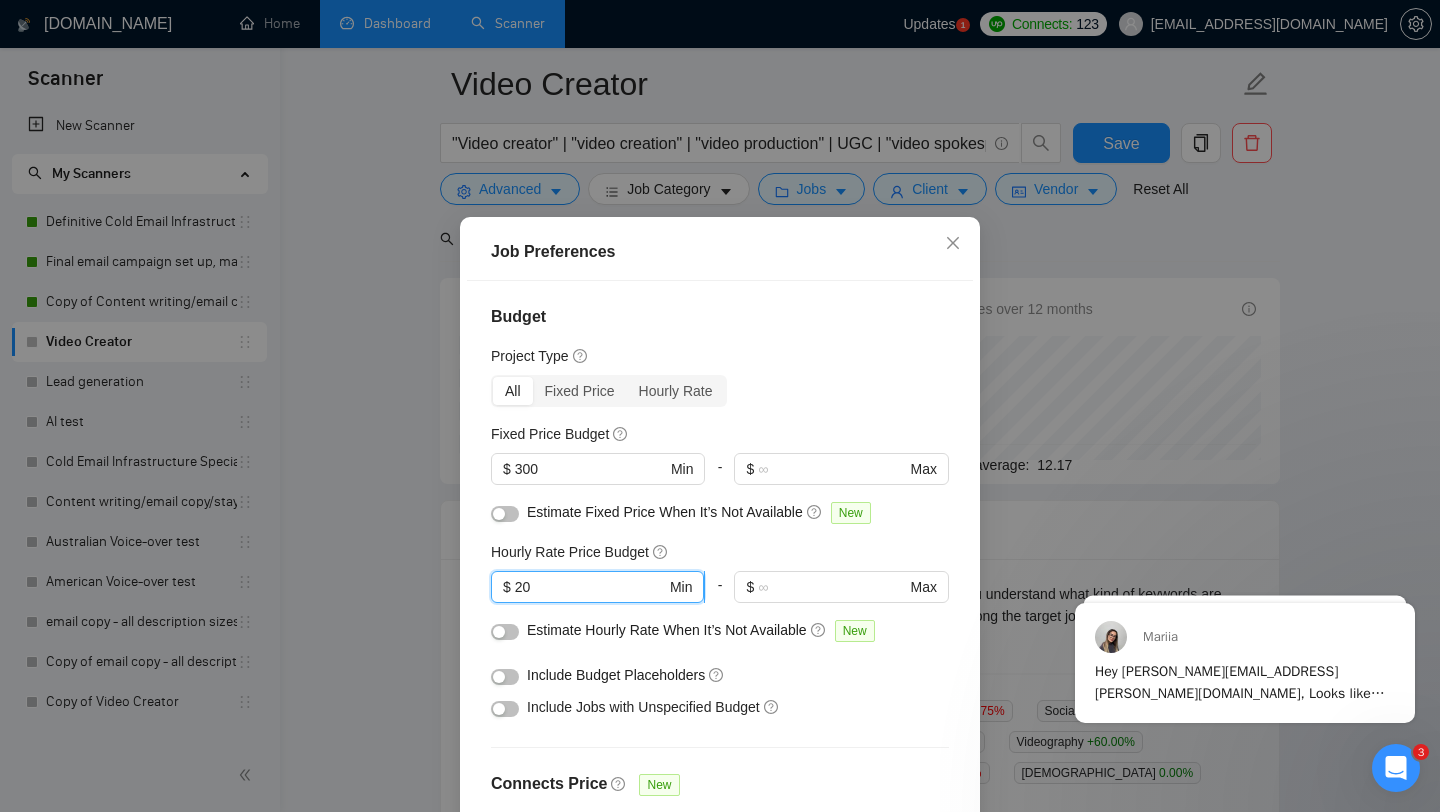 click on "20" at bounding box center (590, 587) 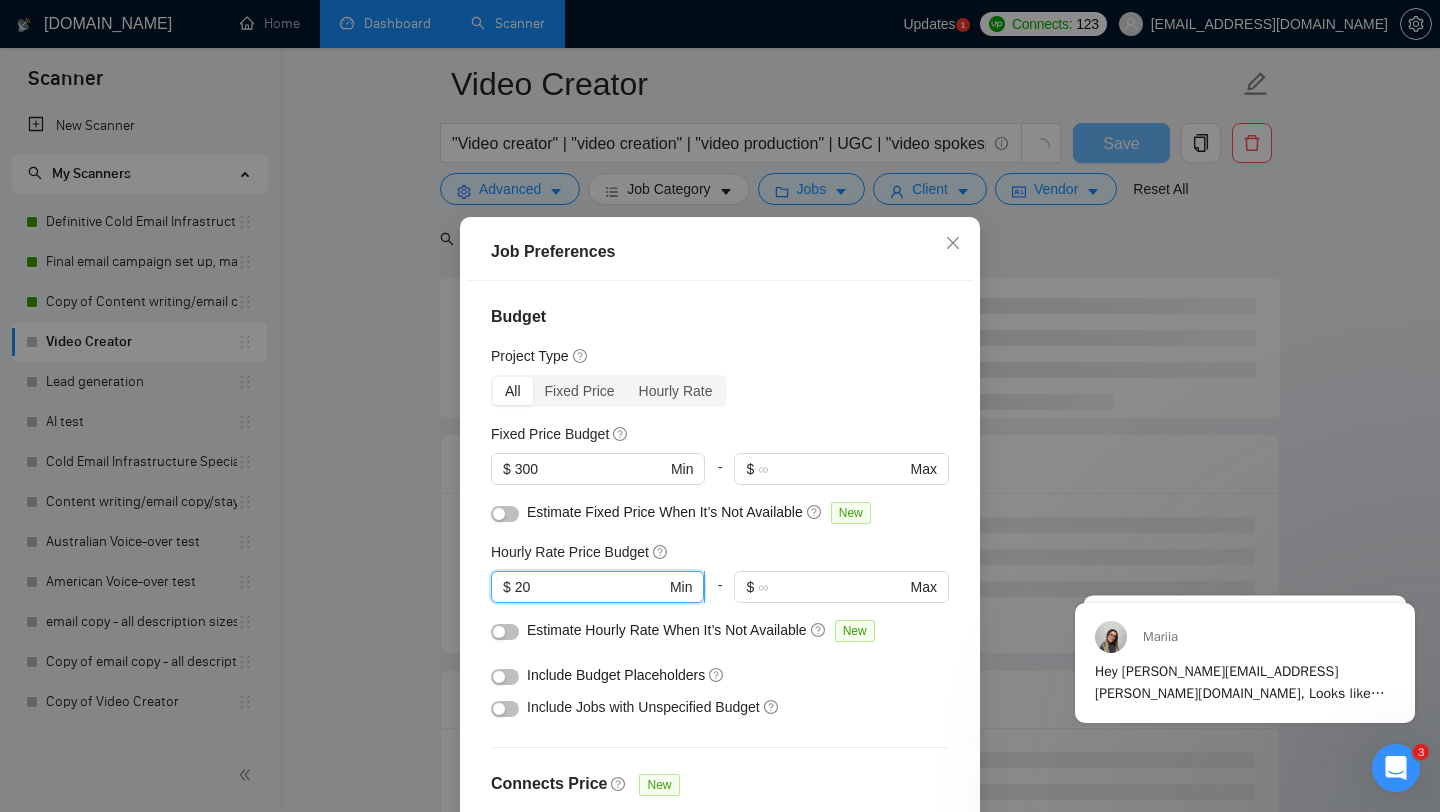 click on "20" at bounding box center [590, 587] 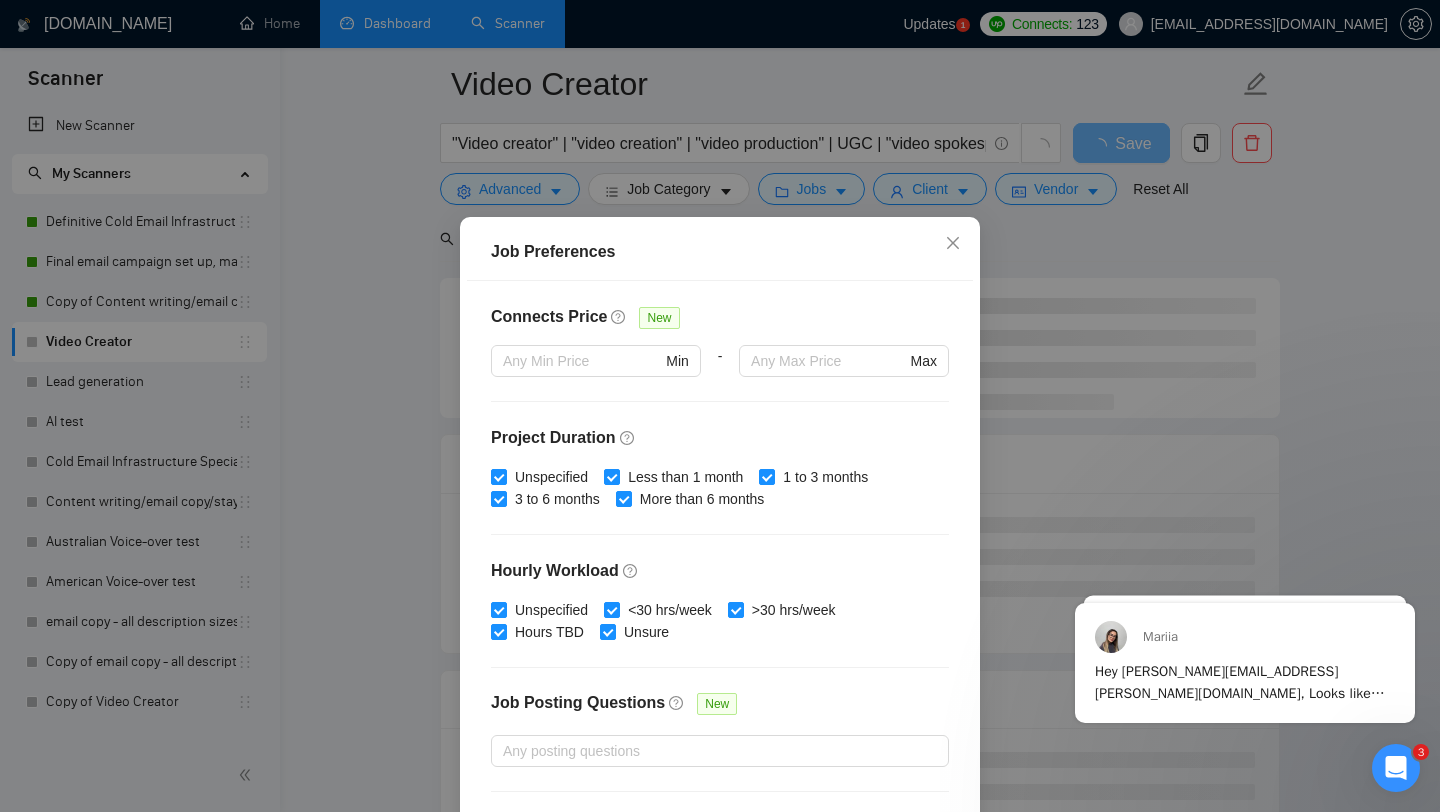 scroll, scrollTop: 559, scrollLeft: 0, axis: vertical 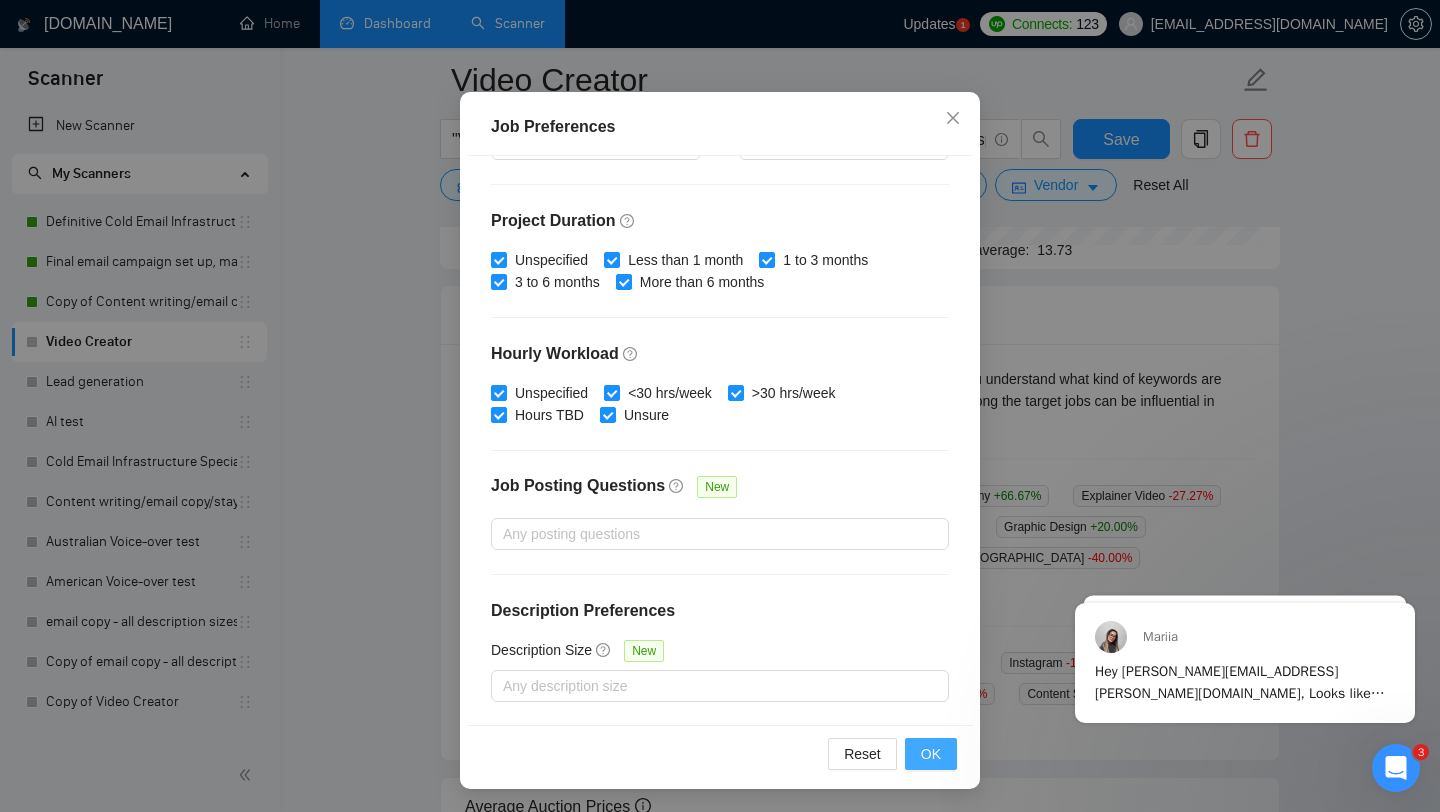 type on "35" 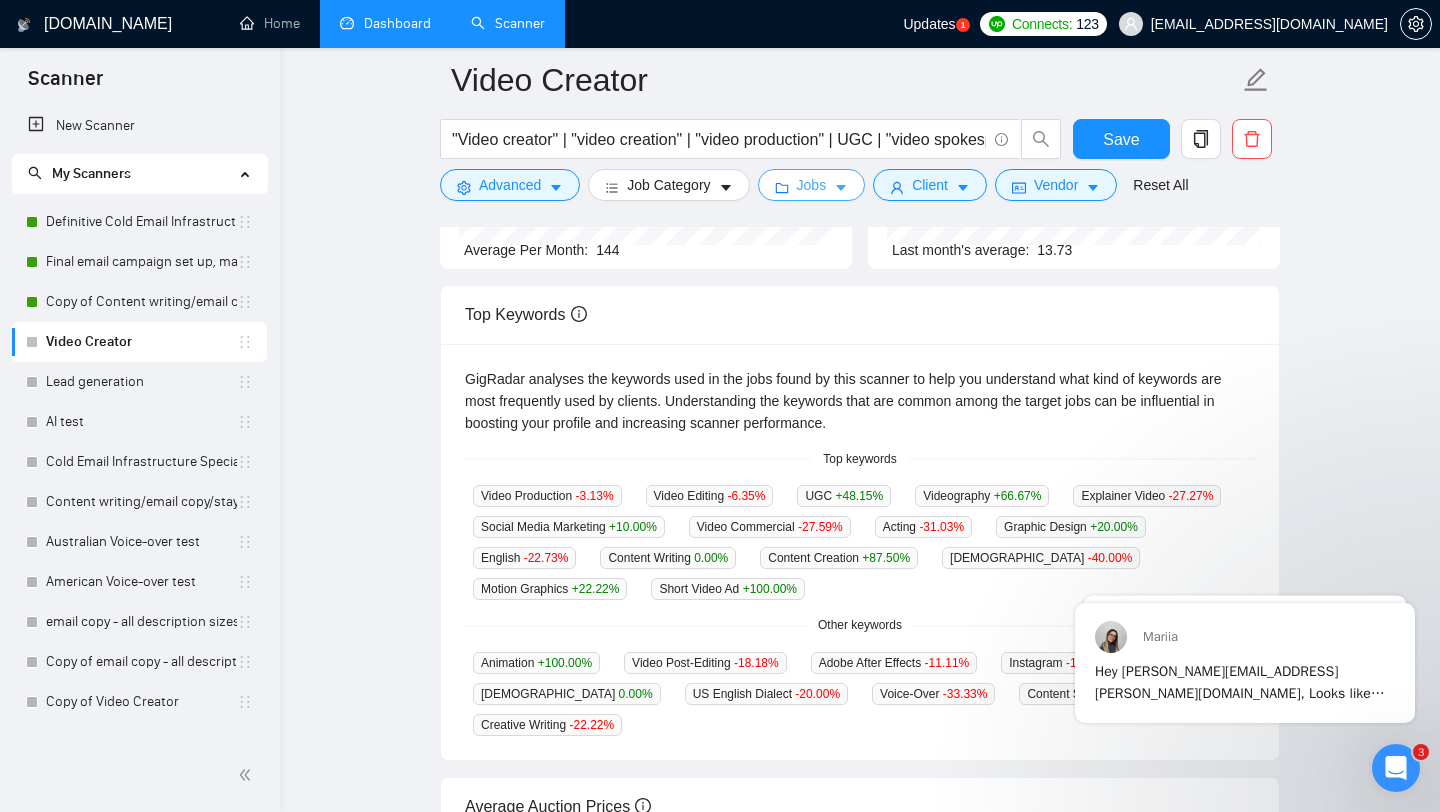 scroll, scrollTop: 0, scrollLeft: 0, axis: both 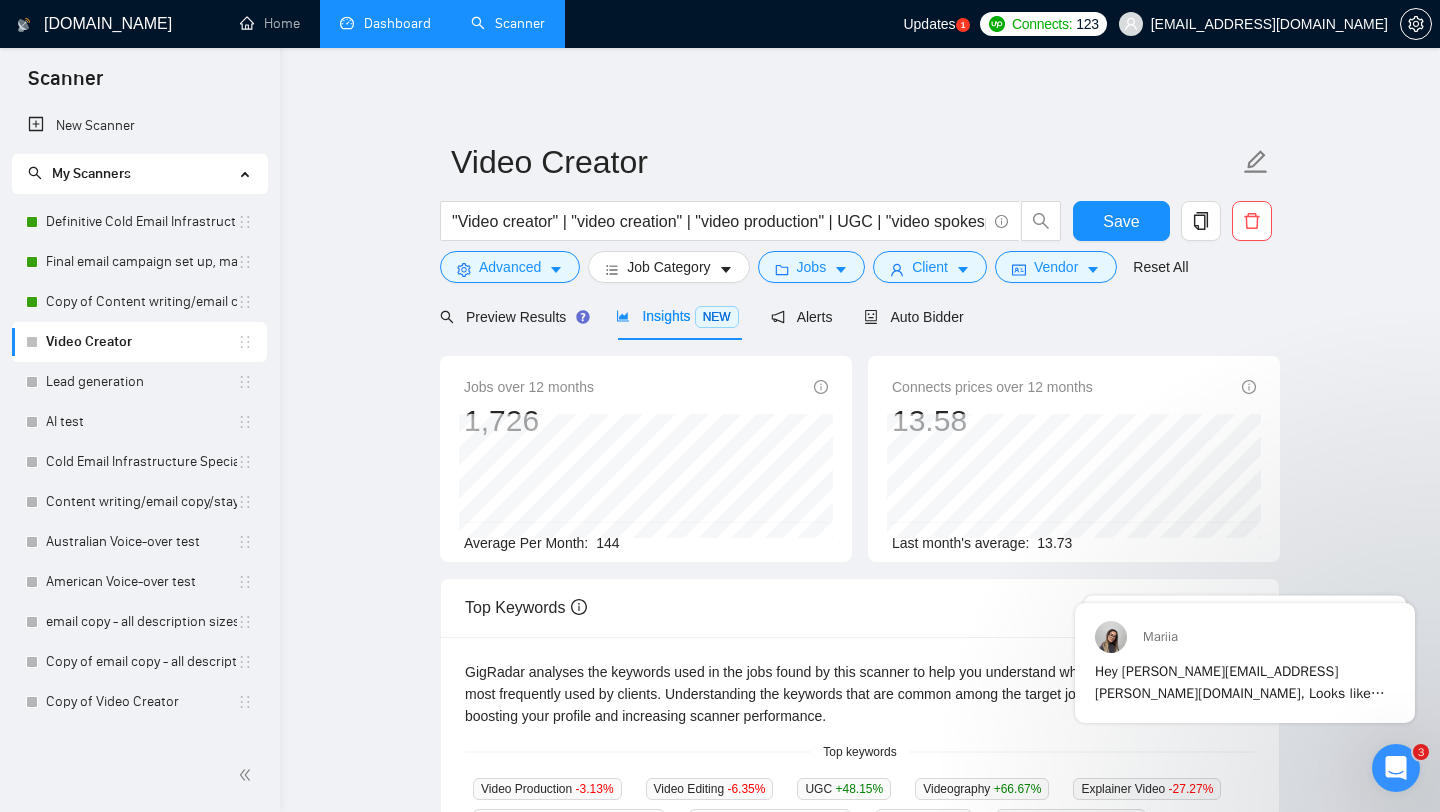 click on "Insights NEW" at bounding box center [677, 316] 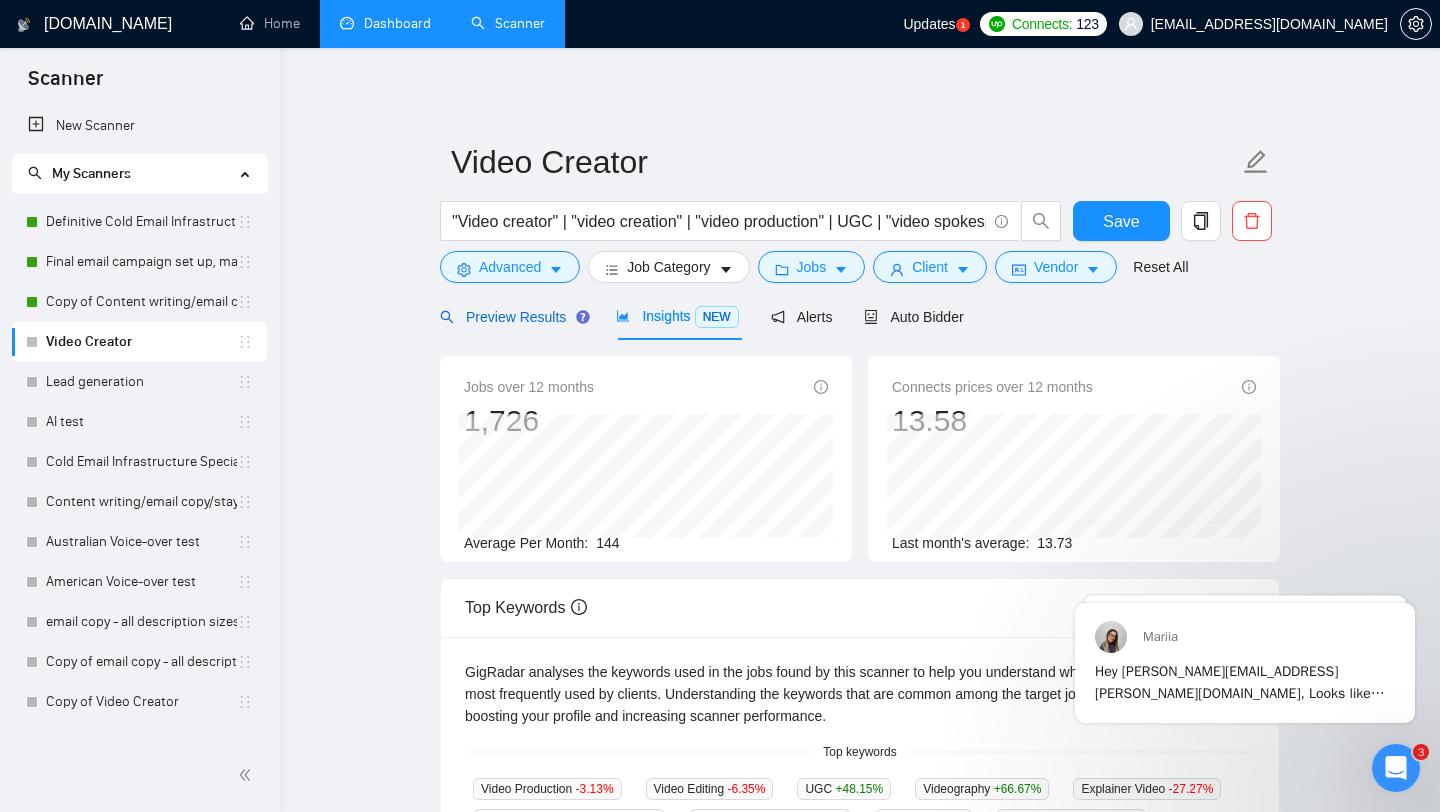 click on "Preview Results" at bounding box center (512, 317) 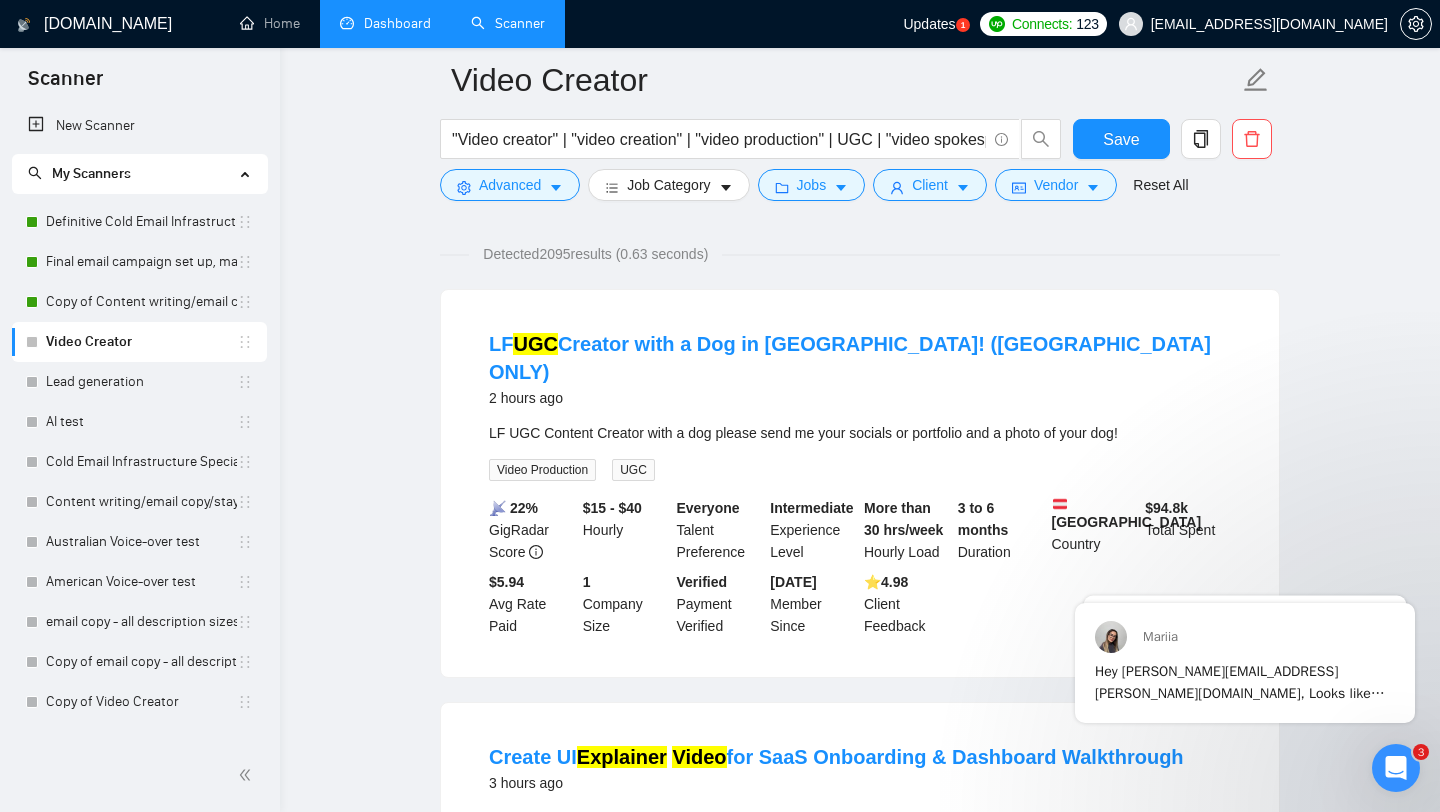 scroll, scrollTop: 112, scrollLeft: 0, axis: vertical 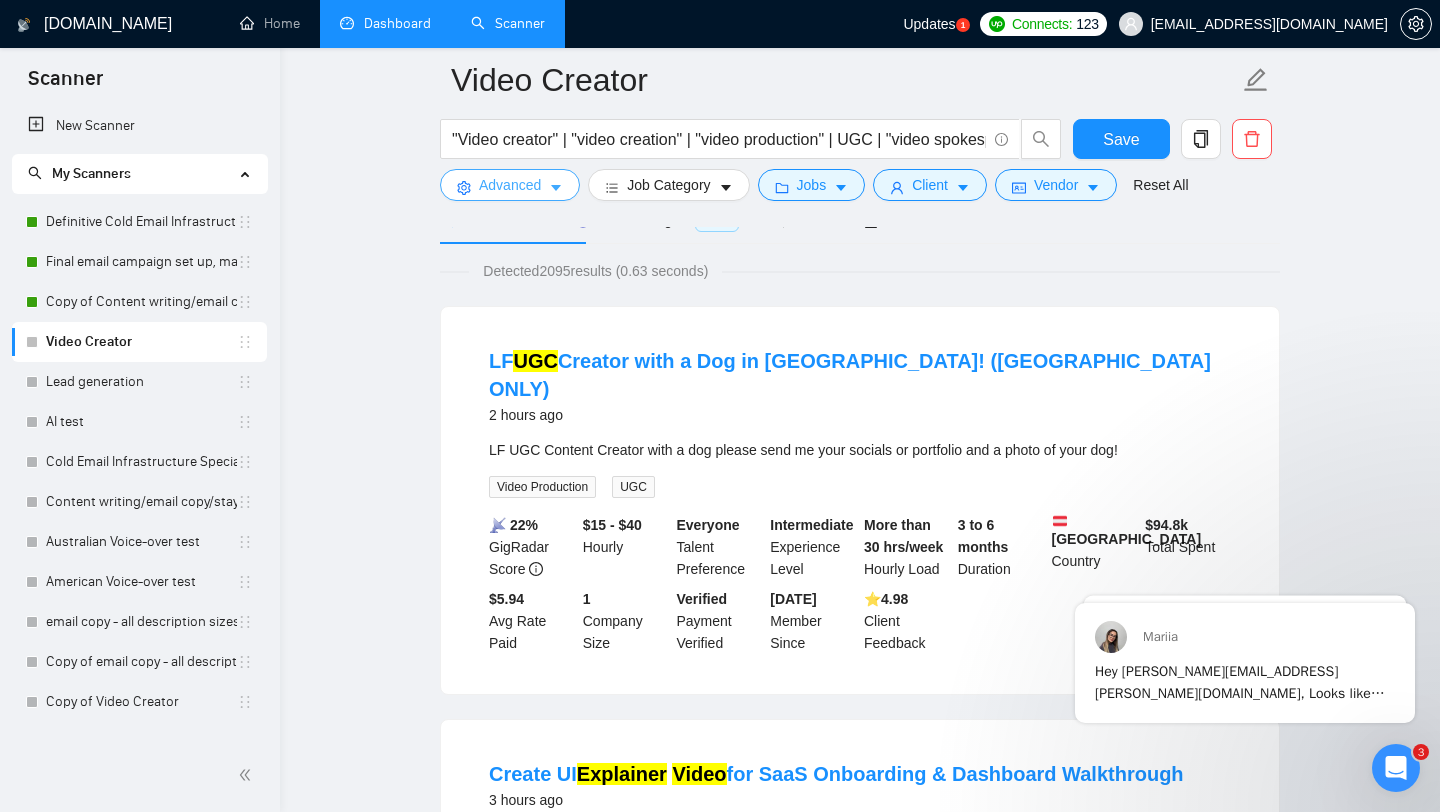 click 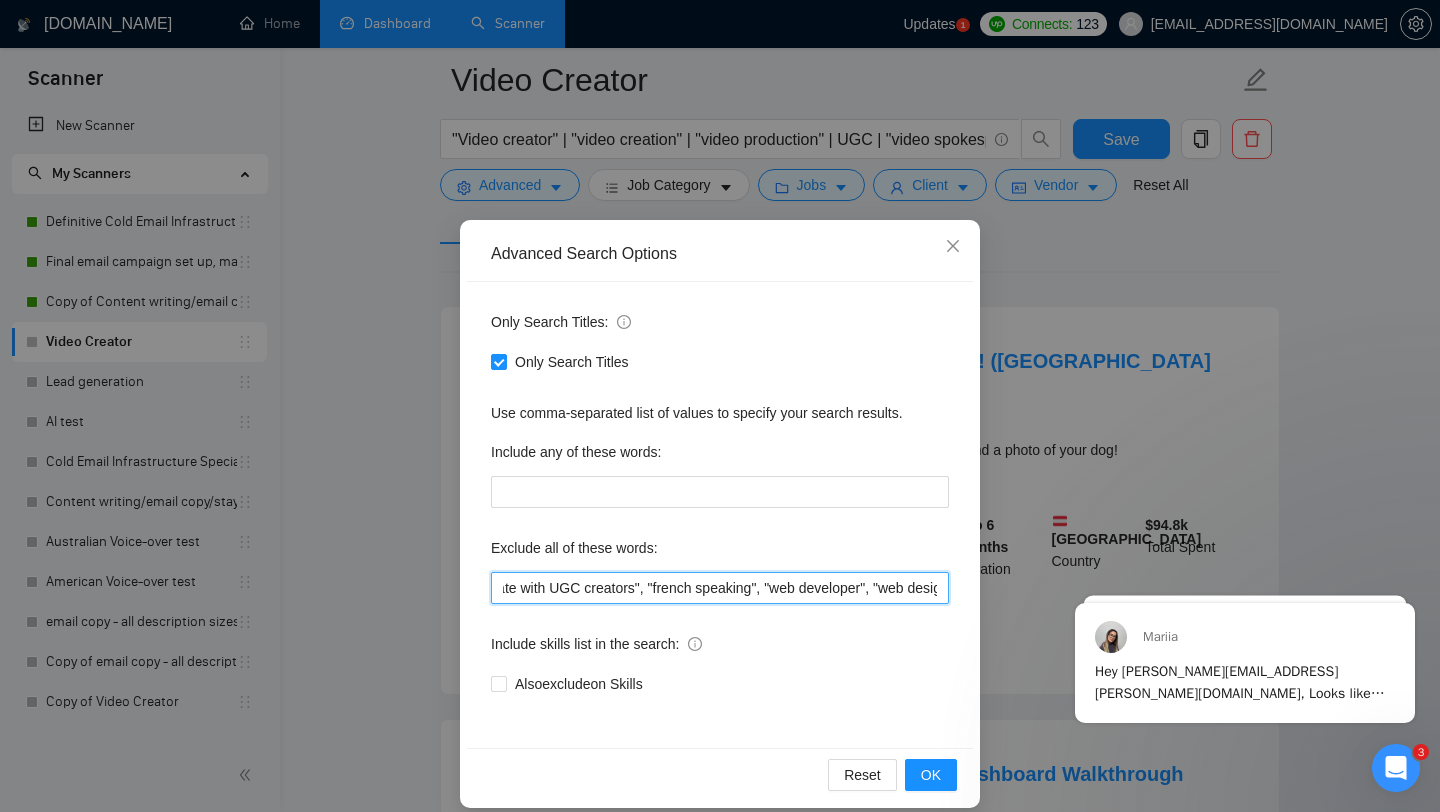 scroll, scrollTop: 0, scrollLeft: 2380, axis: horizontal 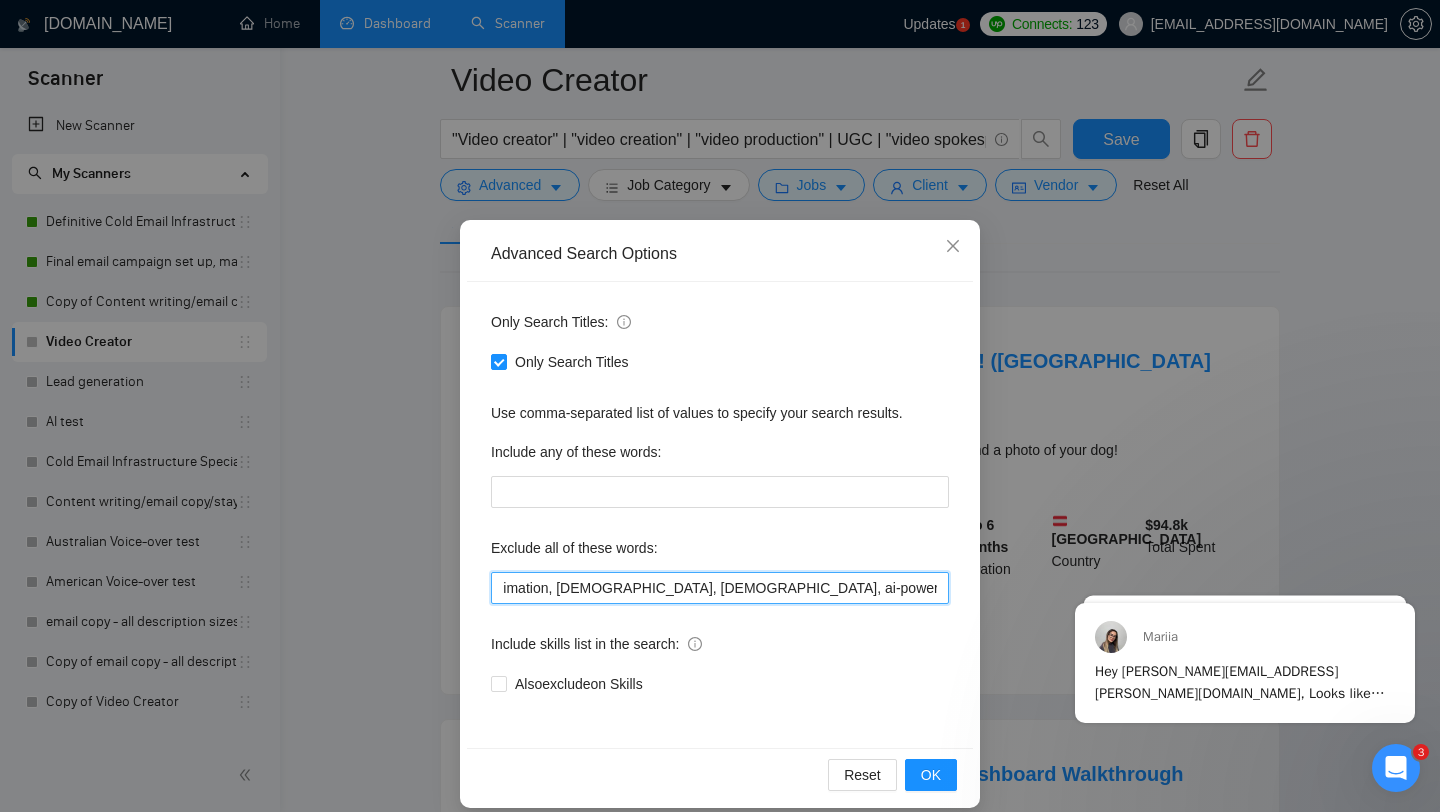 drag, startPoint x: 705, startPoint y: 580, endPoint x: 1021, endPoint y: 594, distance: 316.30997 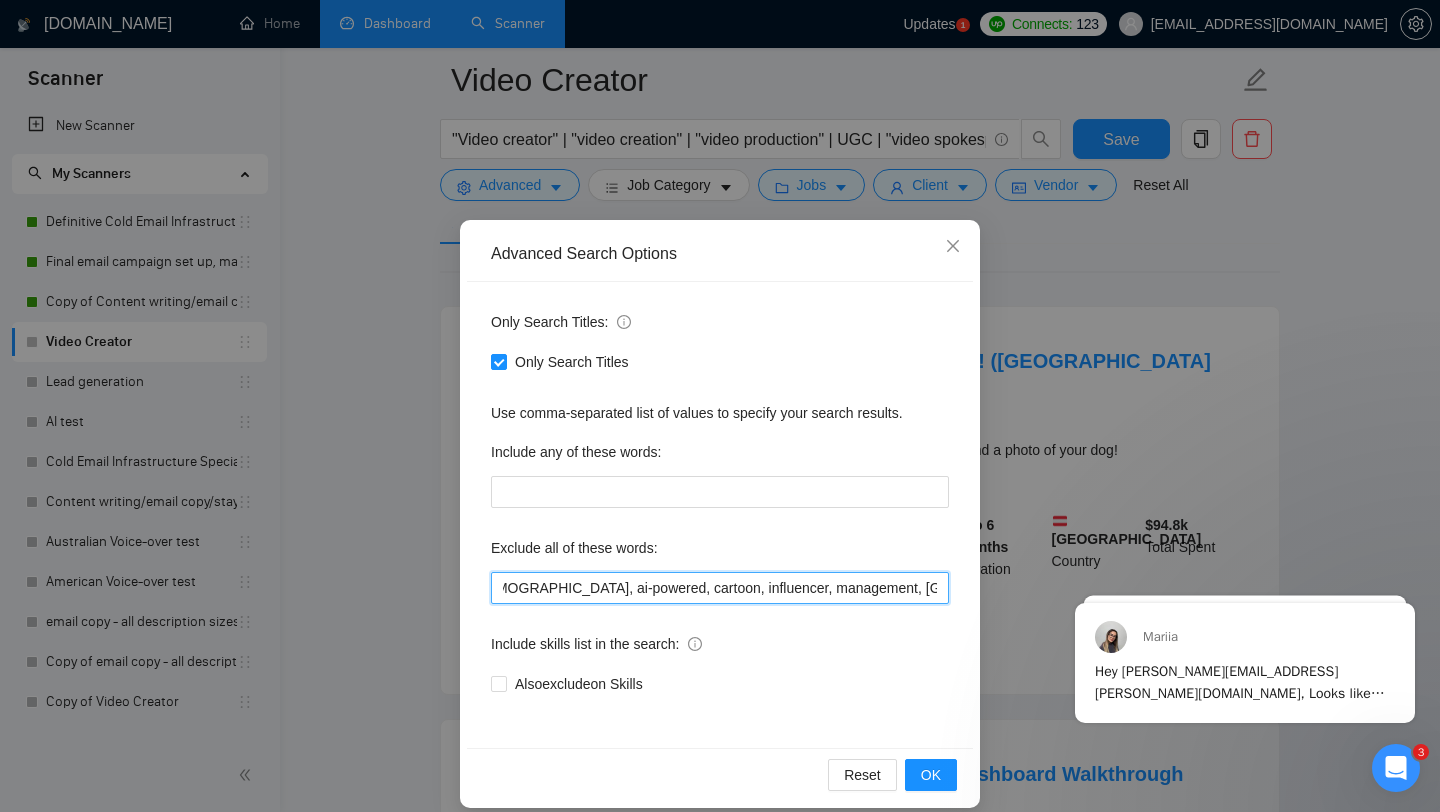 scroll, scrollTop: 0, scrollLeft: 2642, axis: horizontal 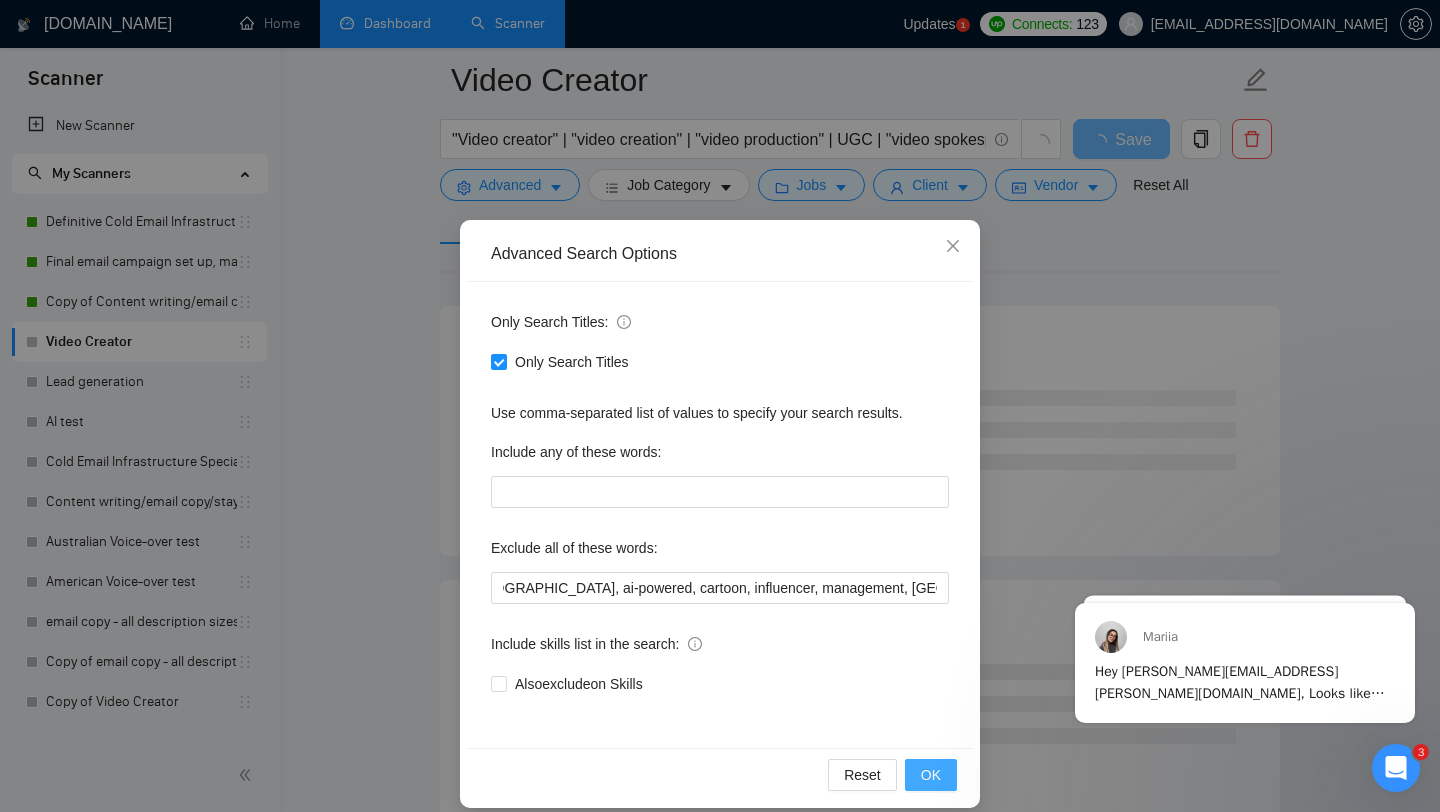 click on "OK" at bounding box center (931, 775) 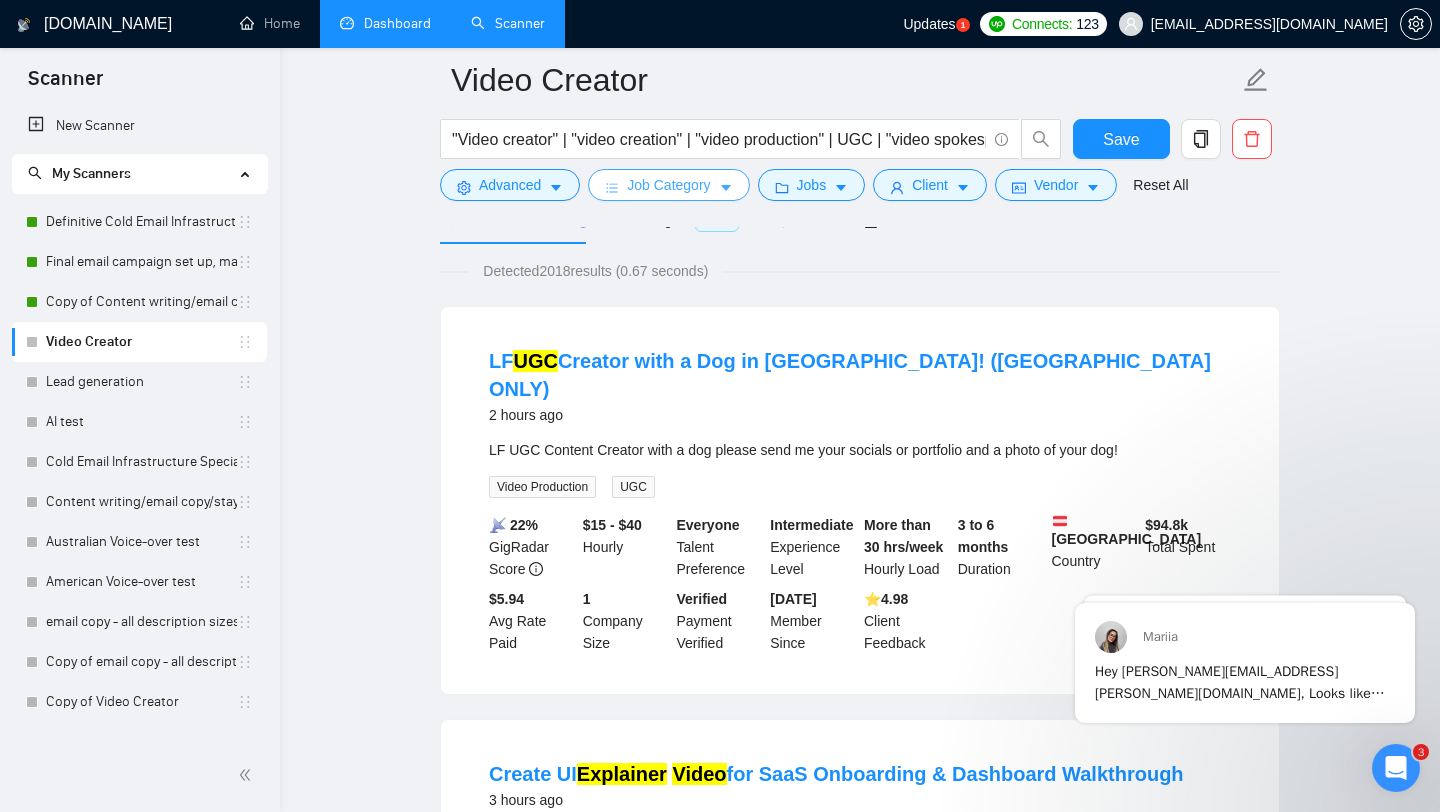 click on "Job Category" at bounding box center (668, 185) 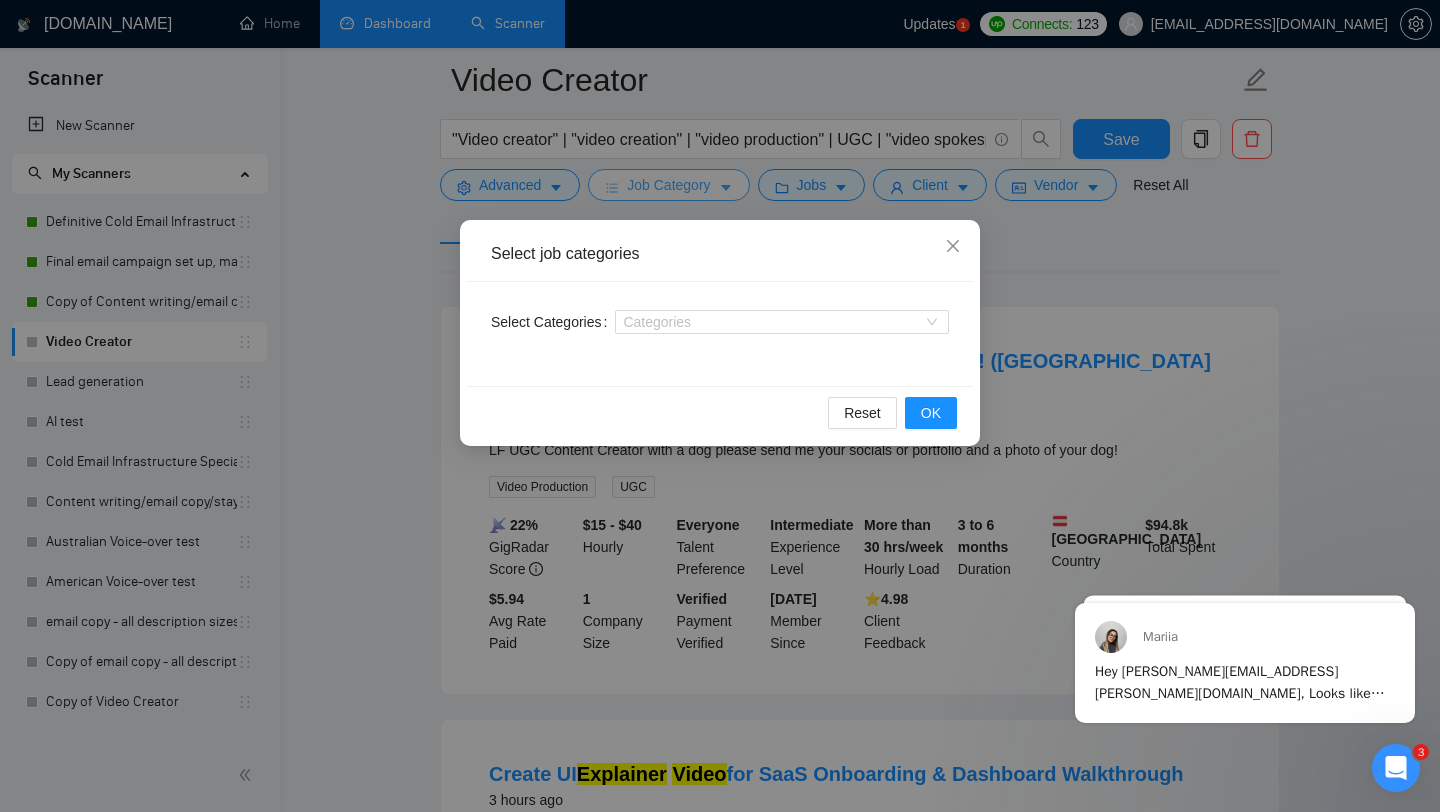 click on "Select job categories Select Categories   Categories Reset OK" at bounding box center [720, 406] 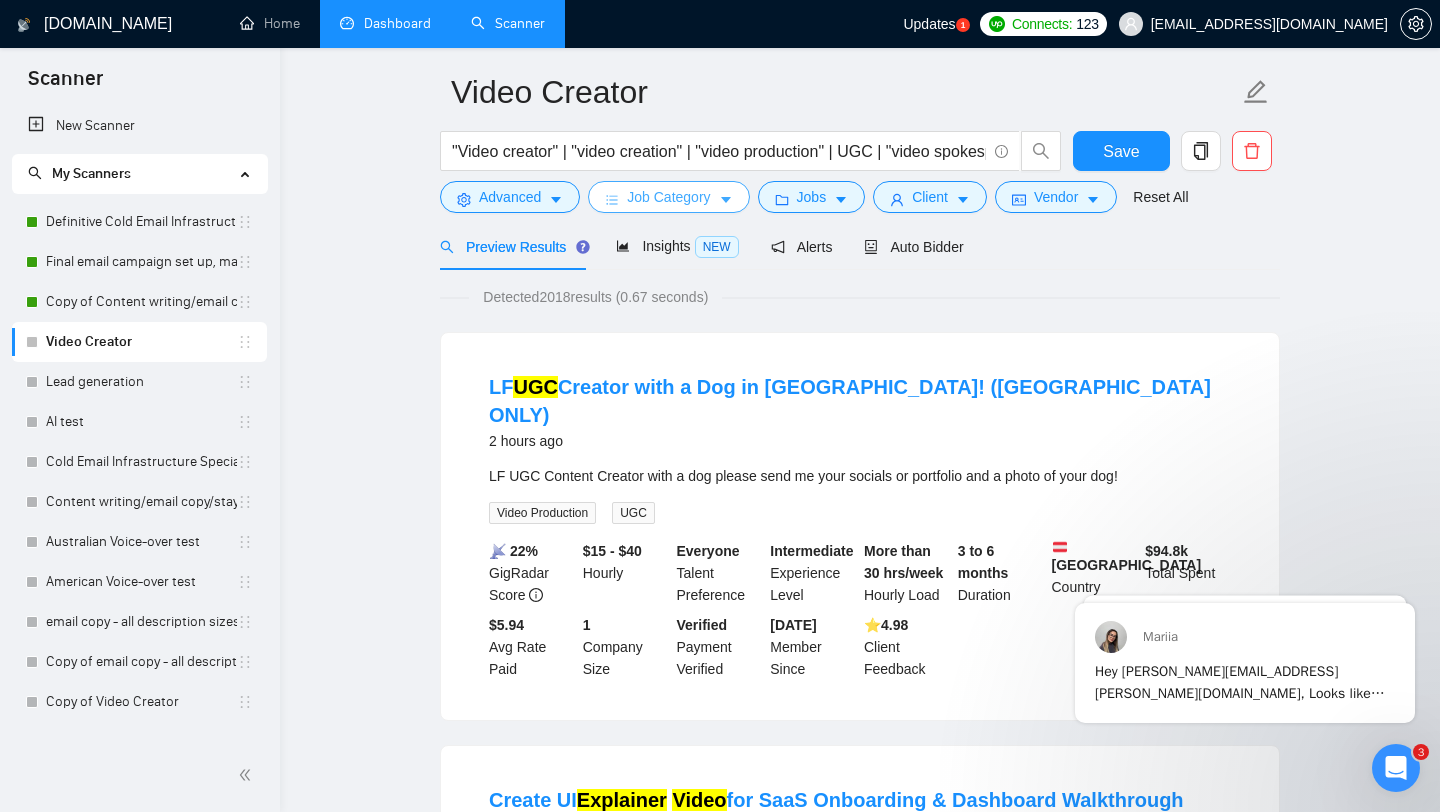 scroll, scrollTop: 0, scrollLeft: 0, axis: both 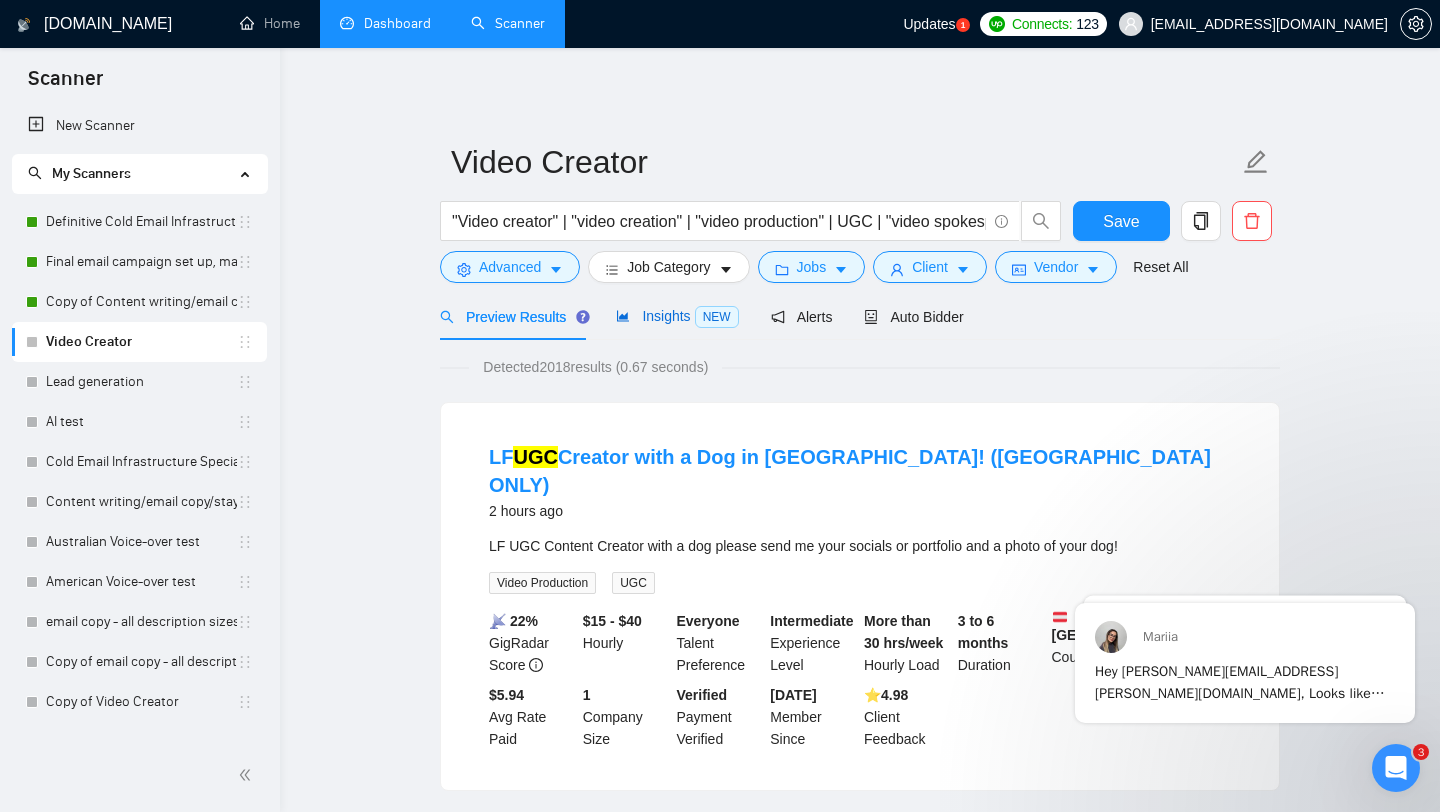 click on "Insights NEW" at bounding box center (677, 316) 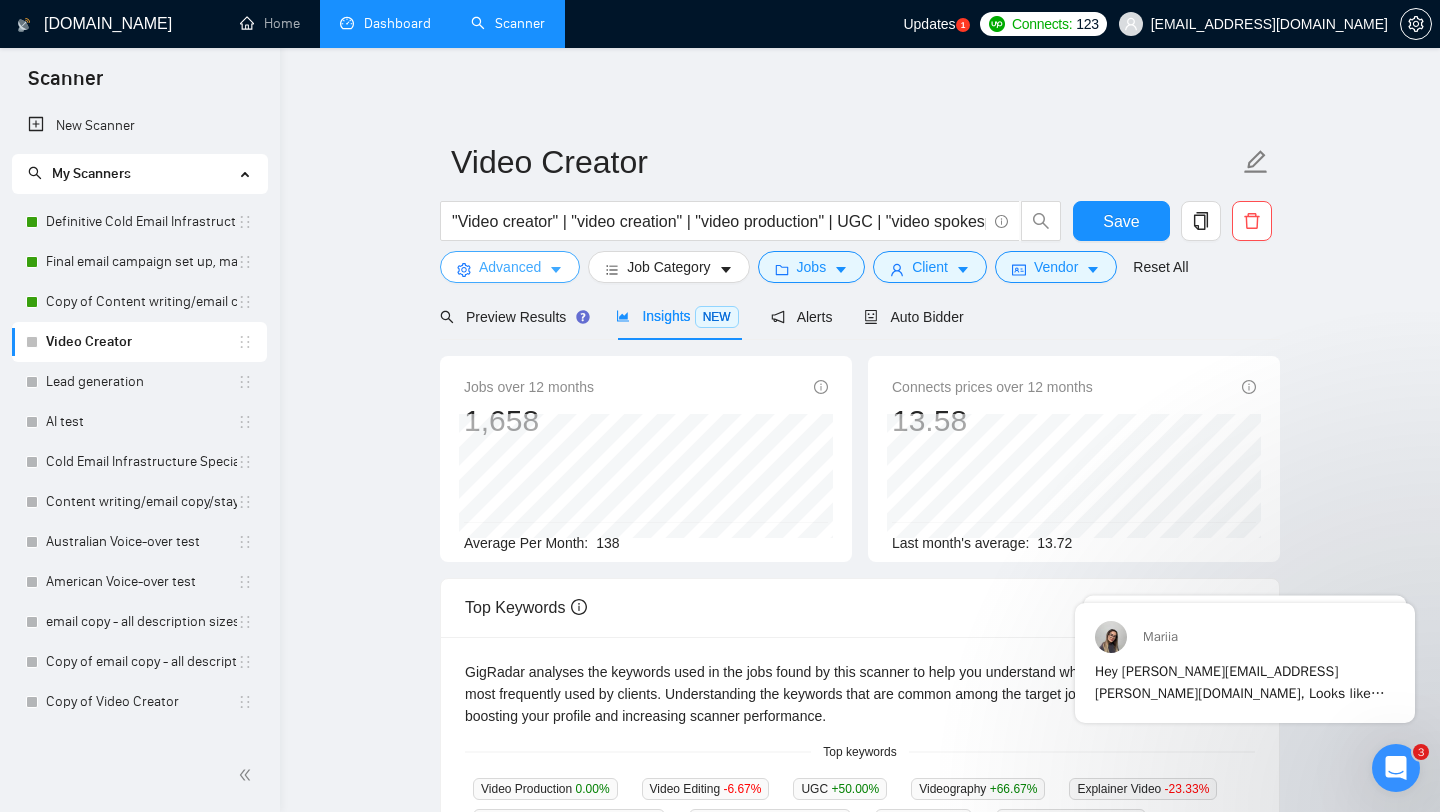 click on "Advanced" at bounding box center [510, 267] 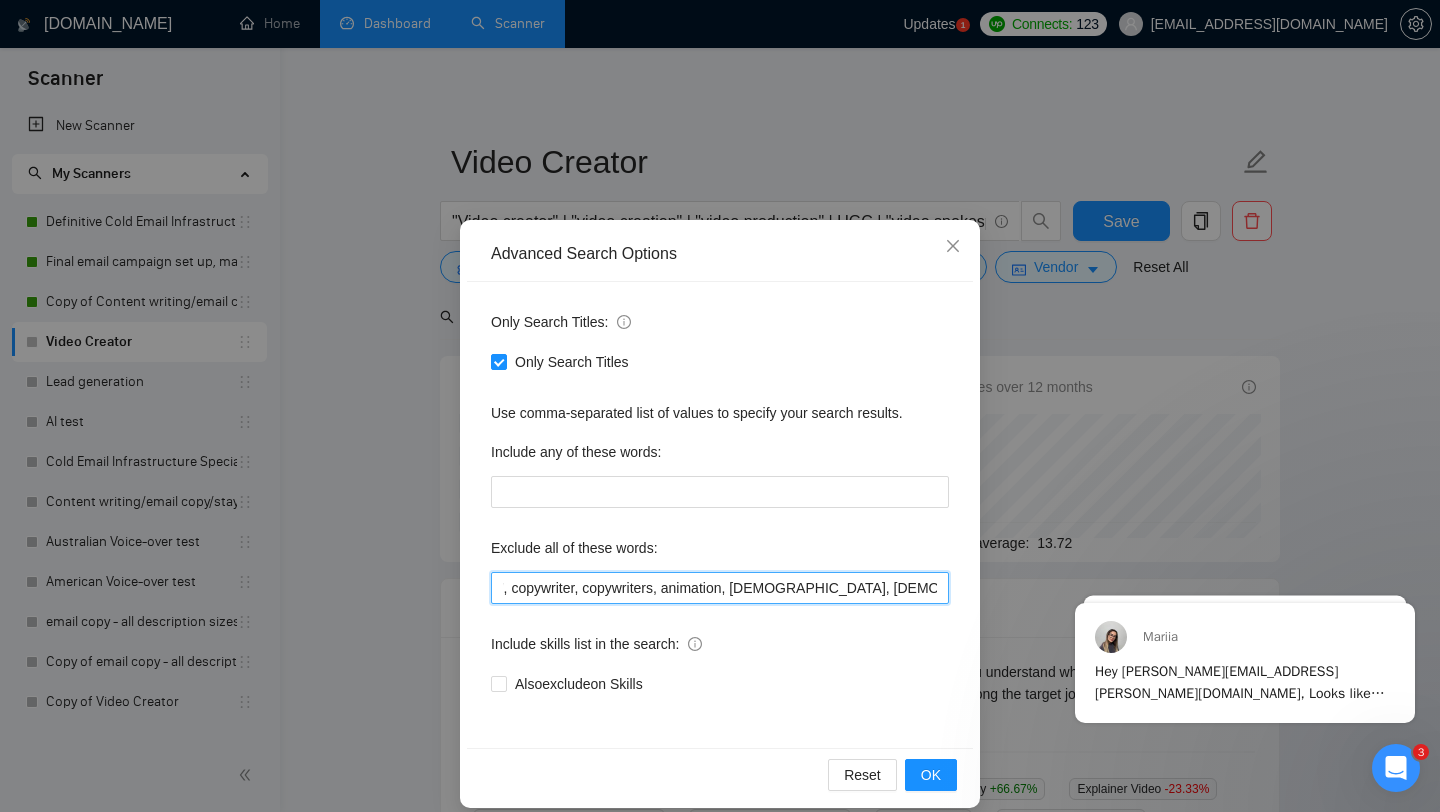 drag, startPoint x: 901, startPoint y: 592, endPoint x: 1047, endPoint y: 602, distance: 146.34207 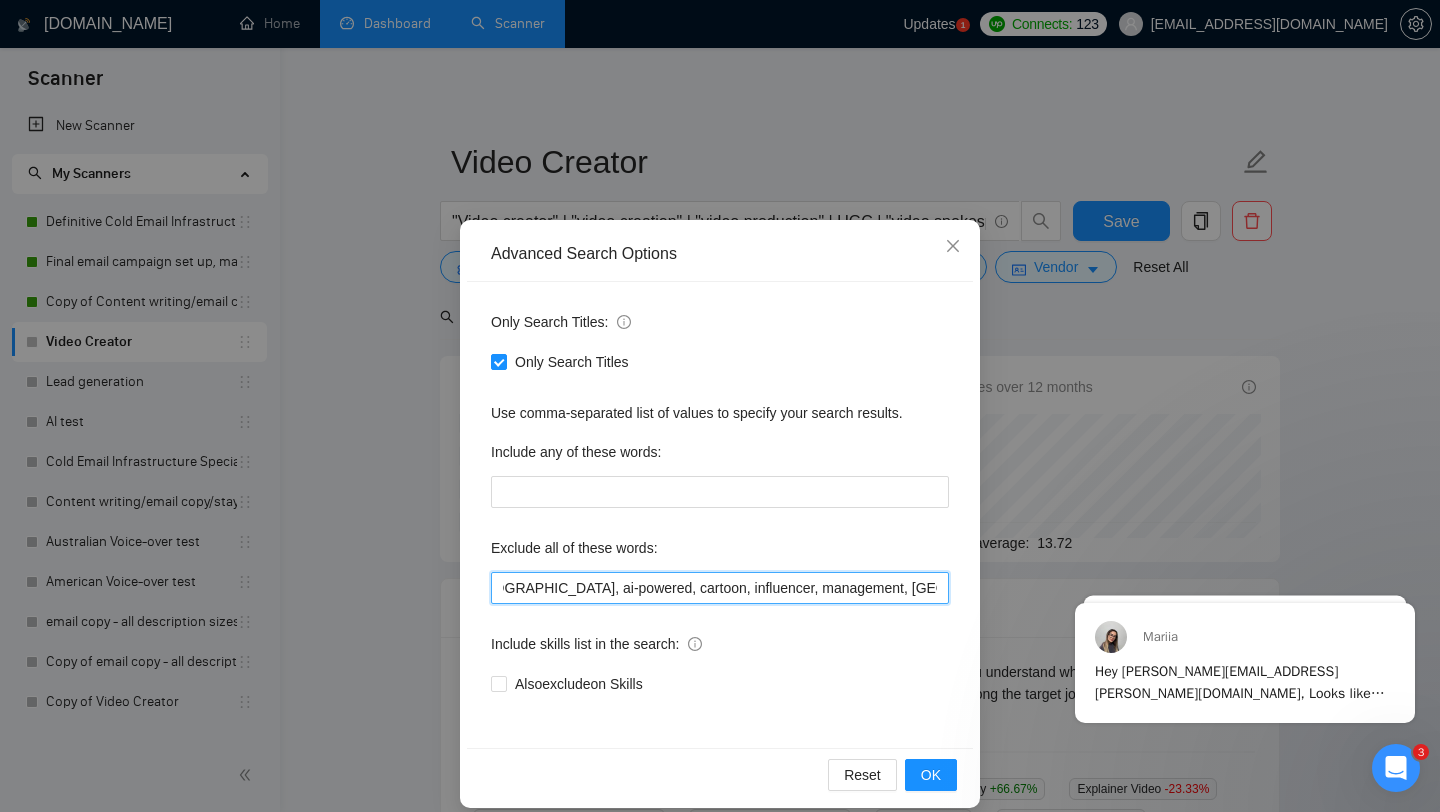 drag, startPoint x: 890, startPoint y: 590, endPoint x: 997, endPoint y: 590, distance: 107 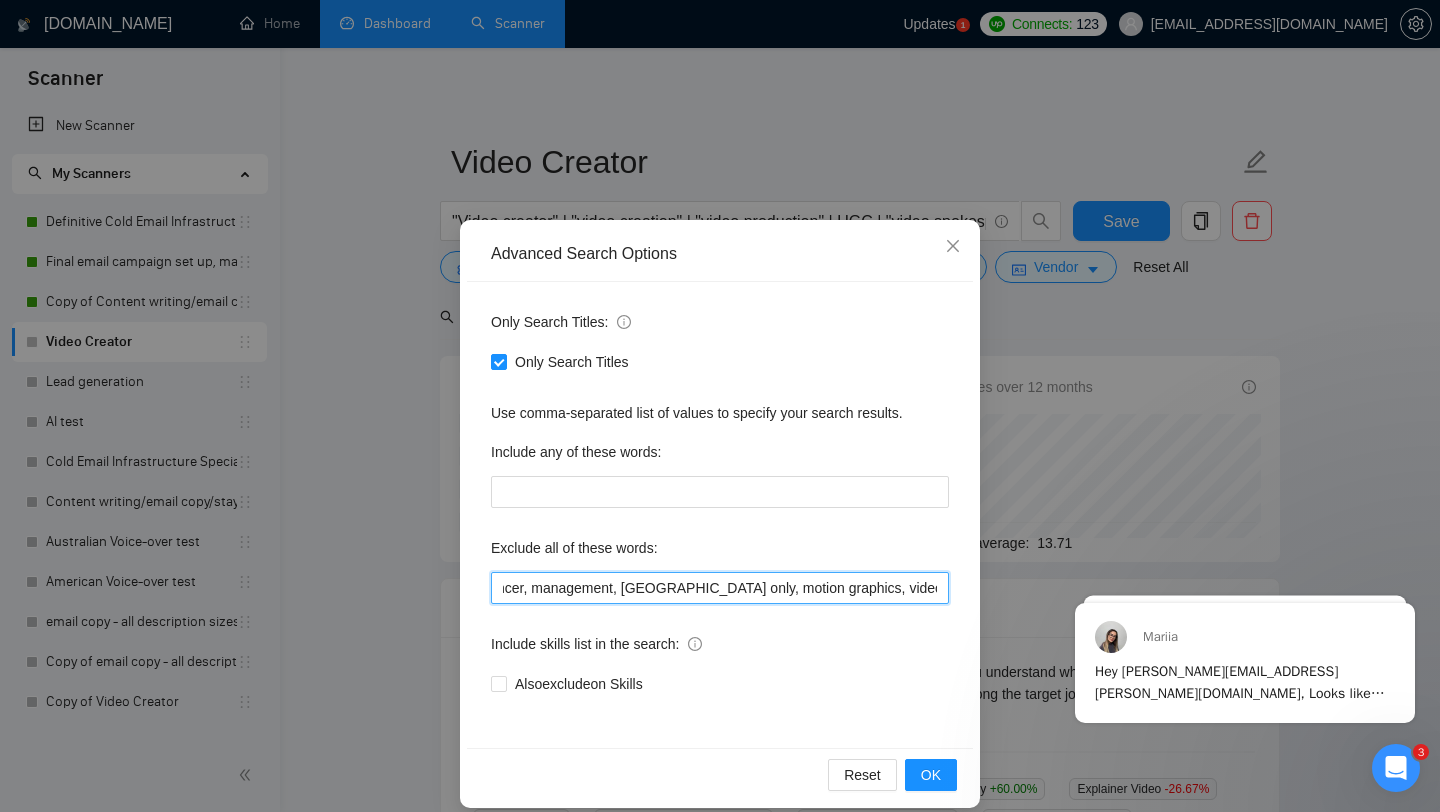 scroll, scrollTop: 0, scrollLeft: 2948, axis: horizontal 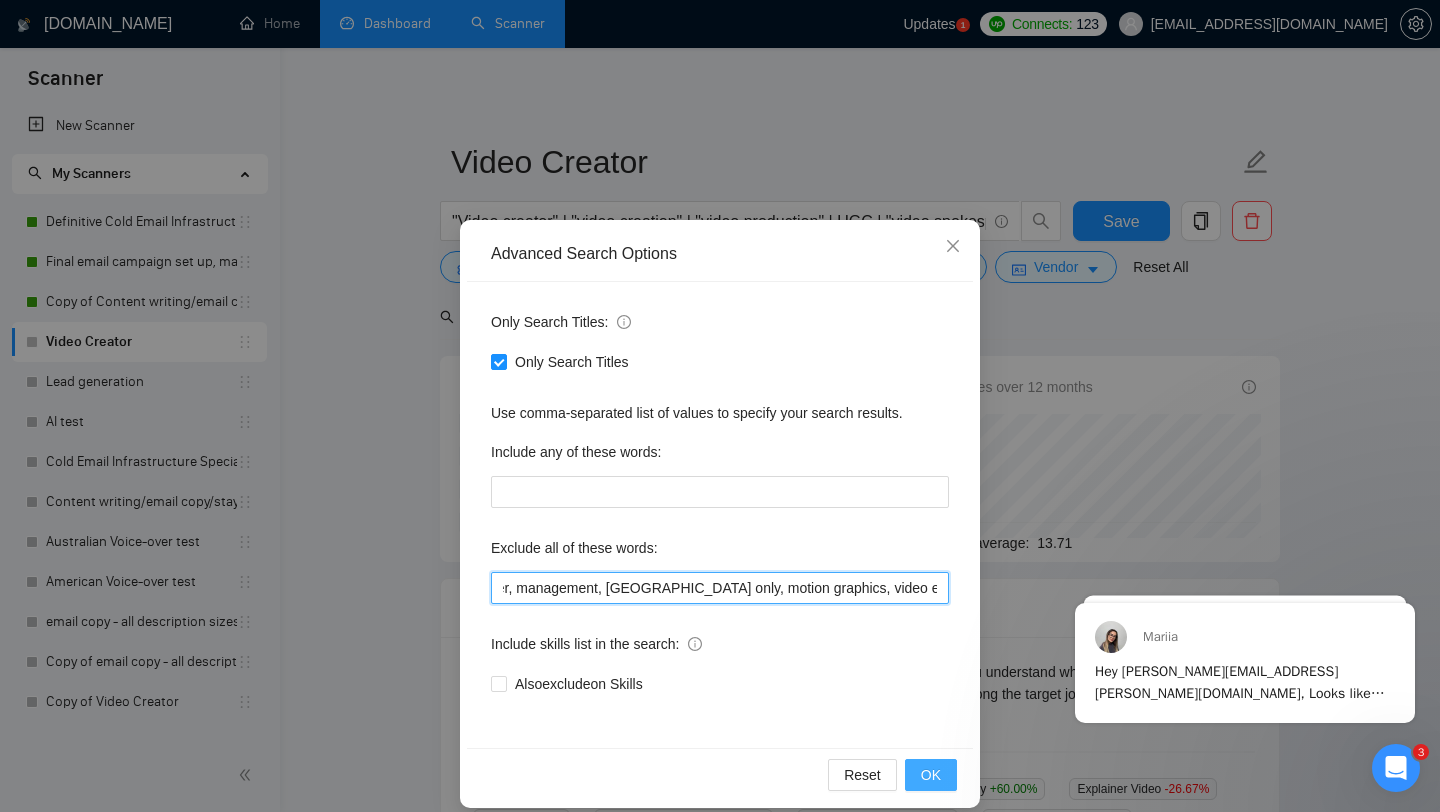 type on "[DEMOGRAPHIC_DATA], animator, AI, "latin american", "south american", copywriting, manager, (videographer*), "video editor", "video editing", "voice actor", "voice actress", "Collaborate with UGC creators", "french speaking", "web developer", "web designer", "portuguese", "rendering", "design", "developer", zoom, croatian, polish, czech, "video producer", copywriter, copywriters, animation, [DEMOGRAPHIC_DATA], [DEMOGRAPHIC_DATA], ai-powered, cartoon, influencer, management, [GEOGRAPHIC_DATA] only, motion graphics, video editor, editor, spanish, research, outreach, adobe, cat" 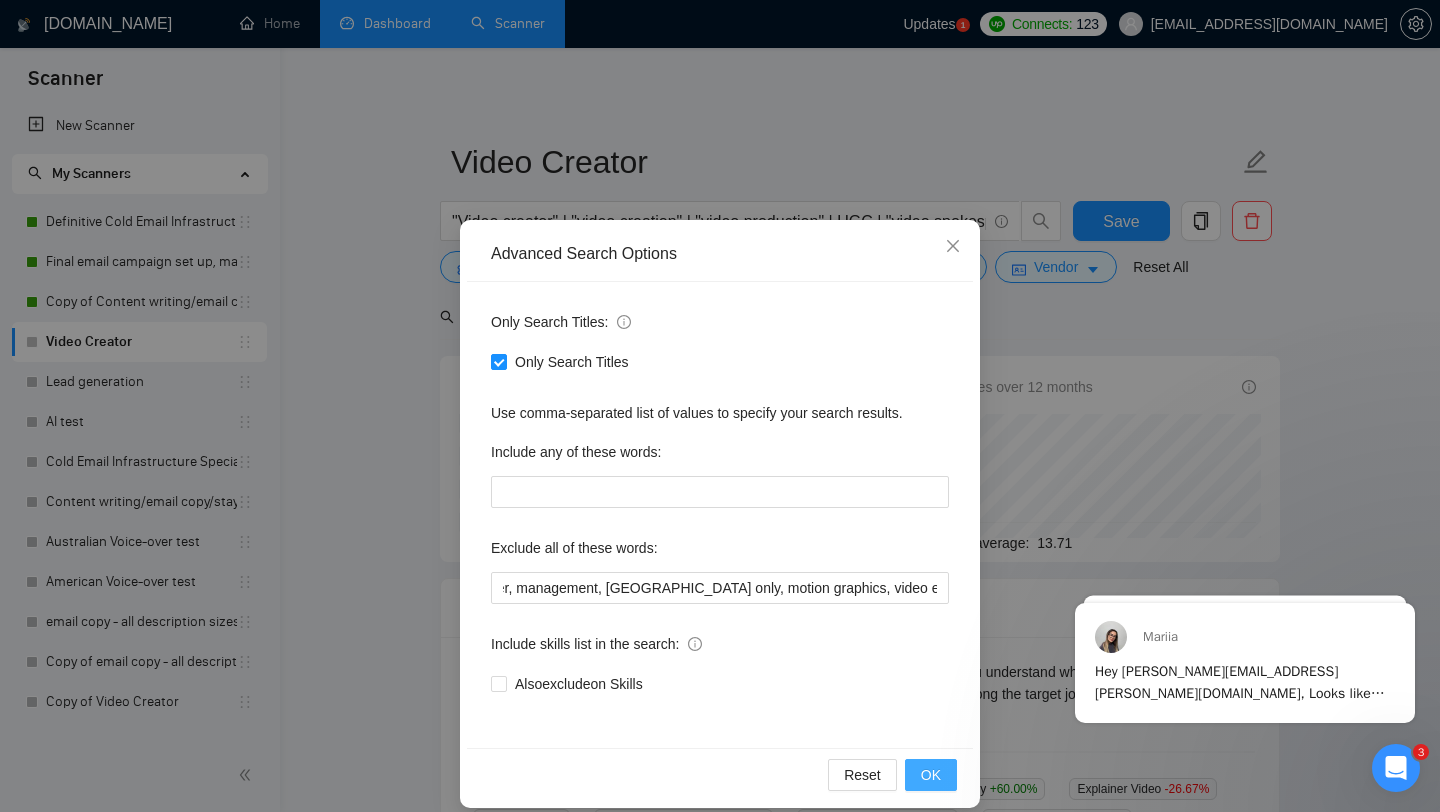 click on "OK" at bounding box center [931, 775] 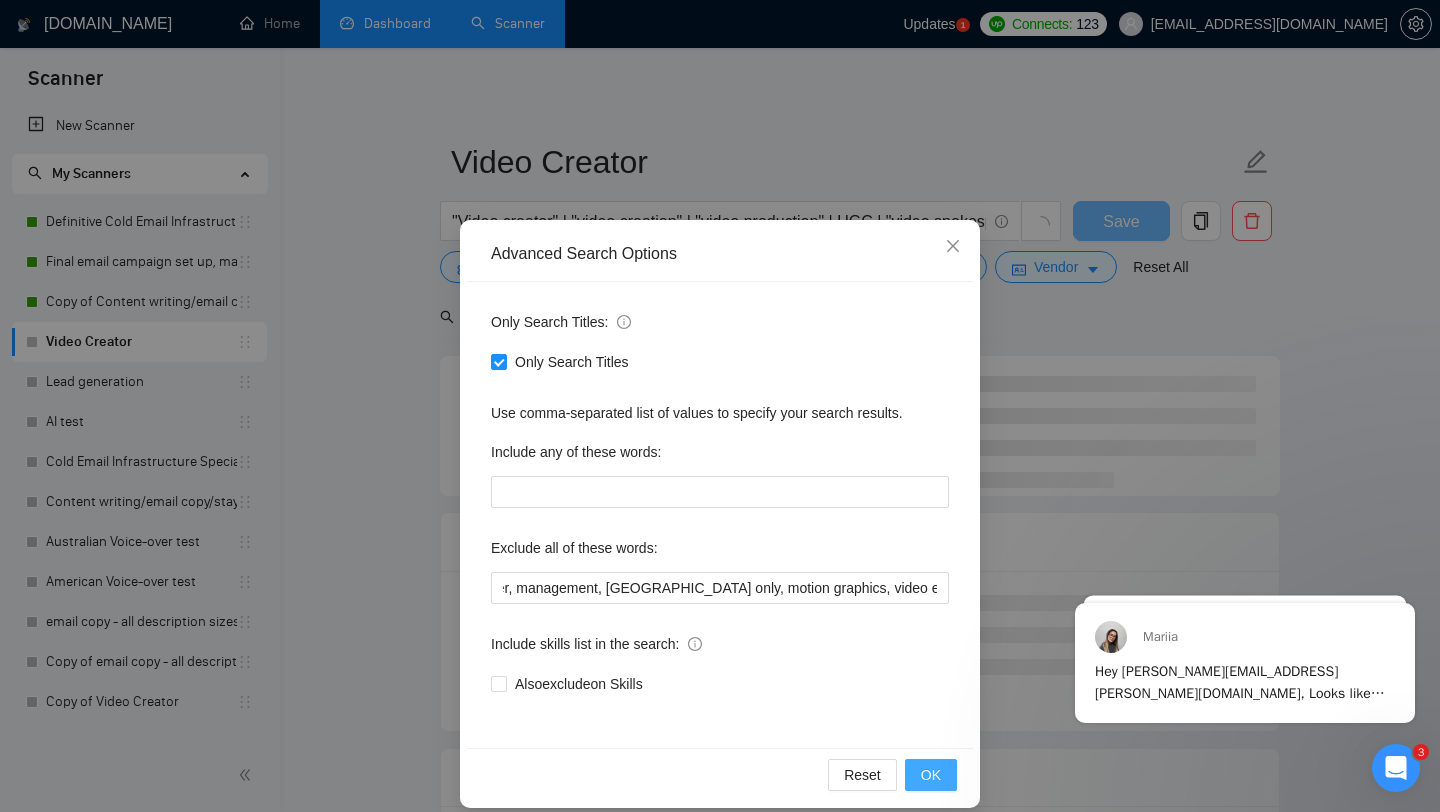 scroll, scrollTop: 0, scrollLeft: 0, axis: both 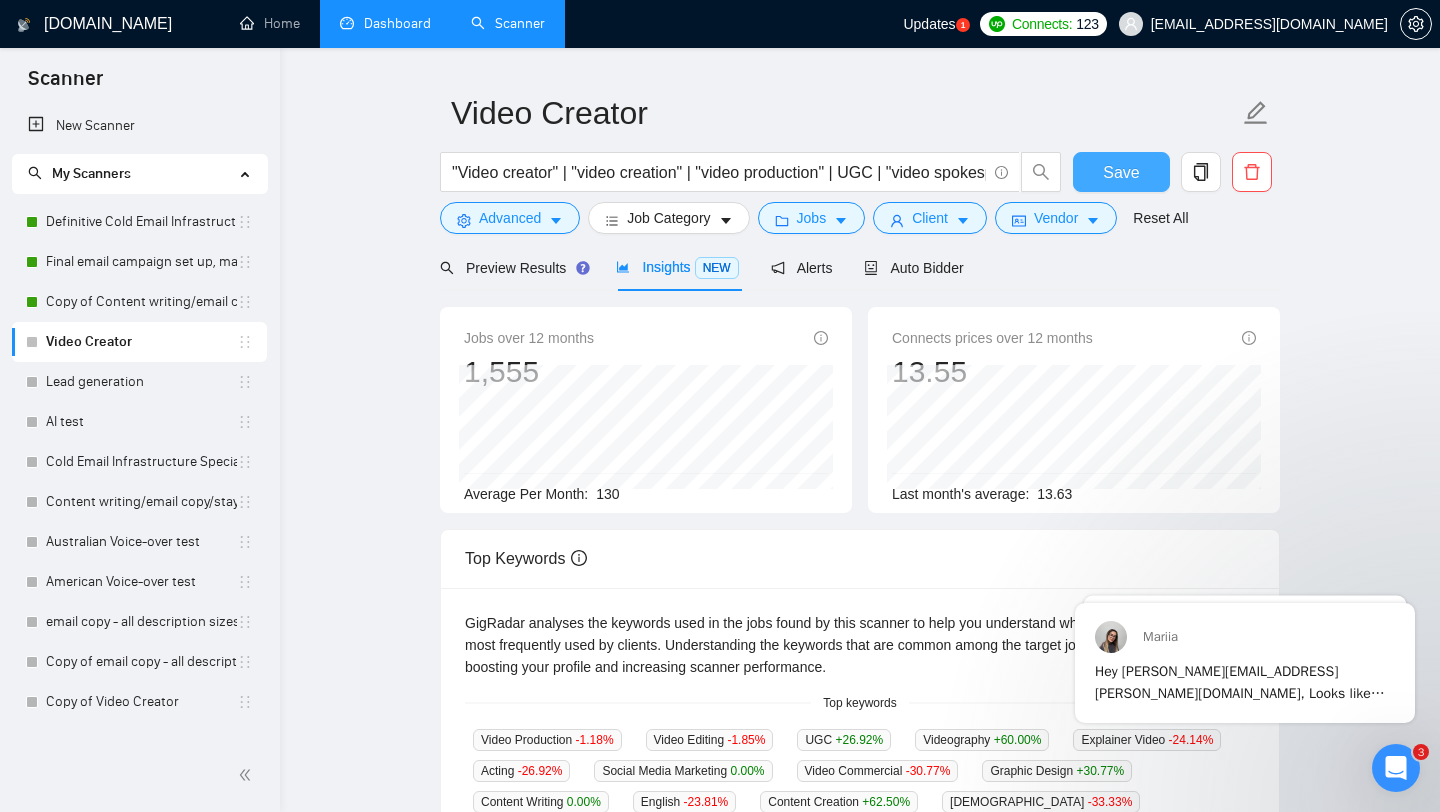 click on "Save" at bounding box center [1121, 172] 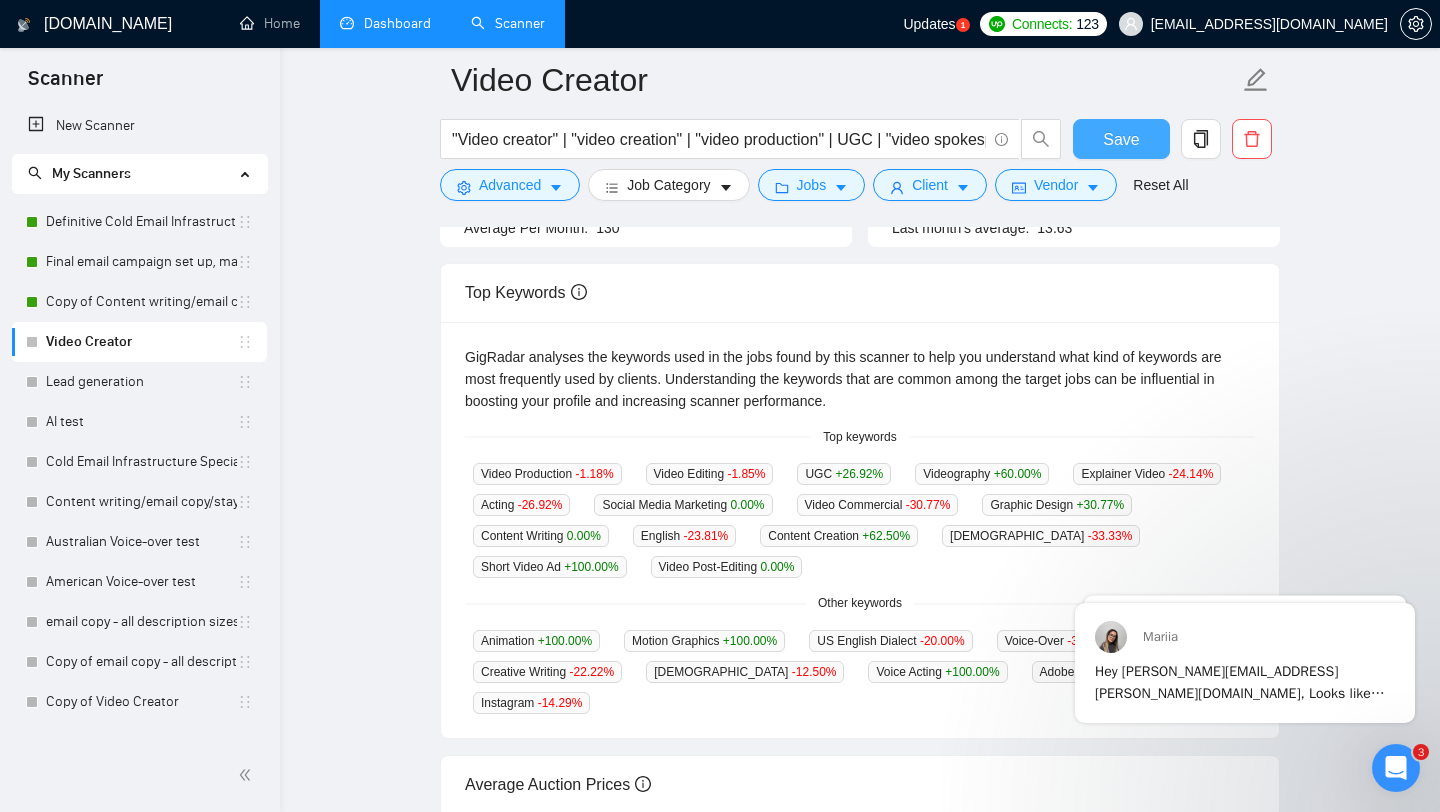 scroll, scrollTop: 0, scrollLeft: 0, axis: both 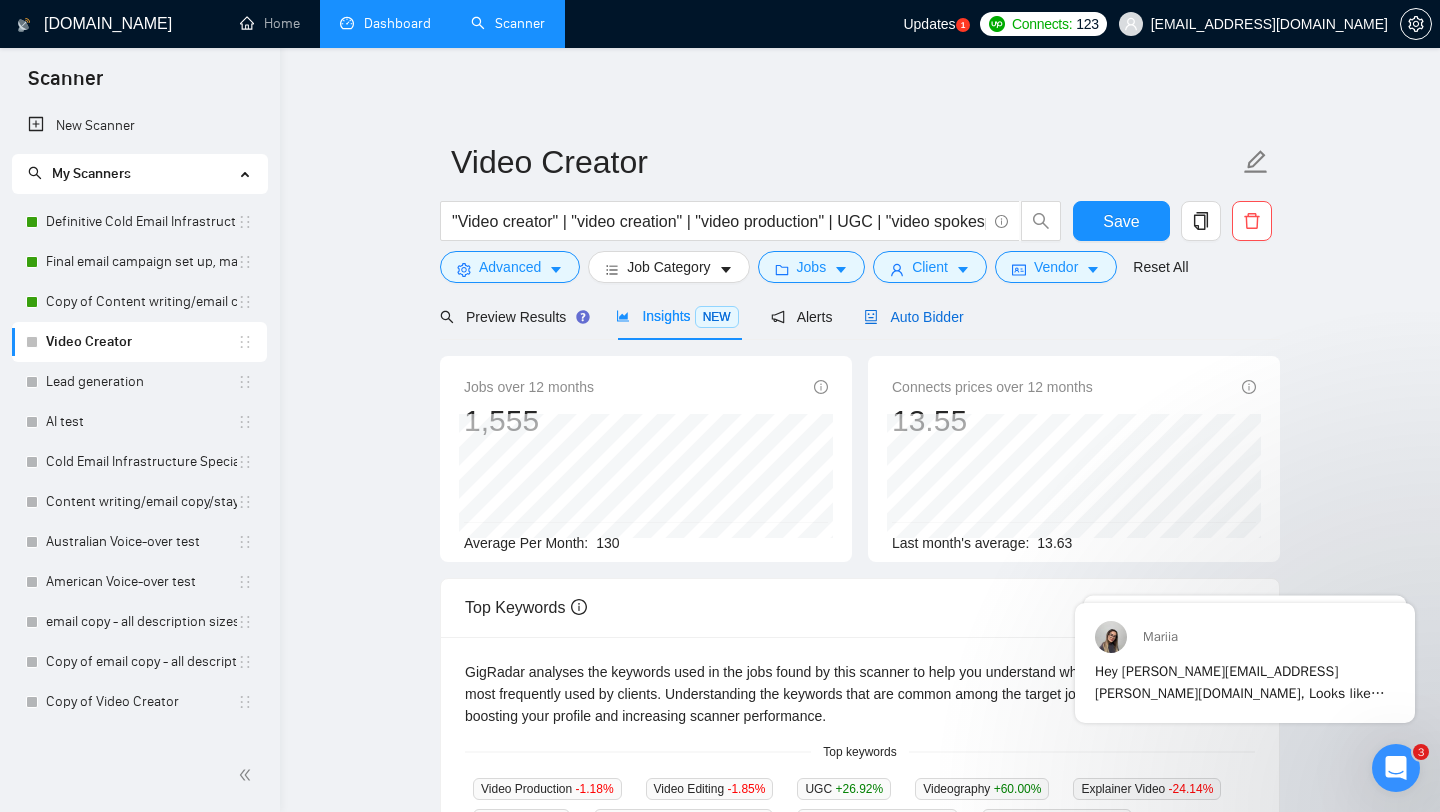 click on "Auto Bidder" at bounding box center [913, 317] 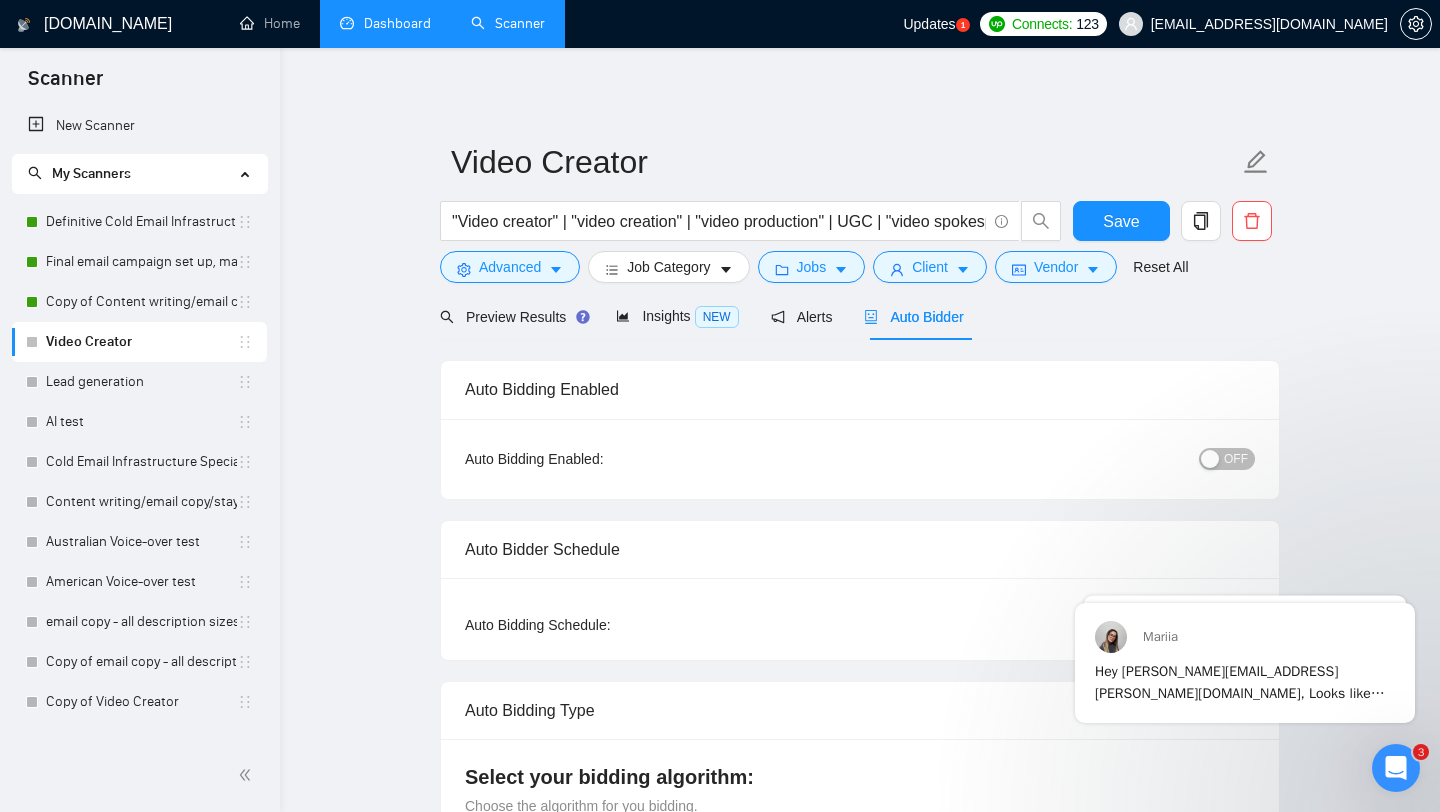 click at bounding box center (1210, 459) 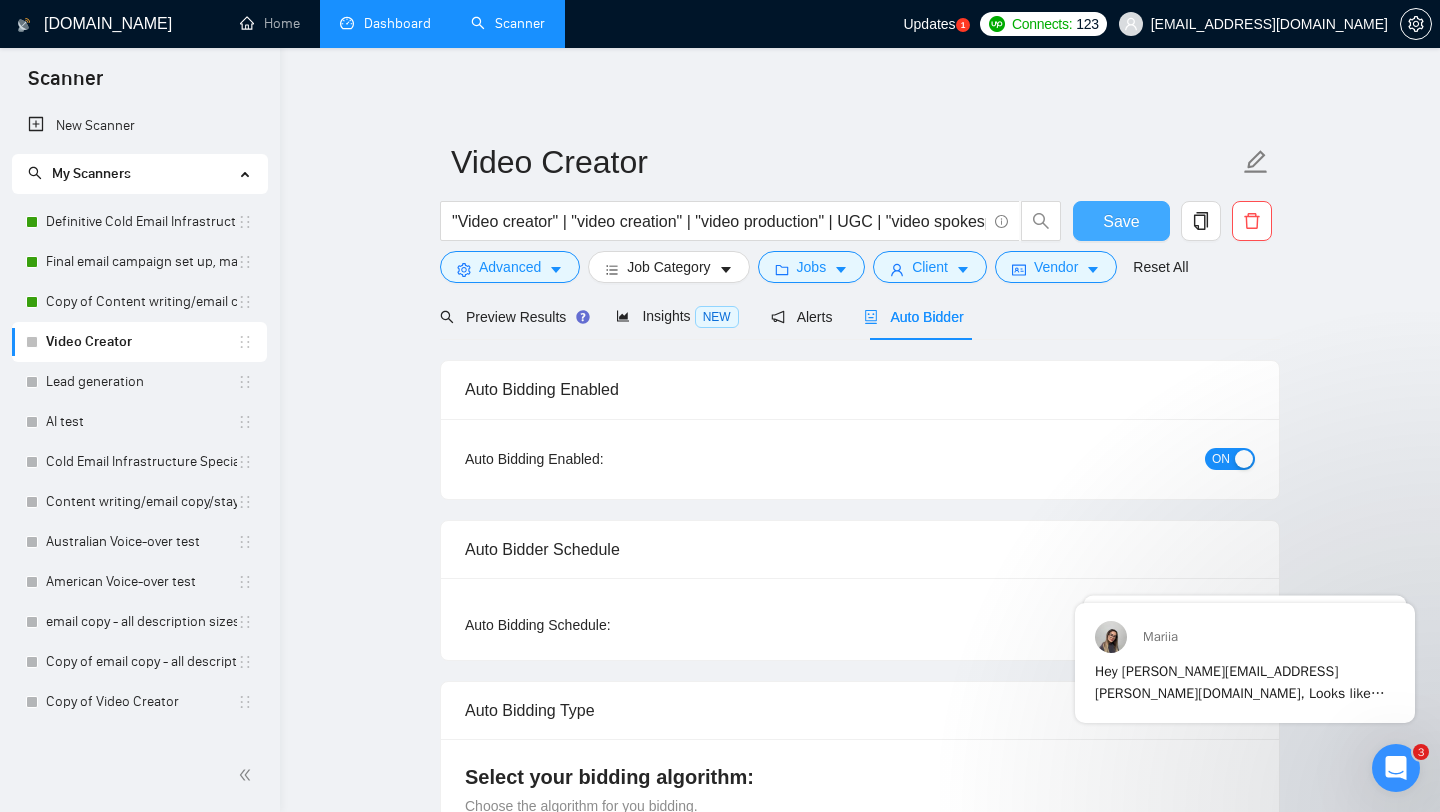 click on "Save" at bounding box center (1121, 221) 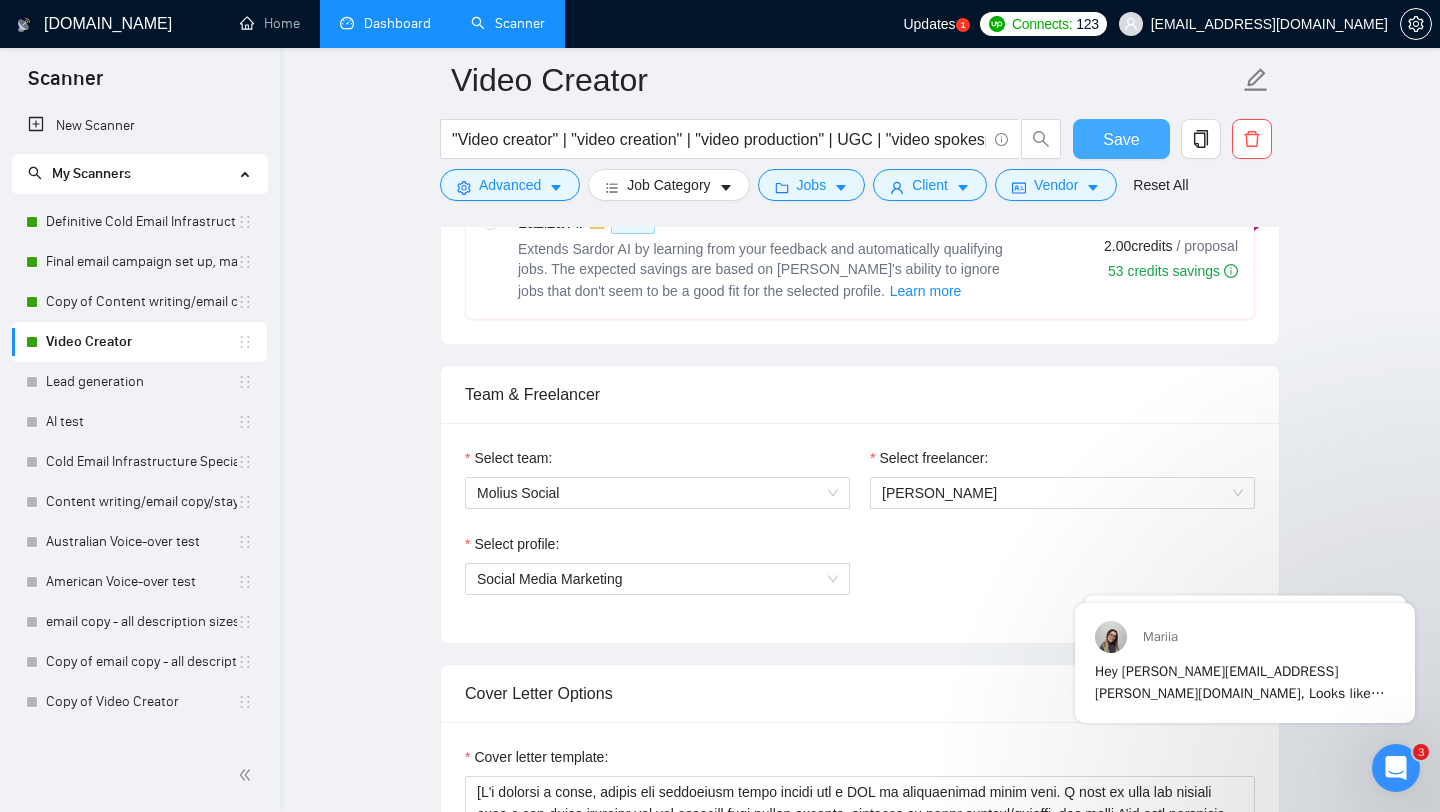 scroll, scrollTop: 868, scrollLeft: 0, axis: vertical 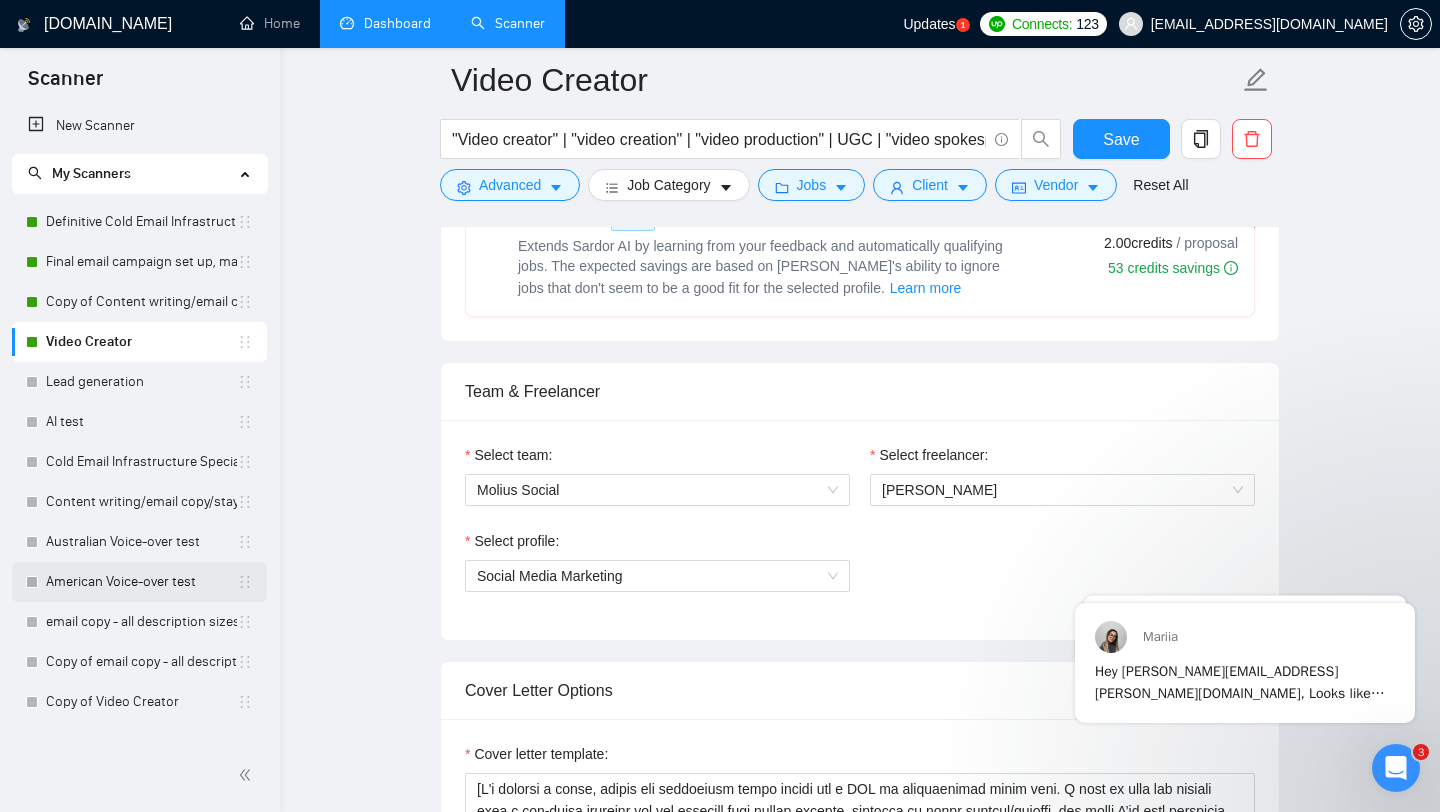 click on "American Voice-over test" at bounding box center [141, 582] 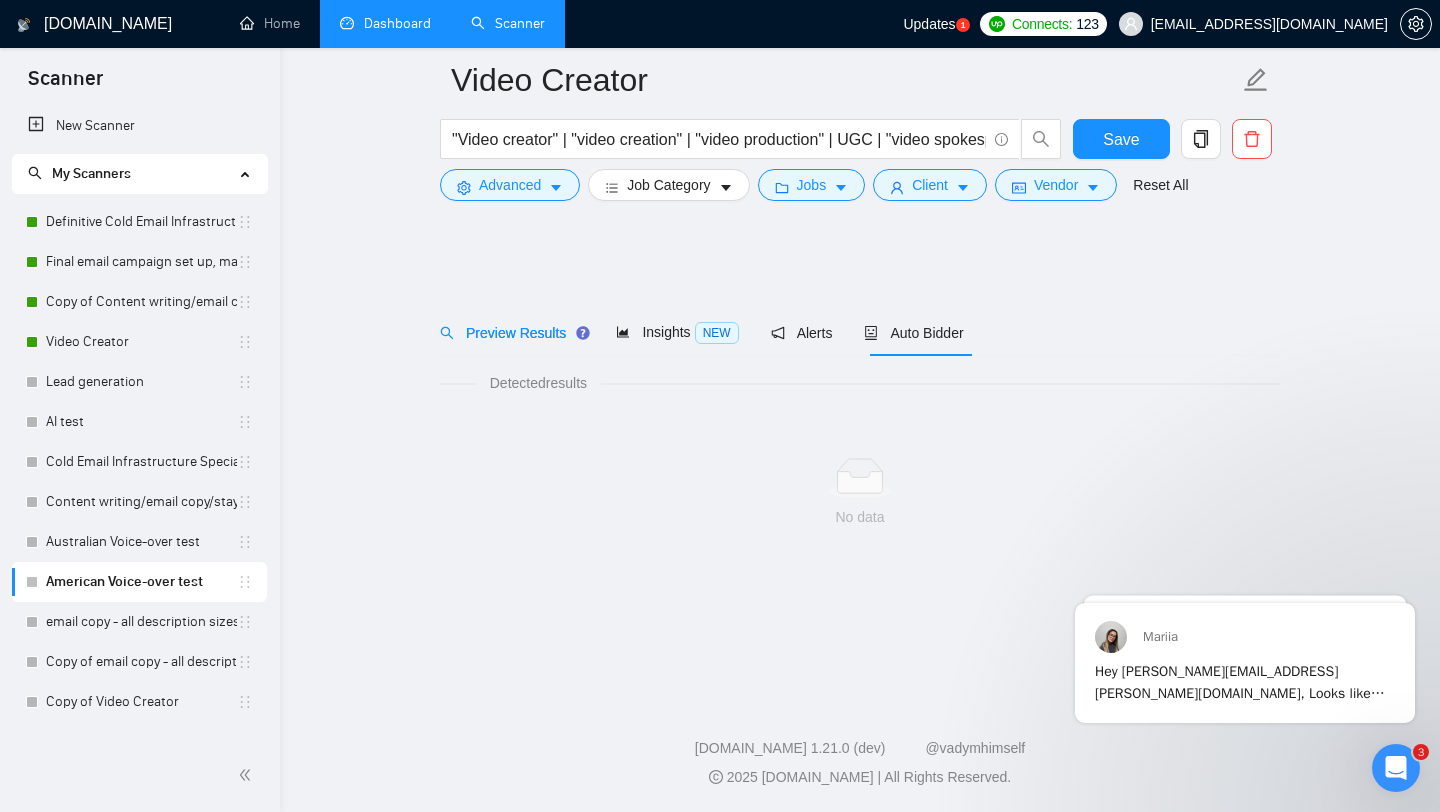 scroll, scrollTop: 0, scrollLeft: 0, axis: both 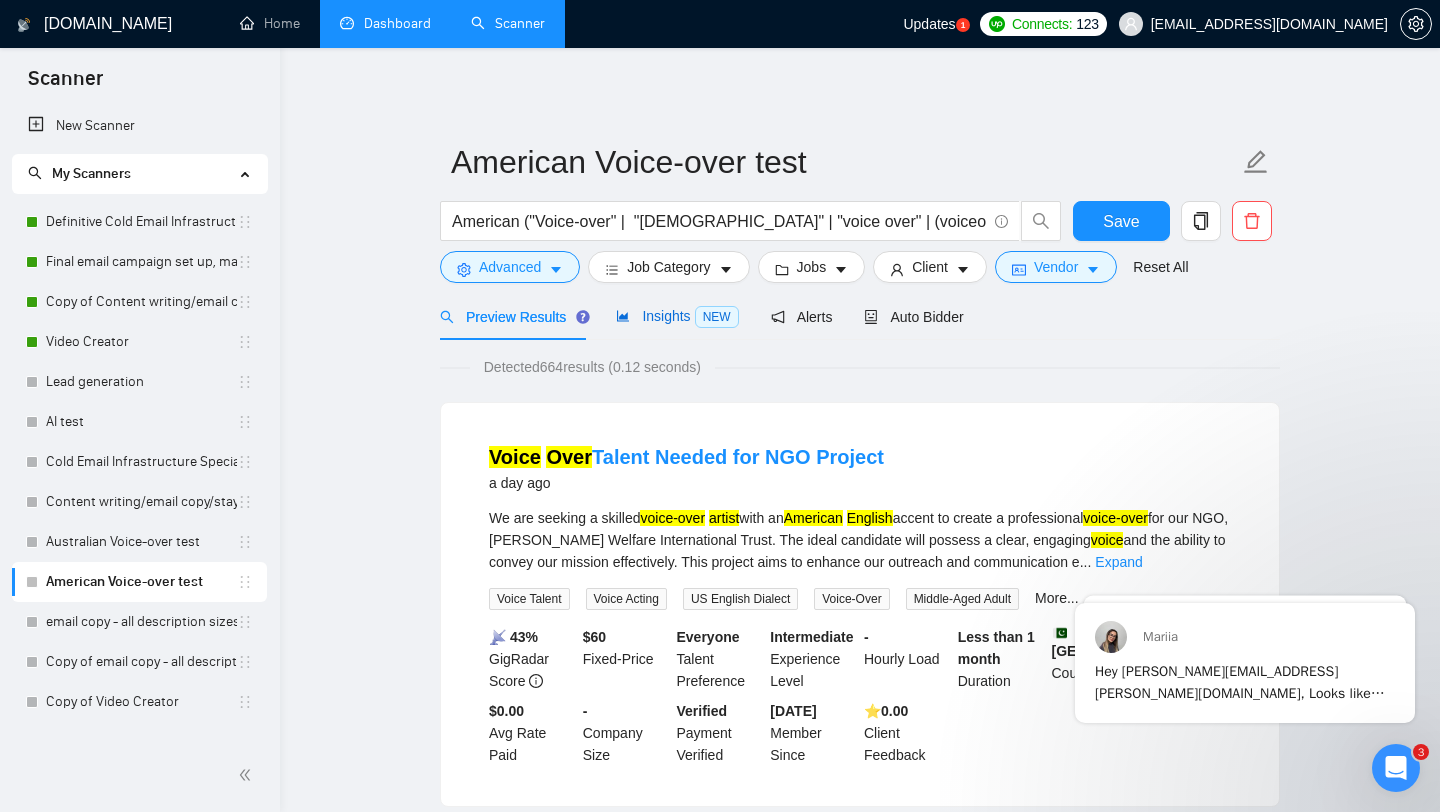 click on "Insights NEW" at bounding box center (677, 316) 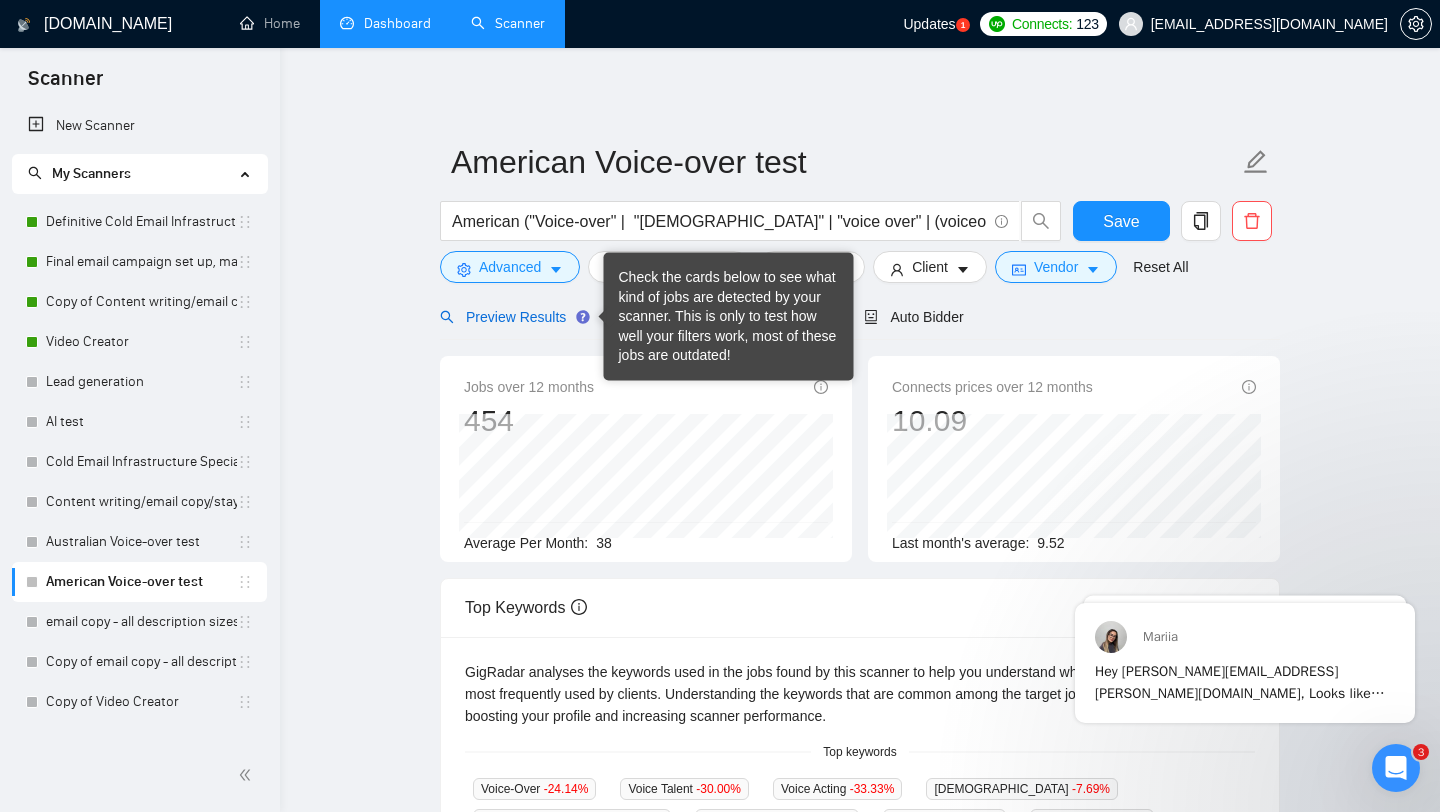 click on "Preview Results" at bounding box center (512, 317) 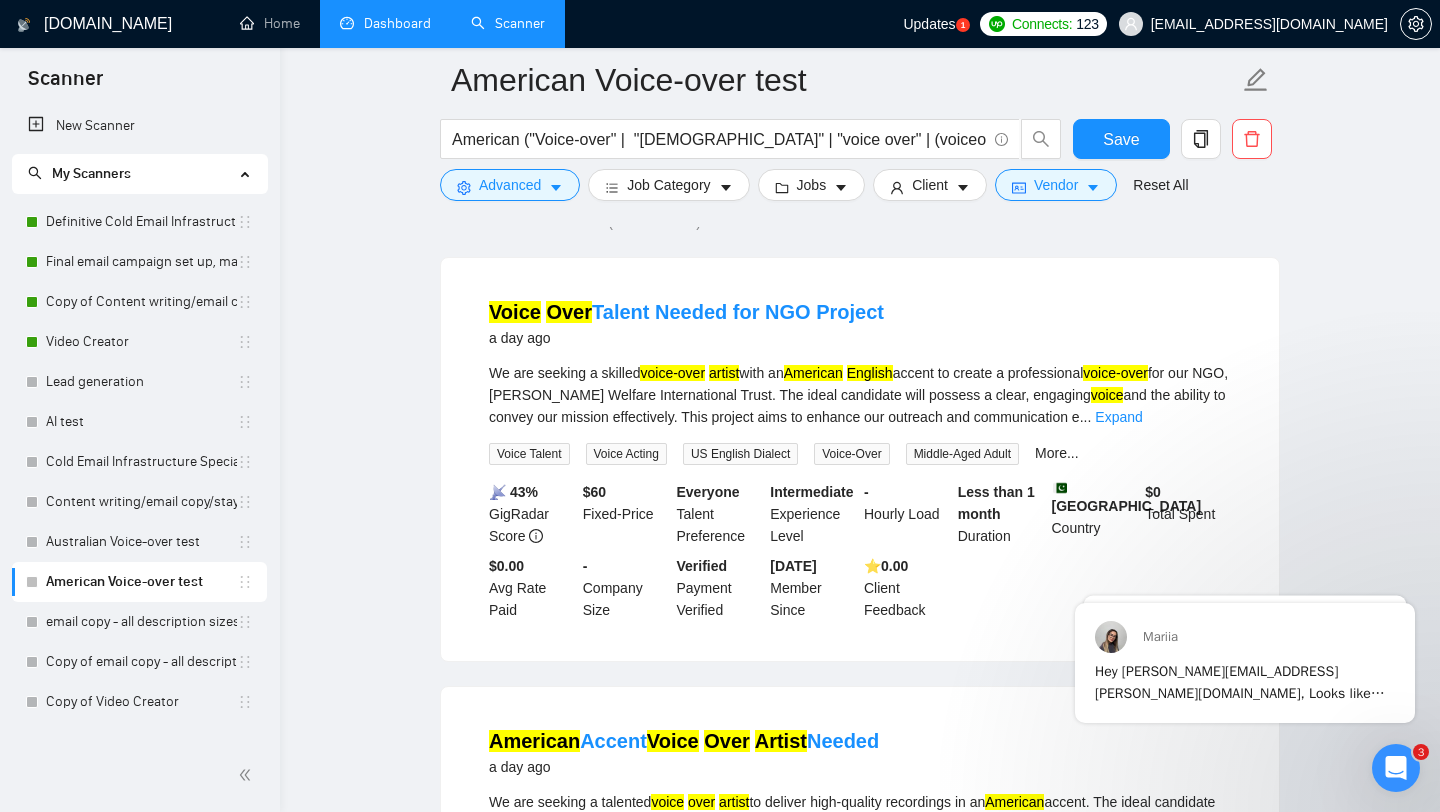 scroll, scrollTop: 165, scrollLeft: 0, axis: vertical 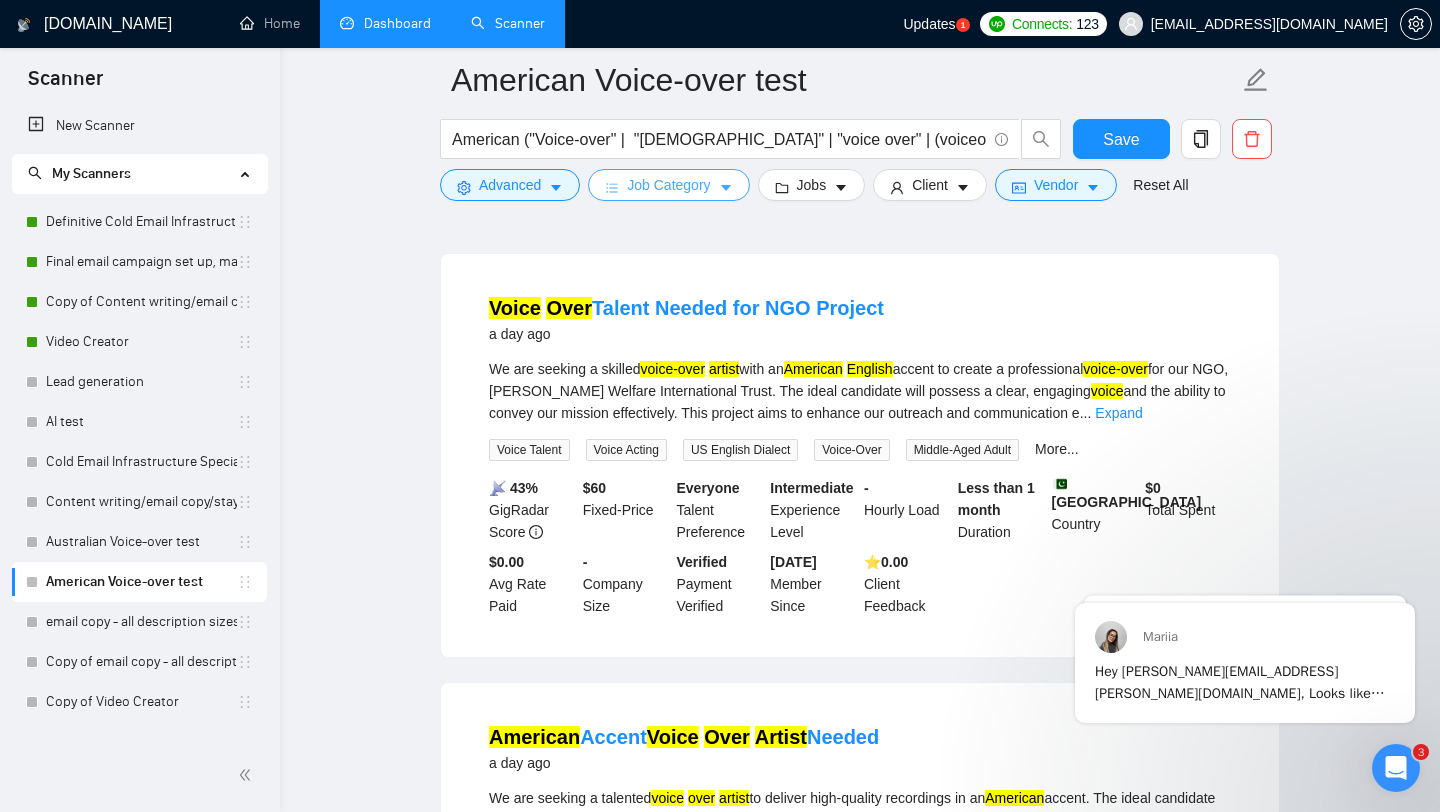 click on "Job Category" at bounding box center [668, 185] 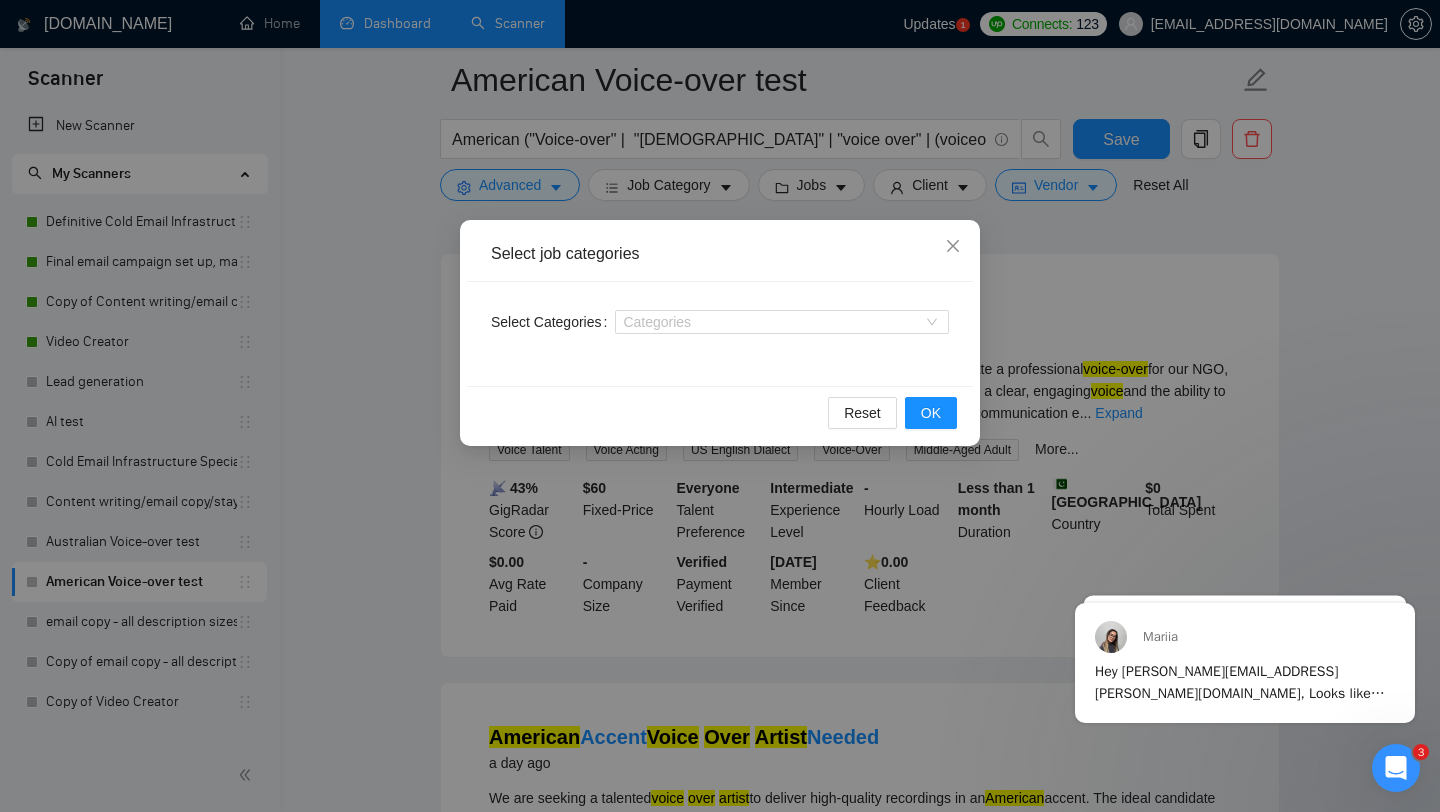 click on "Select job categories Select Categories   Categories Reset OK" at bounding box center (720, 406) 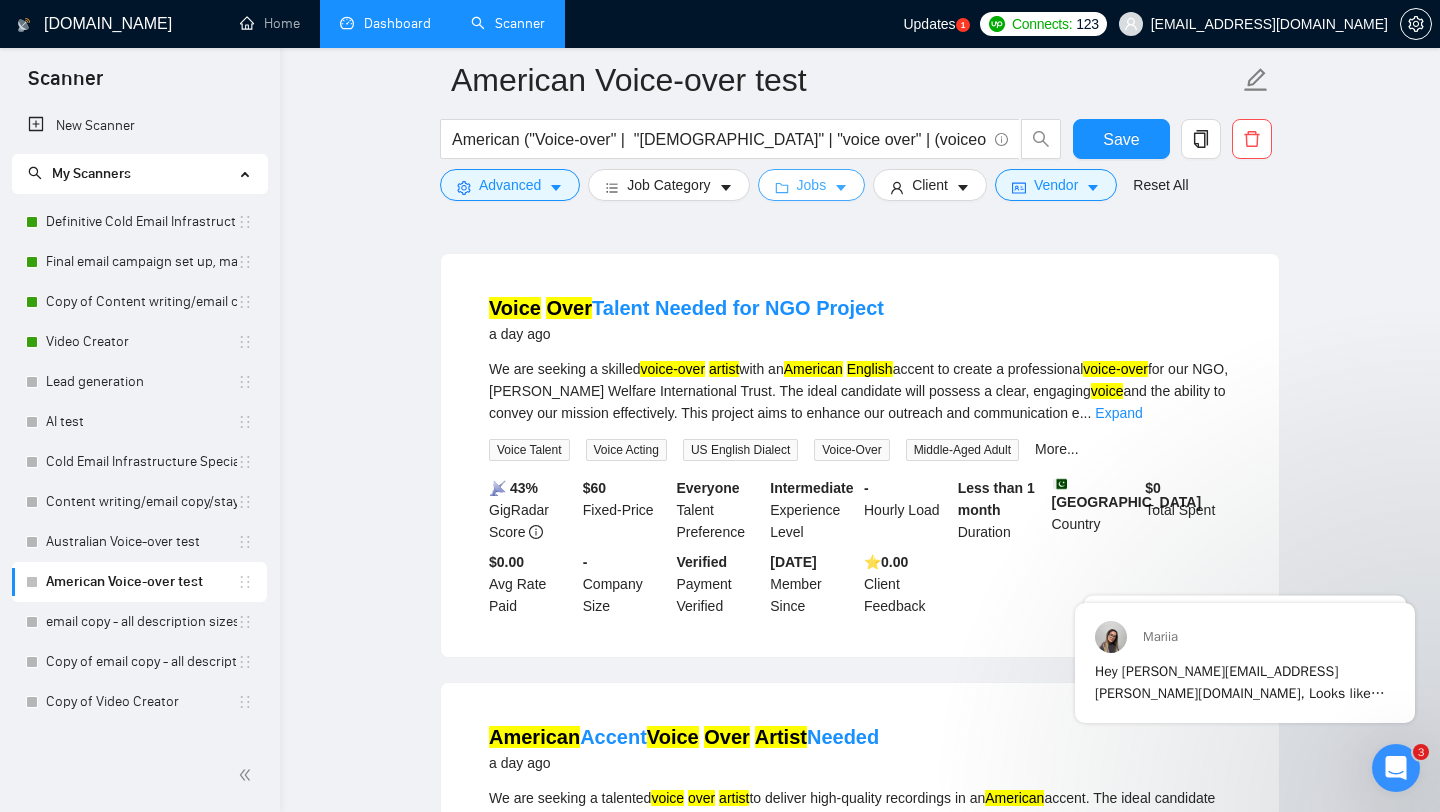 click on "Jobs" at bounding box center [812, 185] 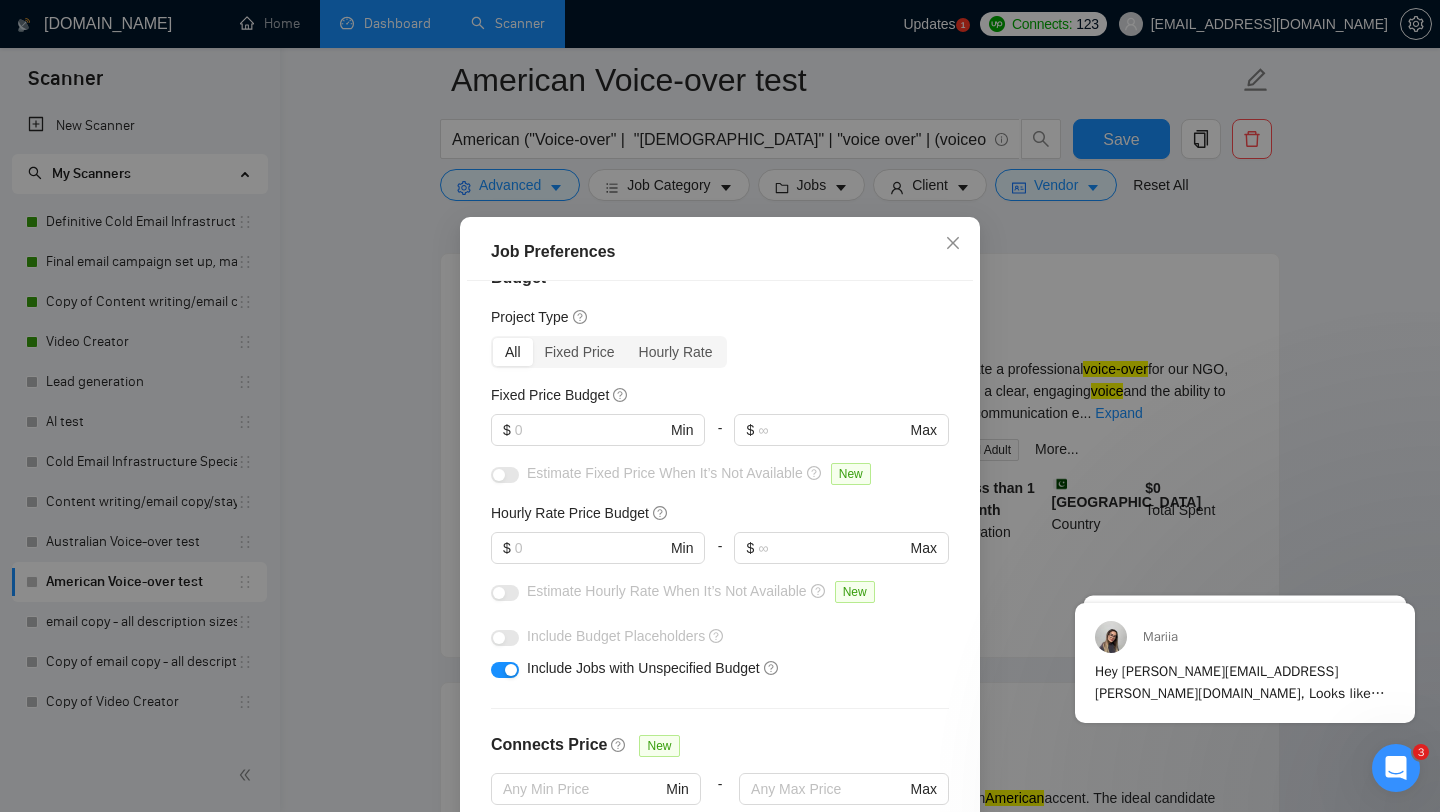 scroll, scrollTop: 0, scrollLeft: 0, axis: both 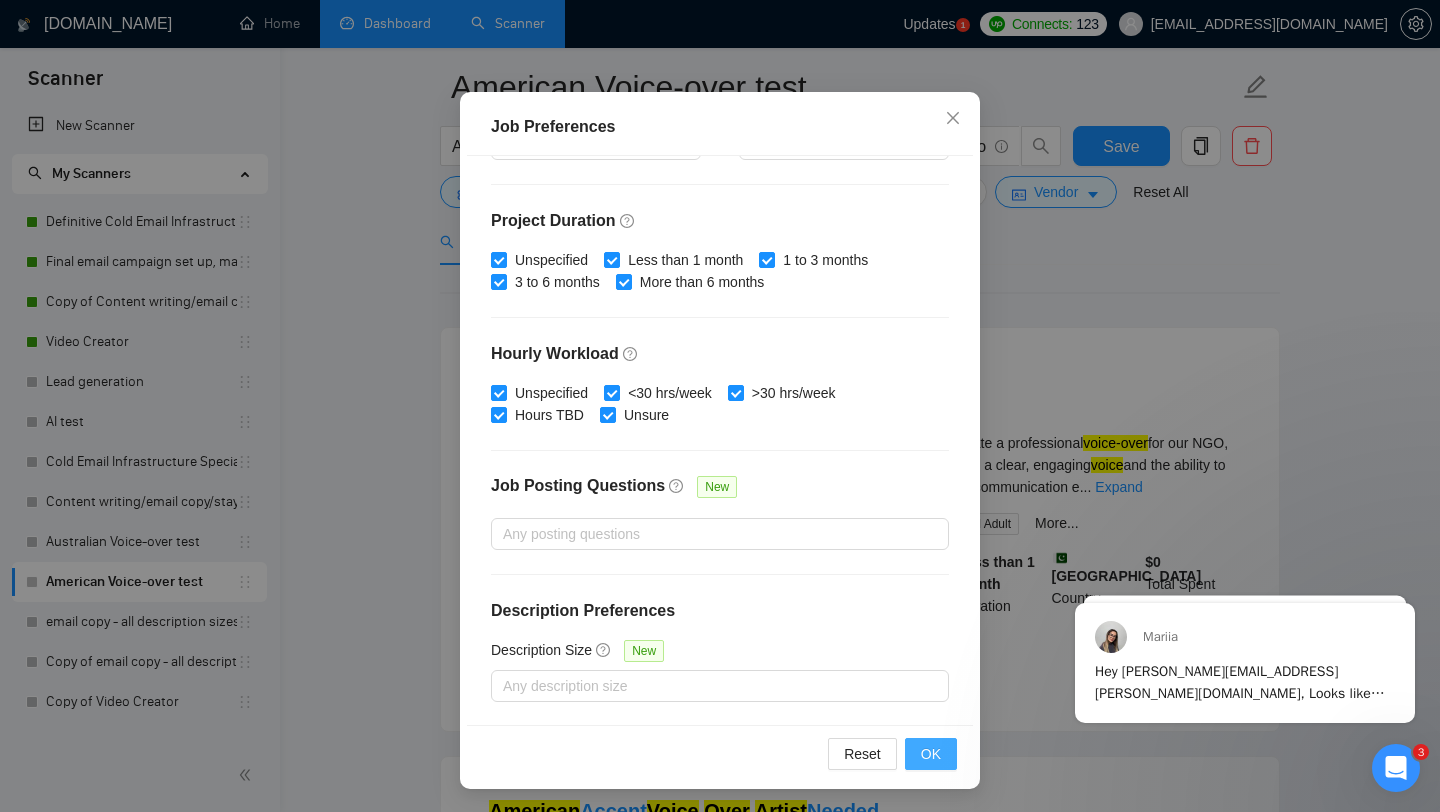 click on "OK" at bounding box center (931, 754) 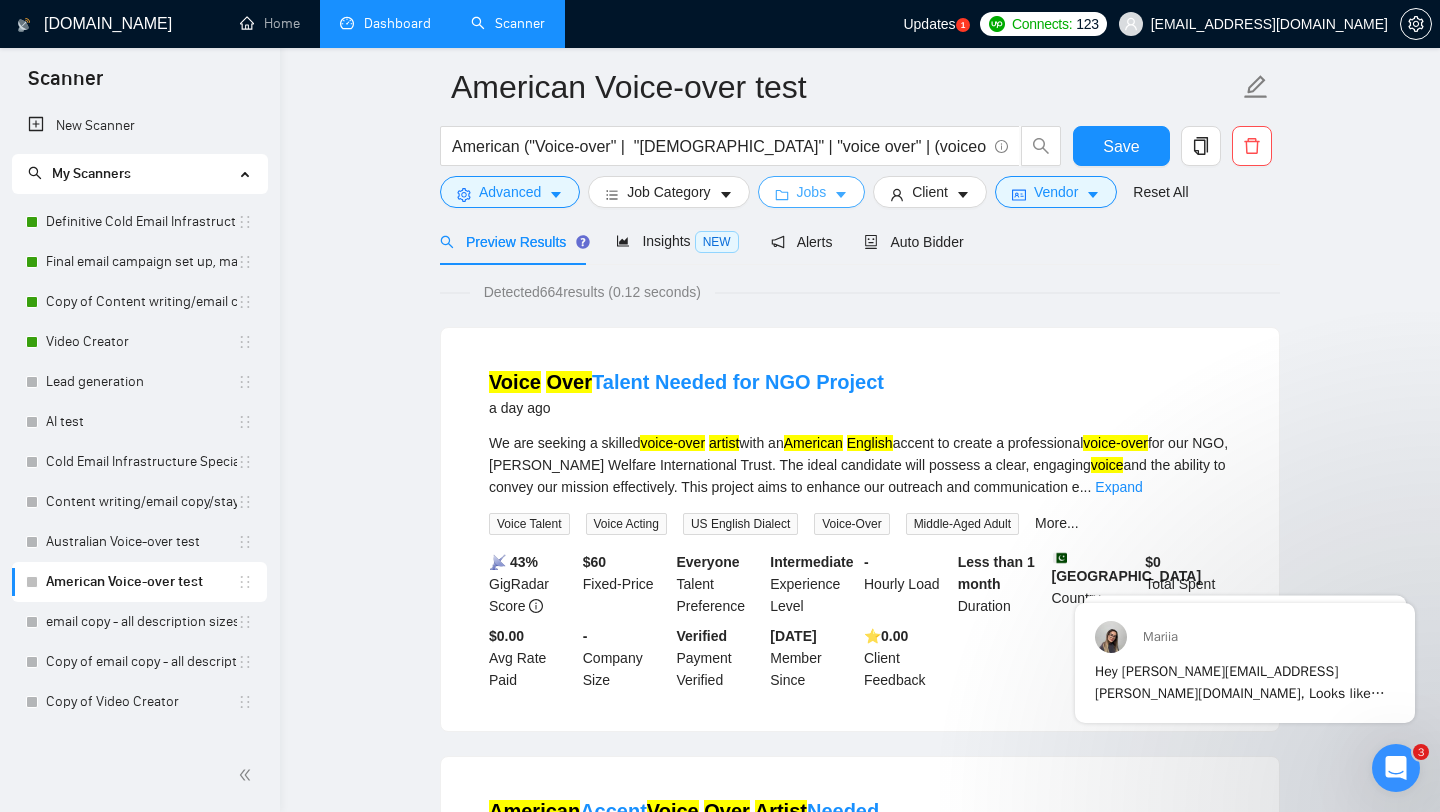 scroll, scrollTop: 0, scrollLeft: 0, axis: both 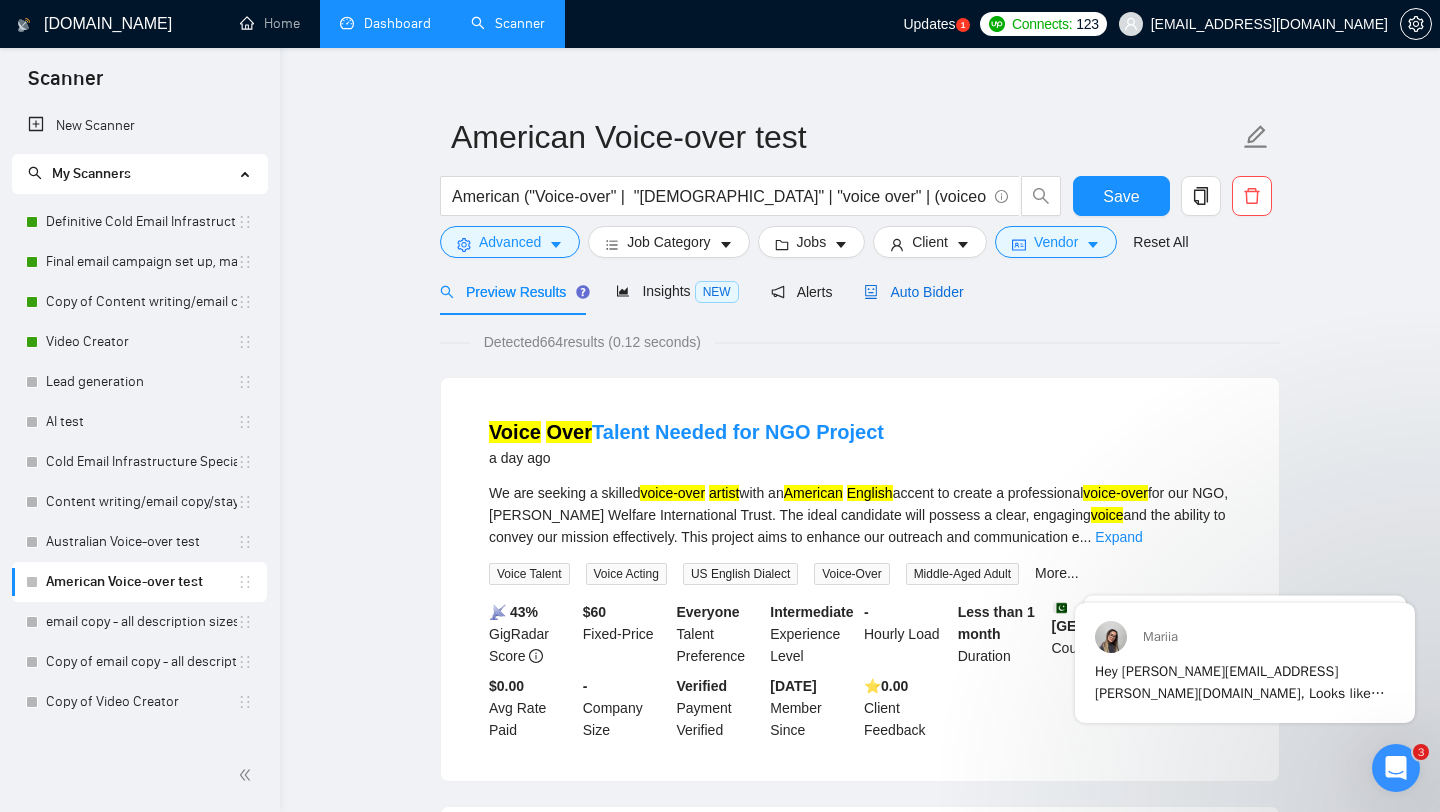 click on "Auto Bidder" at bounding box center (913, 292) 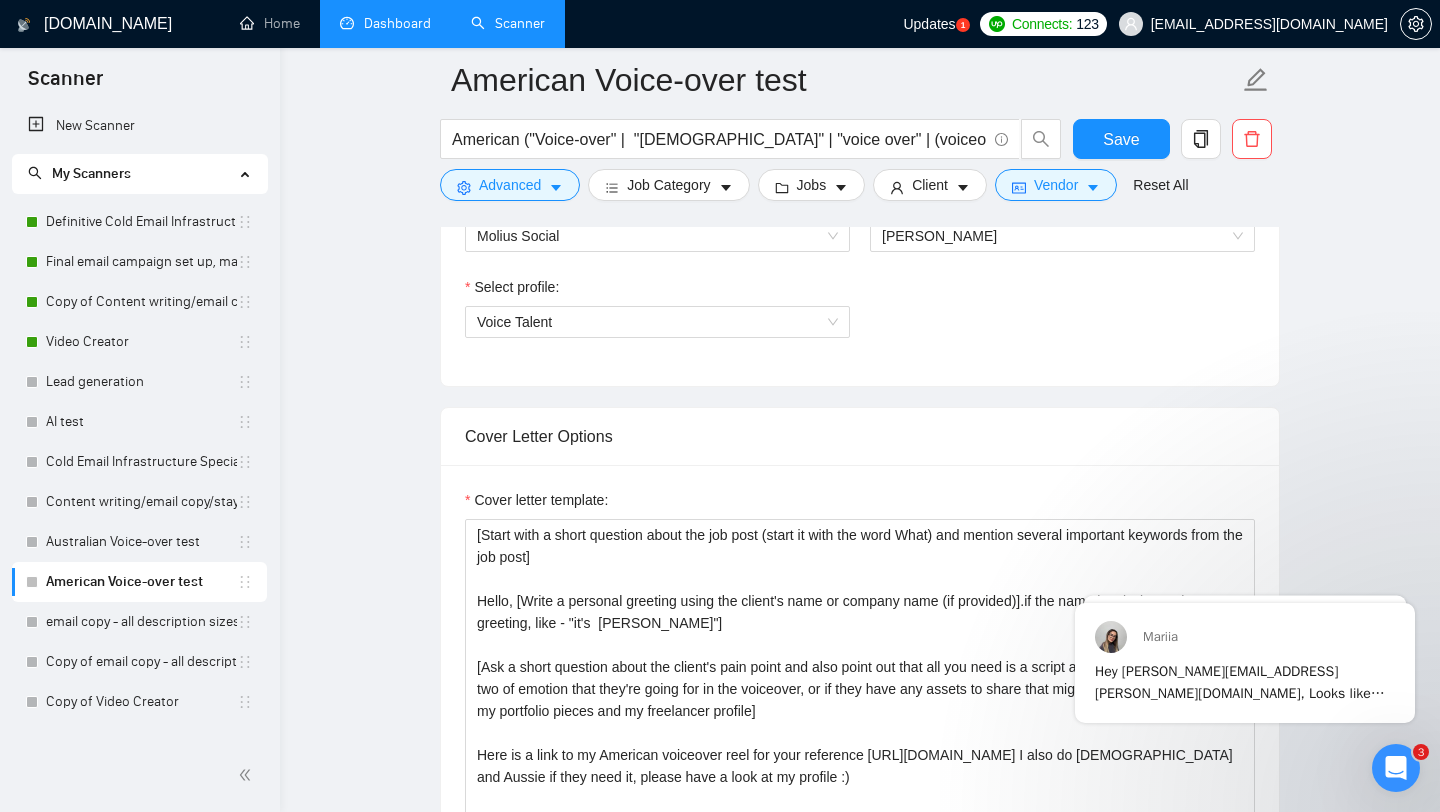 scroll, scrollTop: 1125, scrollLeft: 0, axis: vertical 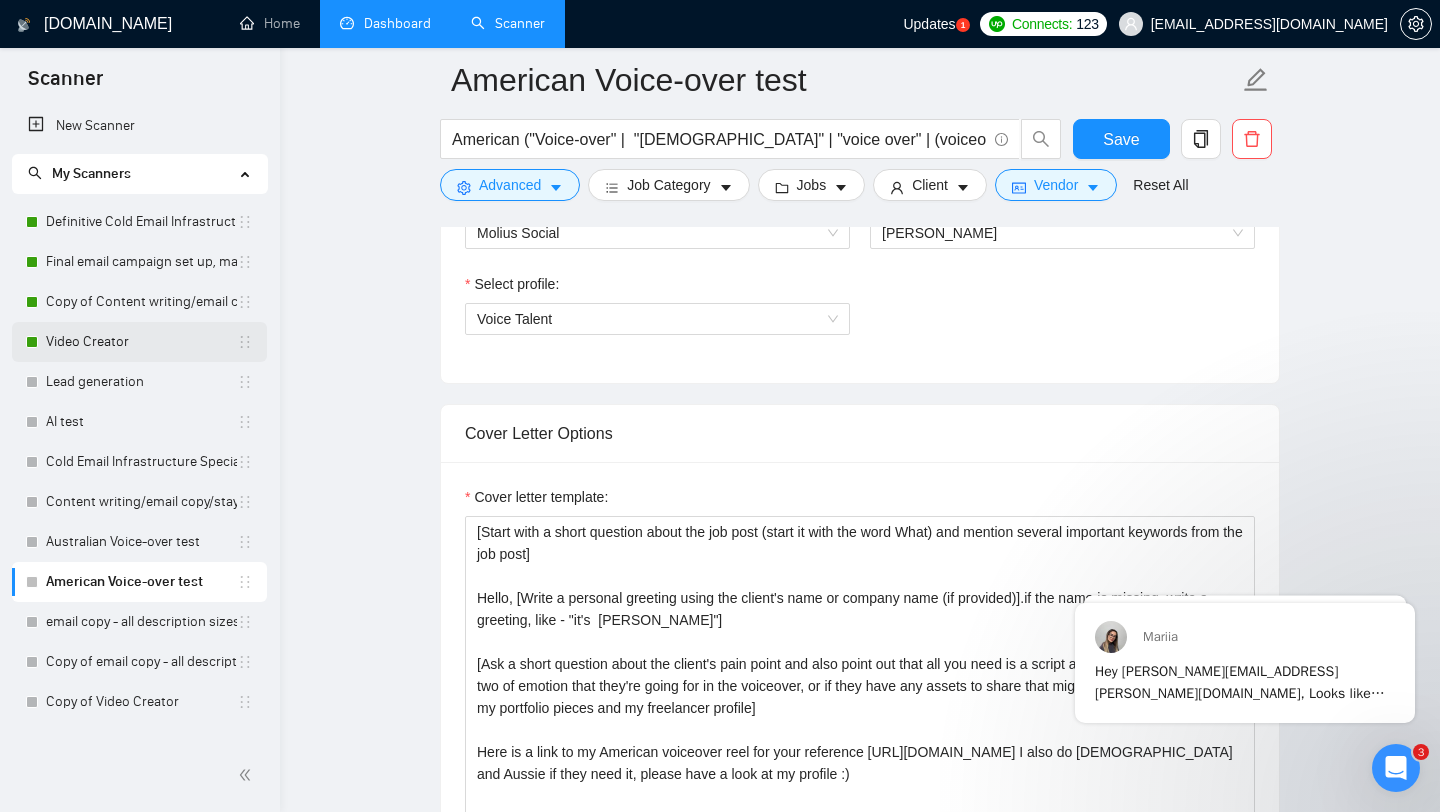 click on "Video Creator" at bounding box center [141, 342] 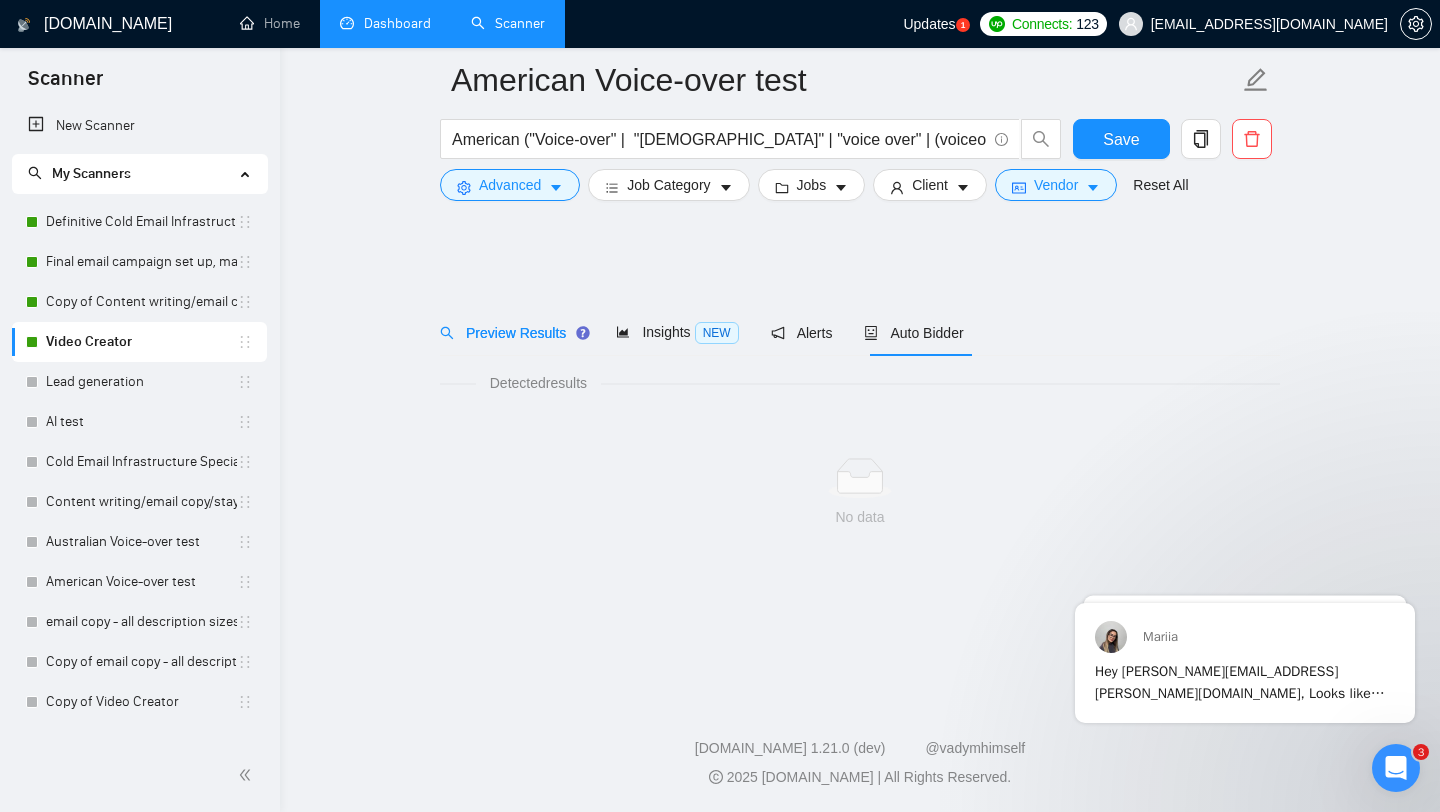 scroll, scrollTop: 0, scrollLeft: 0, axis: both 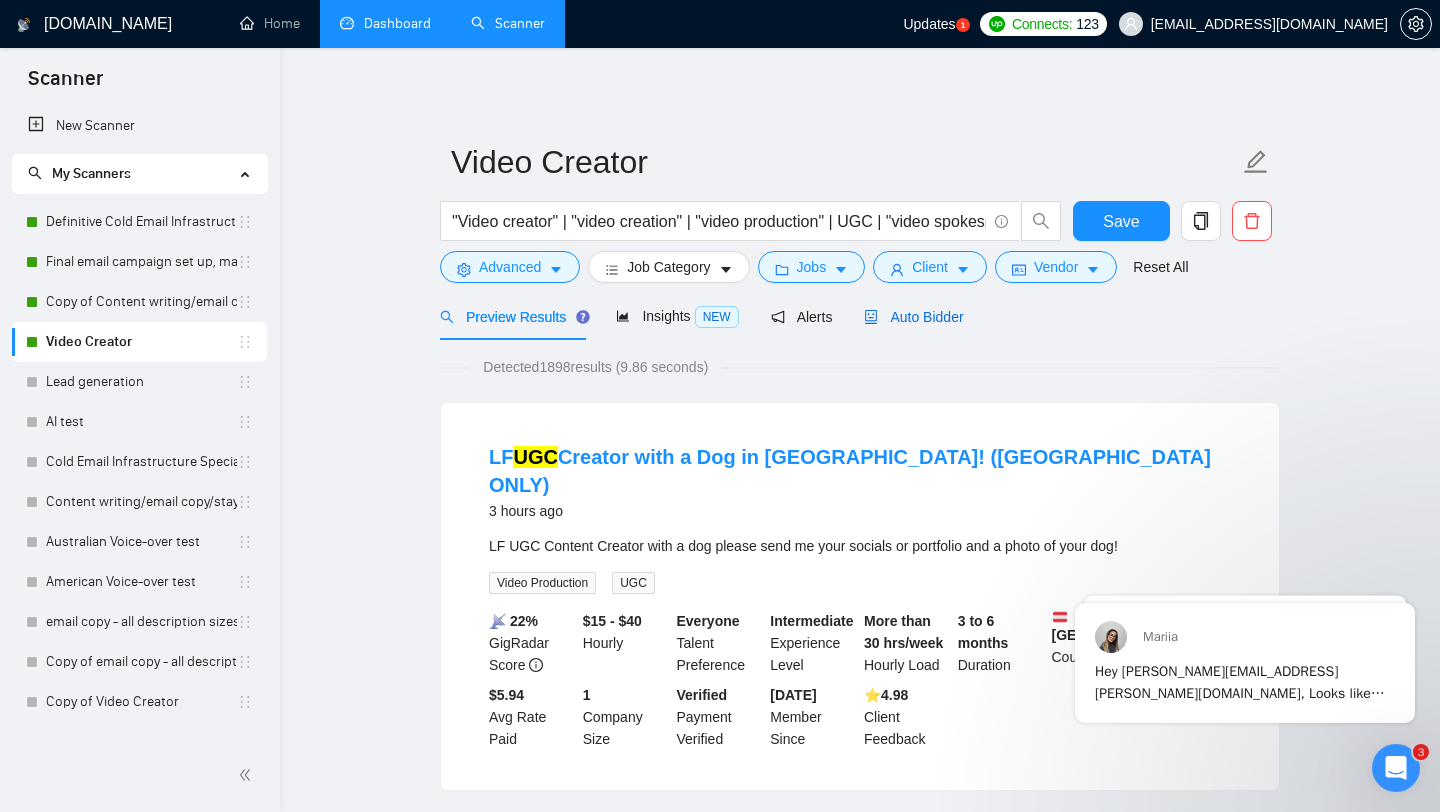 click on "Auto Bidder" at bounding box center [913, 317] 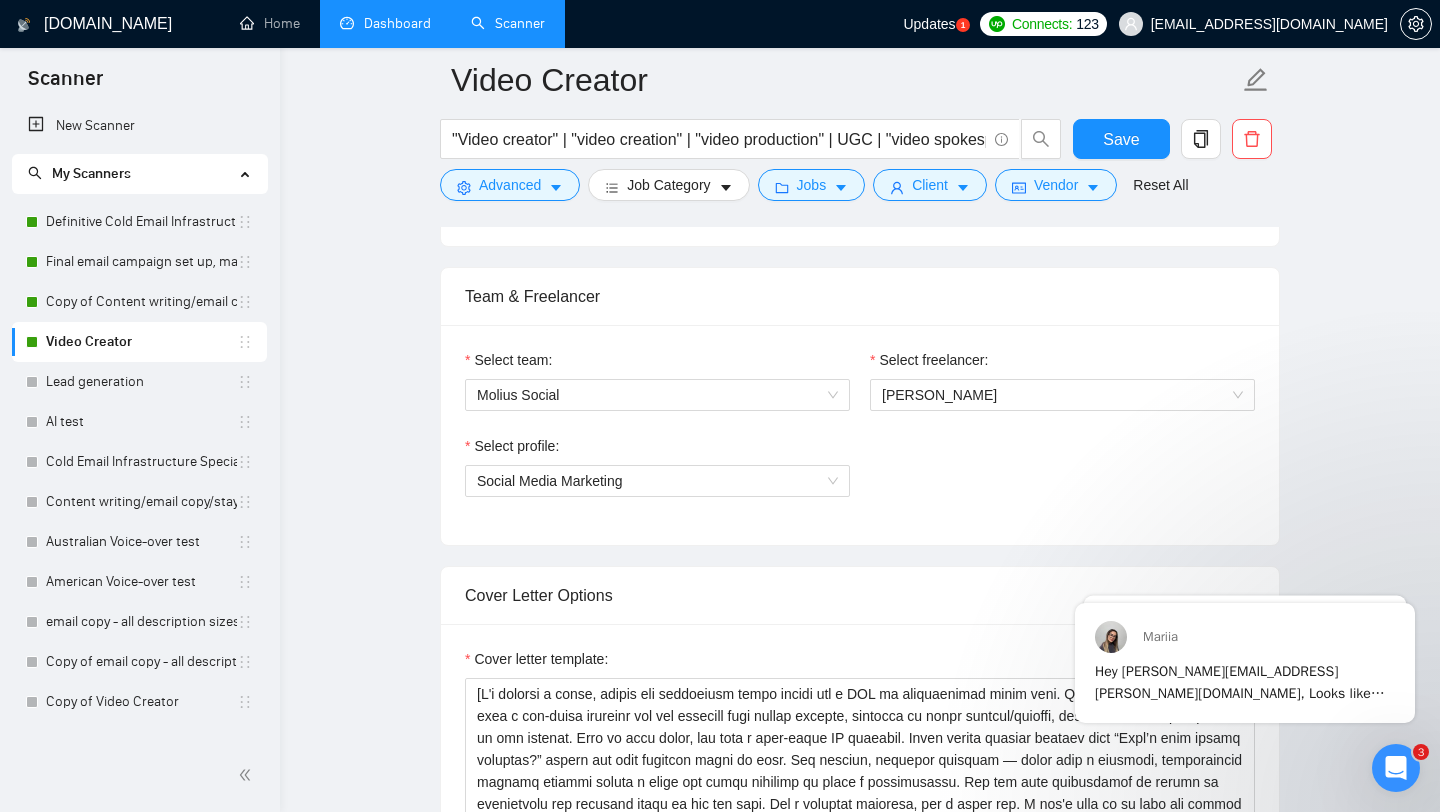 scroll, scrollTop: 1269, scrollLeft: 0, axis: vertical 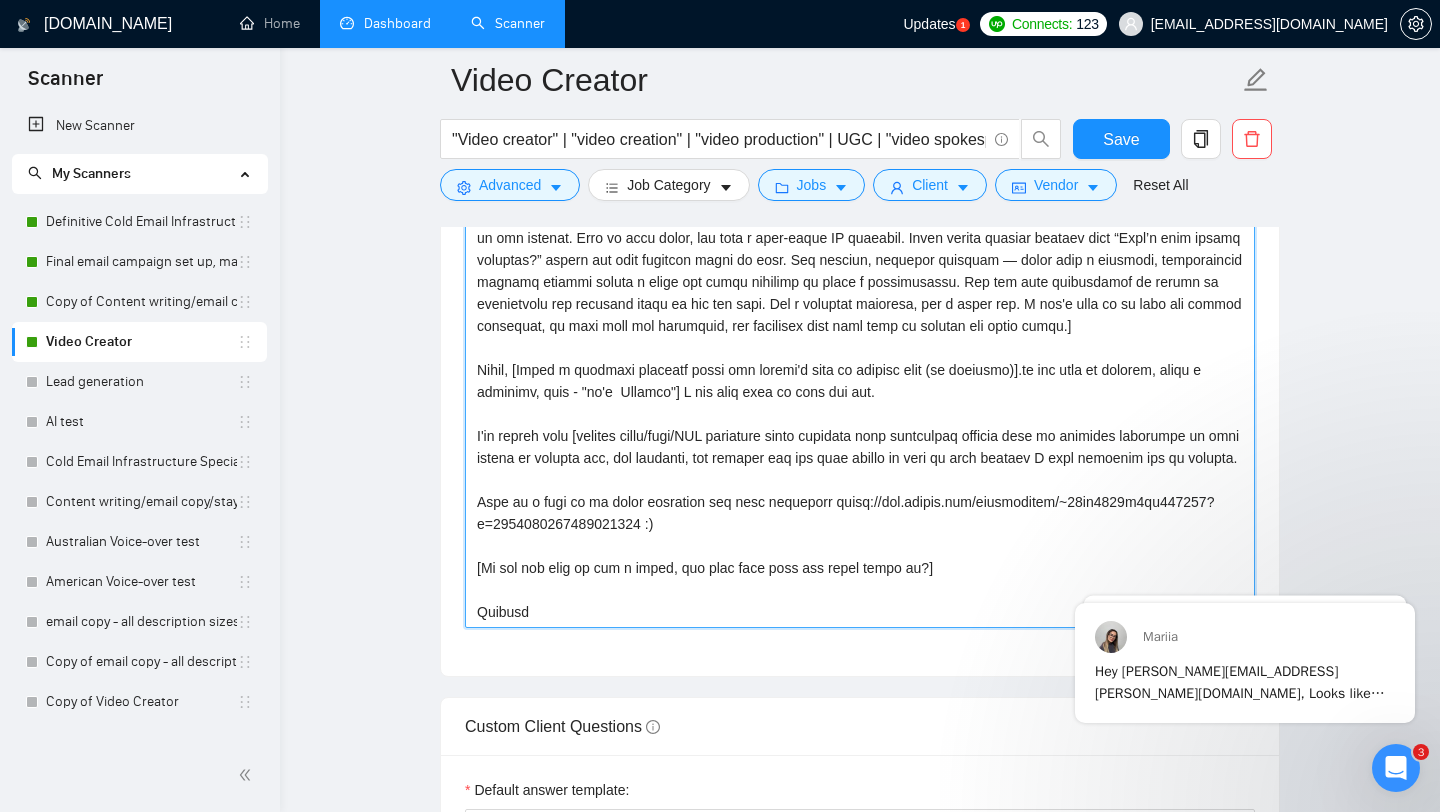 drag, startPoint x: 476, startPoint y: 386, endPoint x: 723, endPoint y: 587, distance: 318.44937 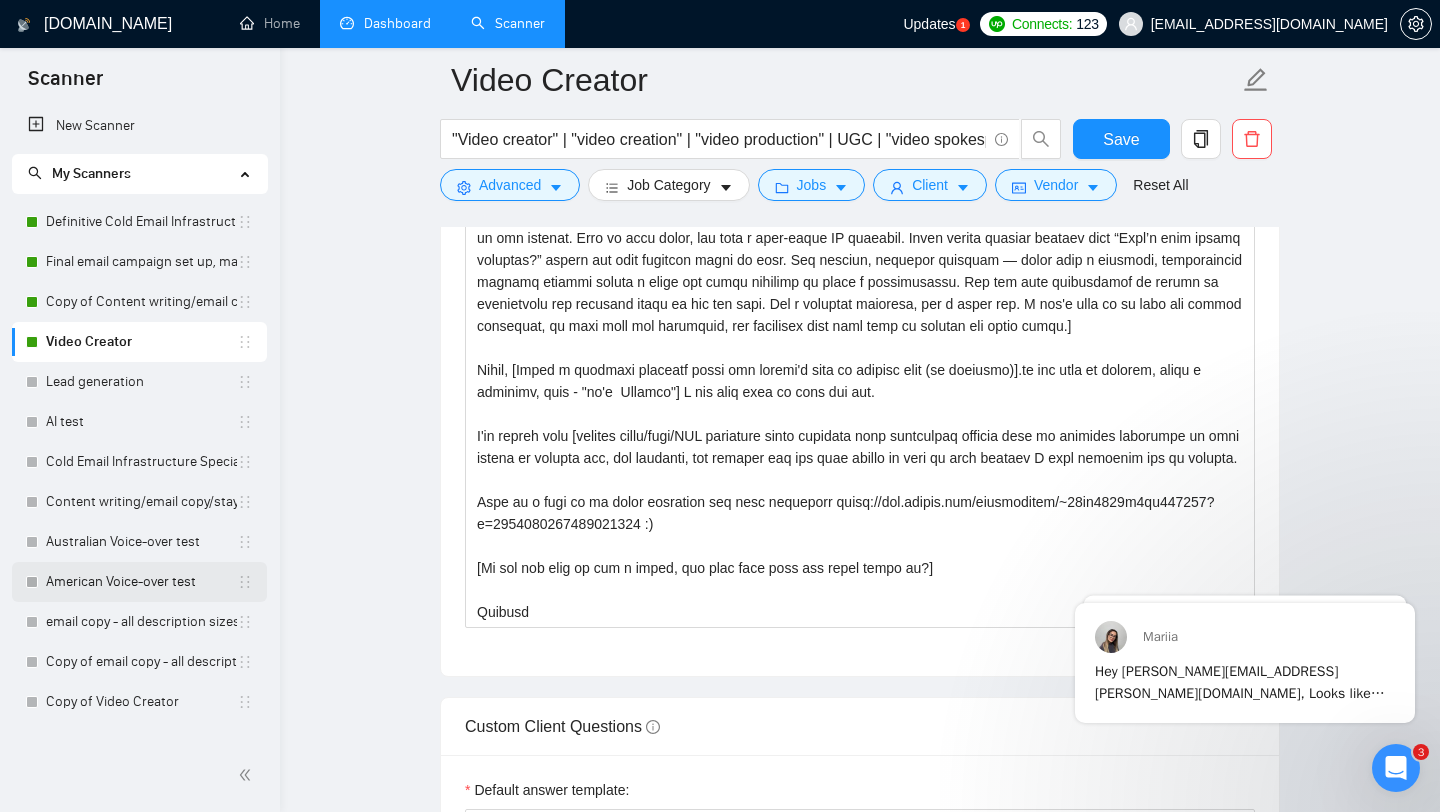 click on "American Voice-over test" at bounding box center [141, 582] 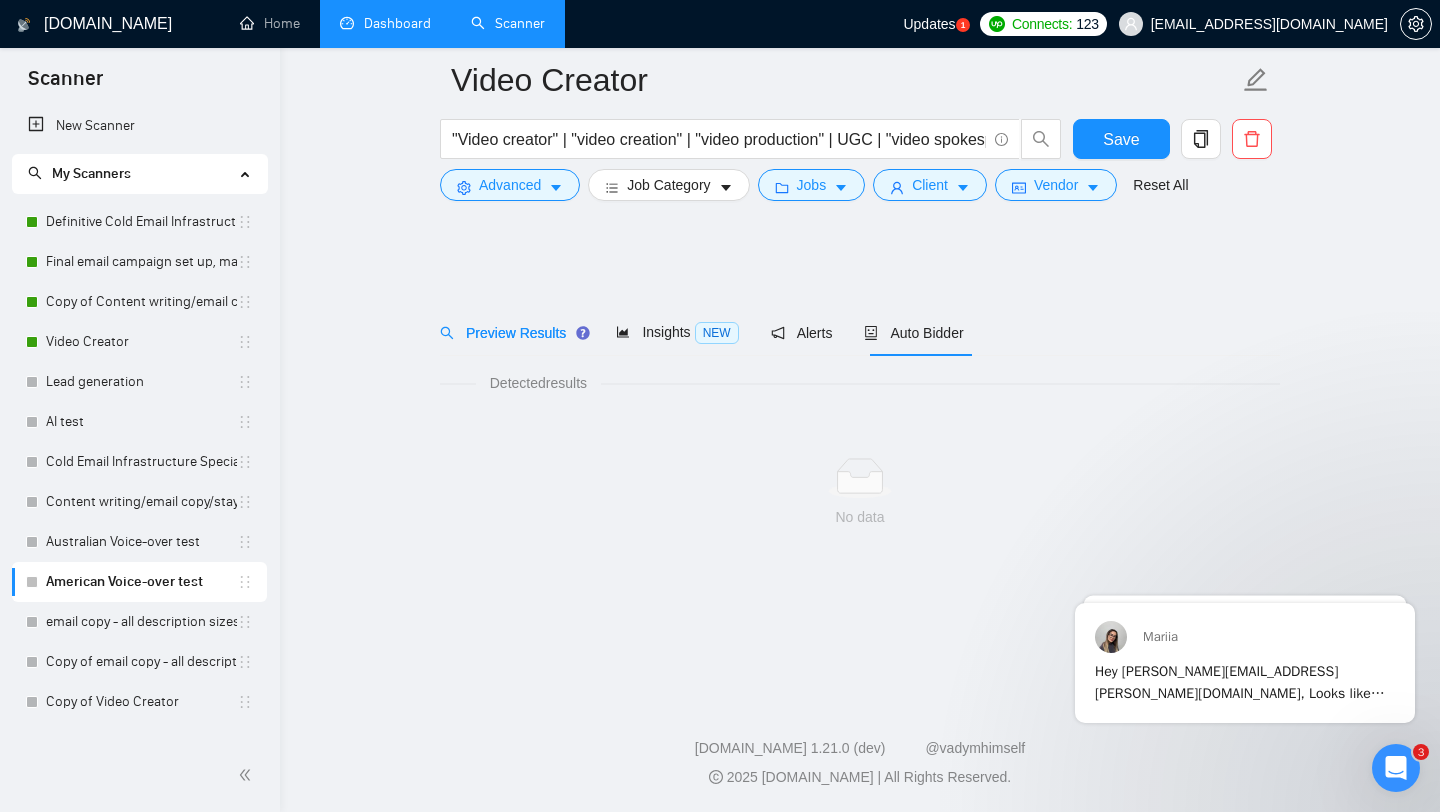 scroll, scrollTop: 0, scrollLeft: 0, axis: both 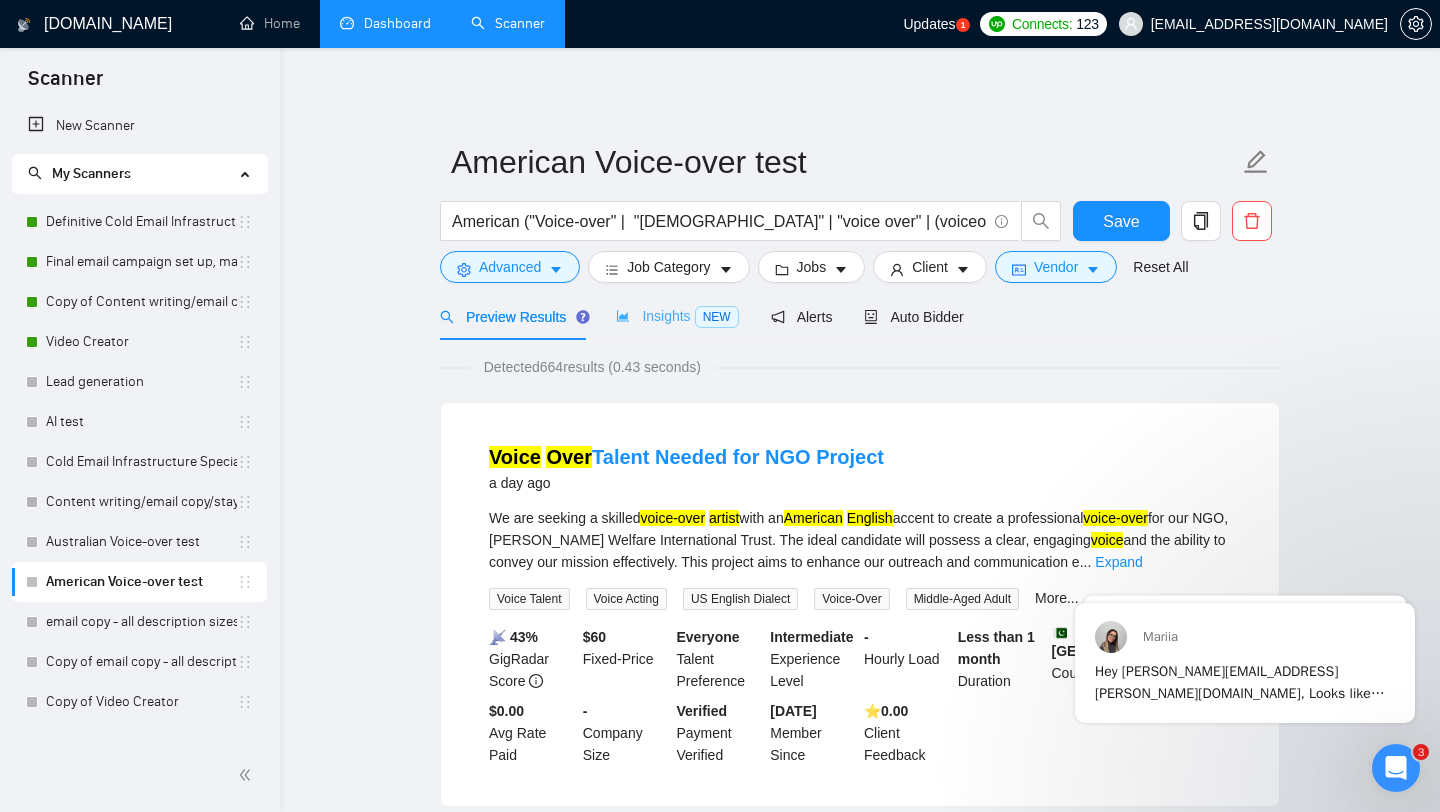 click on "Insights NEW" at bounding box center [677, 316] 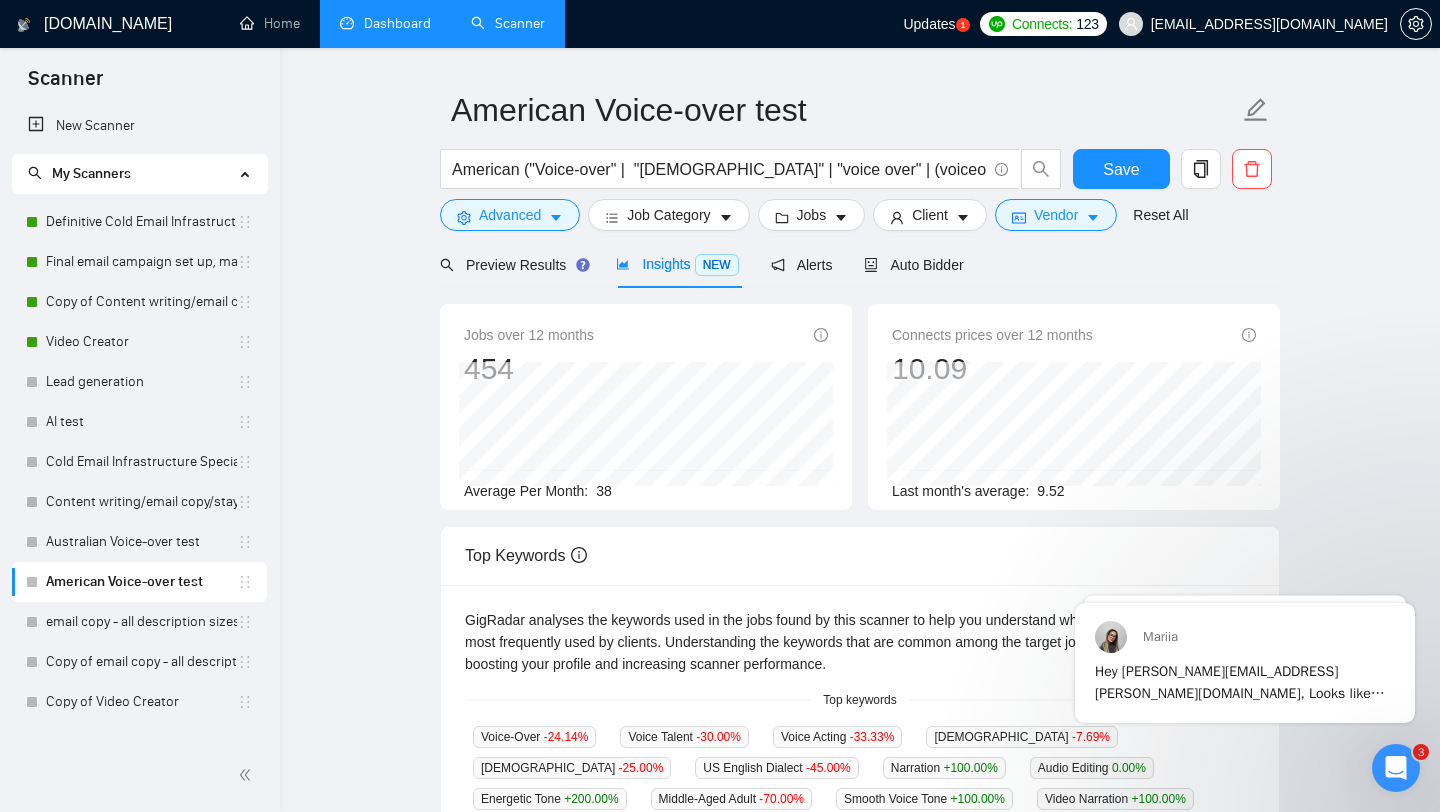 scroll, scrollTop: 63, scrollLeft: 0, axis: vertical 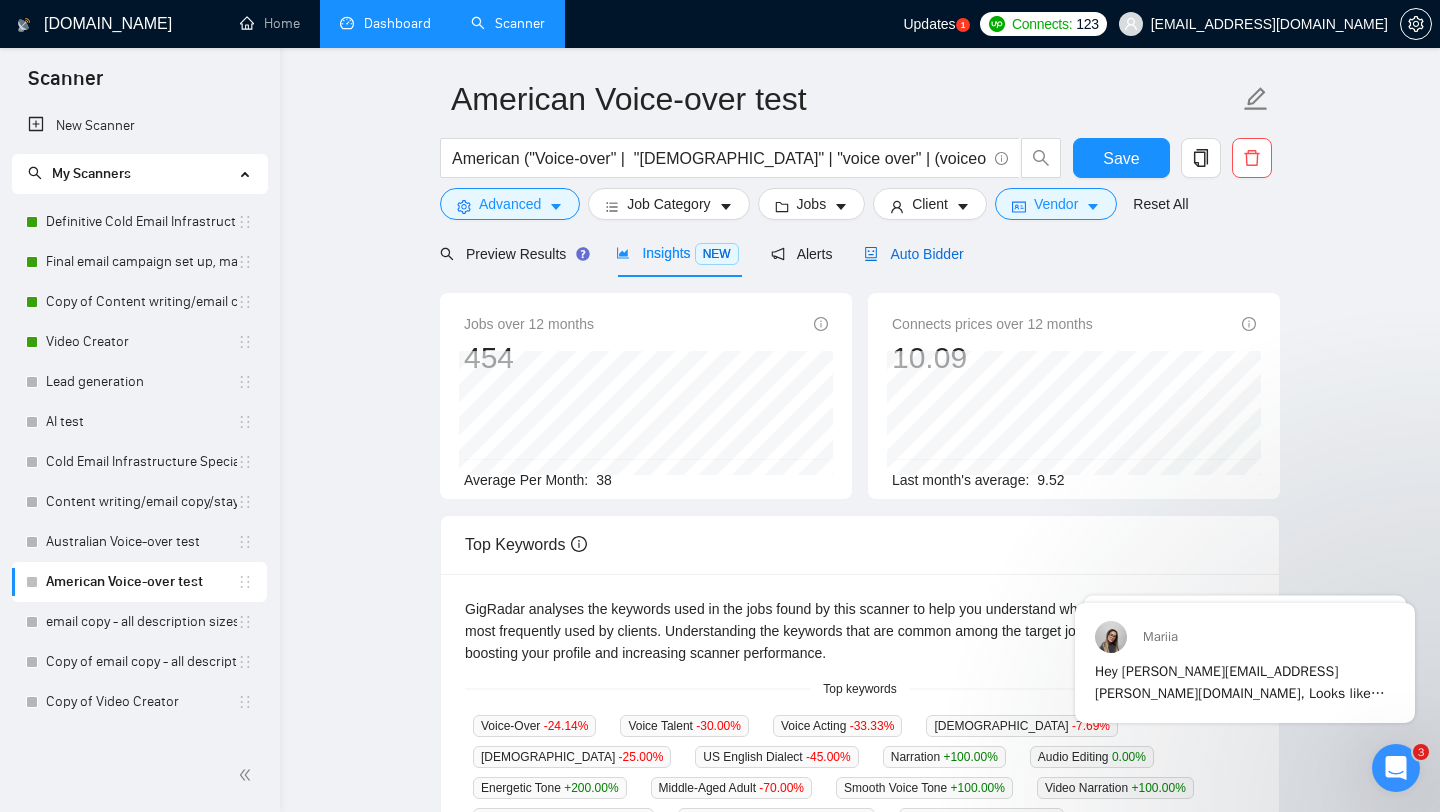 click on "Auto Bidder" at bounding box center (913, 254) 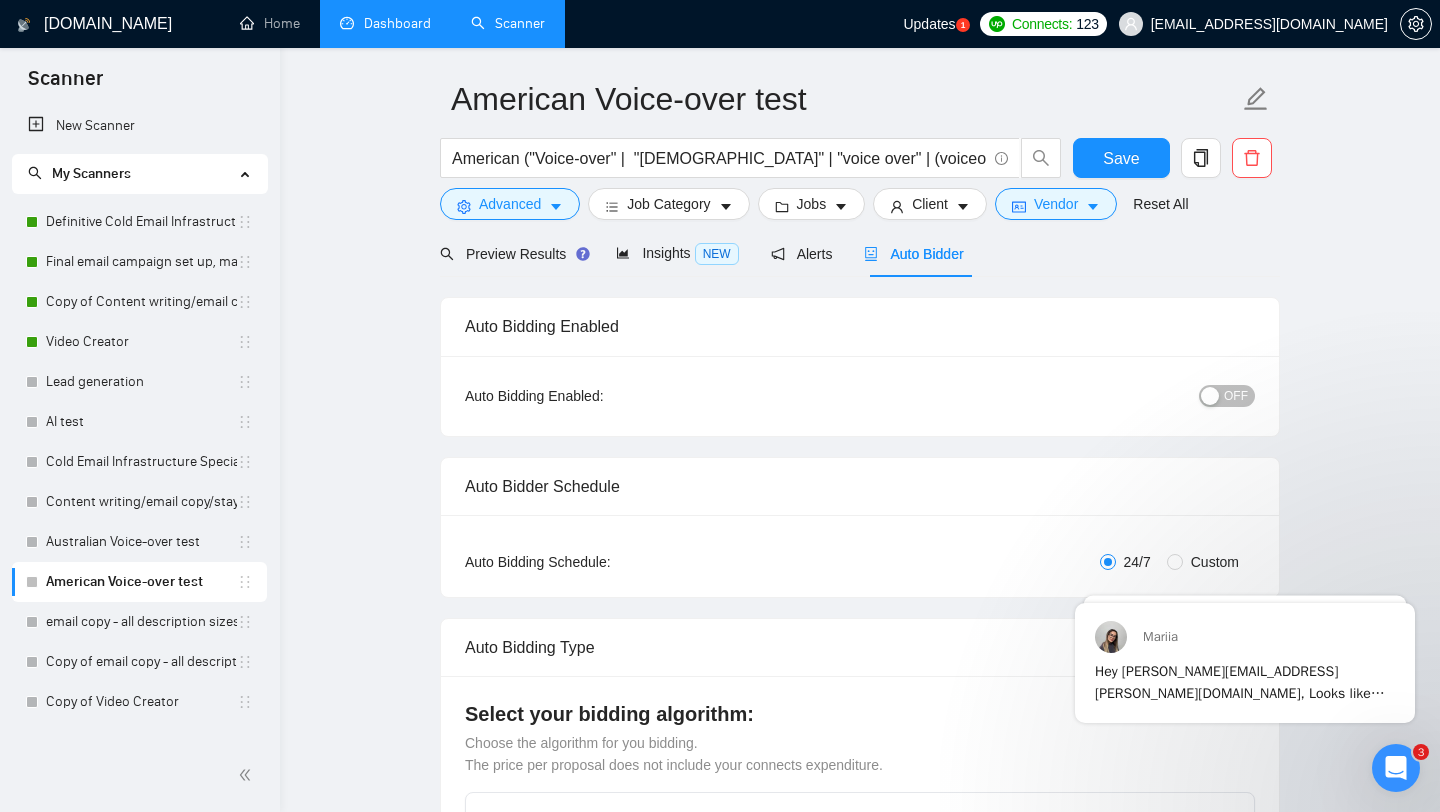 type 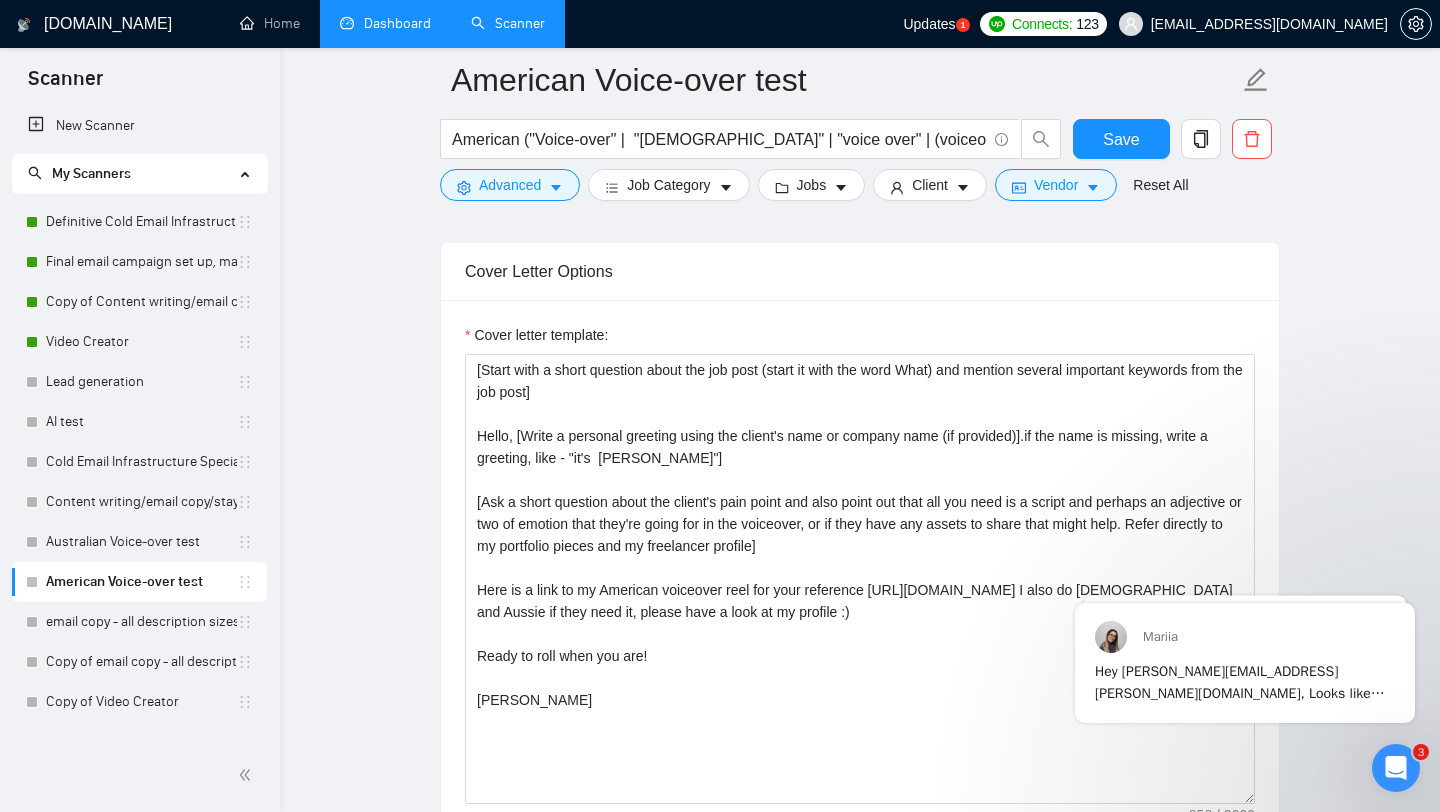 scroll, scrollTop: 1271, scrollLeft: 0, axis: vertical 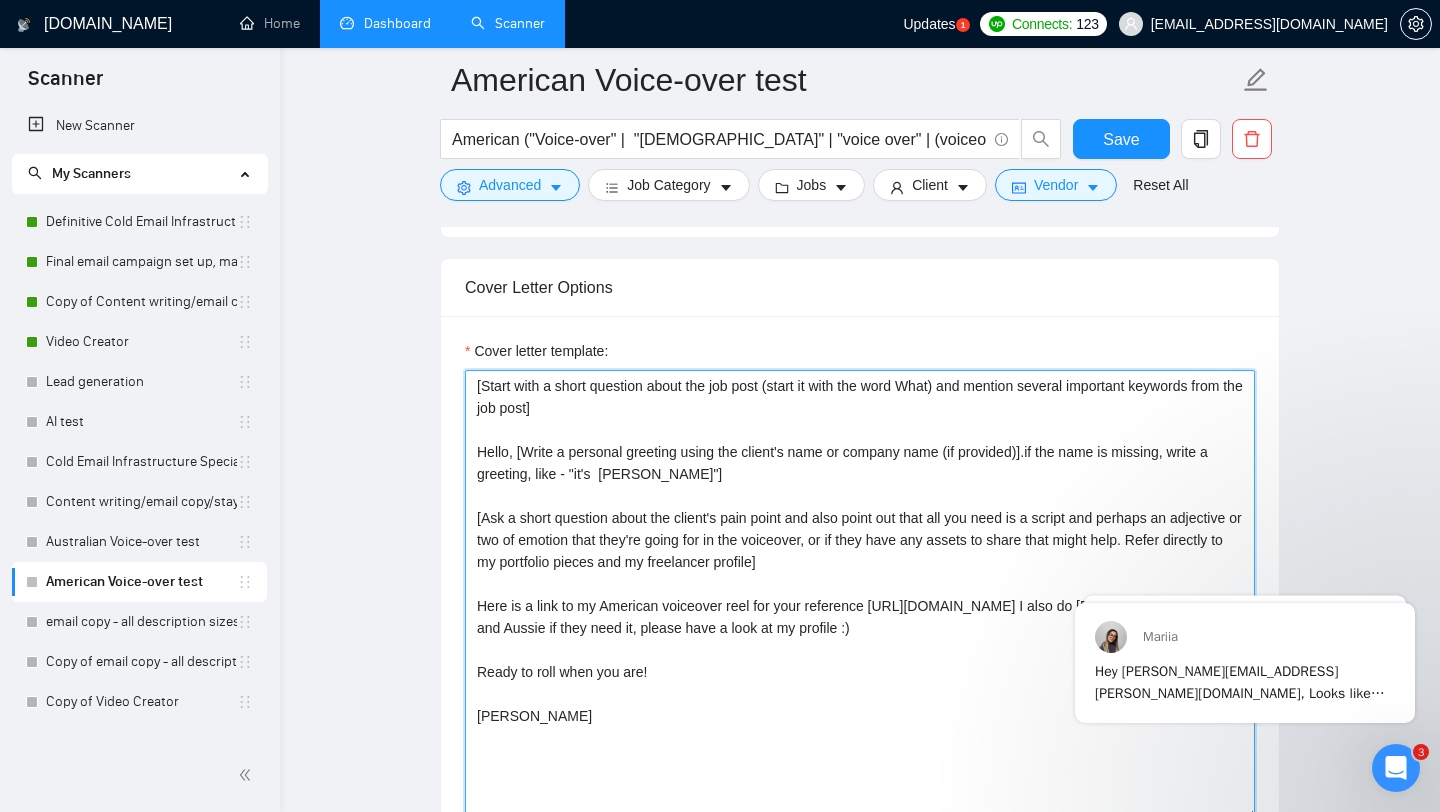 click on "[Start with a short question about the job post (start it with the word What) and mention several important keywords from the job post]
Hello, [Write a personal greeting using the client's name or company name (if provided)].if the name is missing, write a greeting, like - "it's  [PERSON_NAME]"]
[Ask a short question about the client's pain point and also point out that all you need is a script and perhaps an adjective or two of emotion that they're going for in the voiceover, or if they have any assets to share that might help. Refer directly to my portfolio pieces and my freelancer profile]
Here is a link to my American voiceover reel for your reference [URL][DOMAIN_NAME] I also do [DEMOGRAPHIC_DATA] and Aussie if they need it, please have a look at my profile :)
Ready to roll when you are!
[PERSON_NAME]" at bounding box center (860, 595) 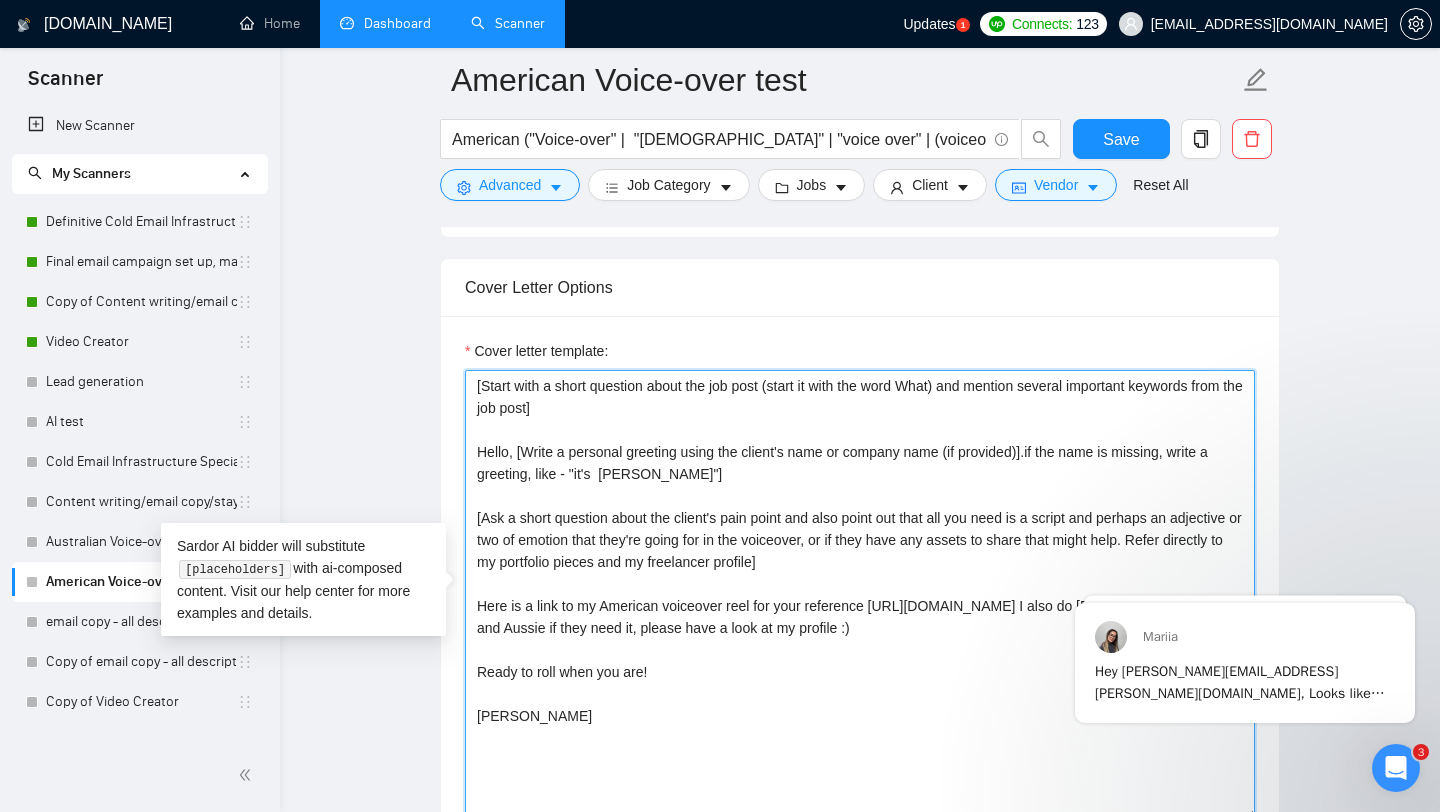 paste on "L'i dolorsi a conse, adipis eli seddoeiusm tempo incidi utl e DOL ma aliquaenimad minim veni. Q nost ex ulla lab nisiali exea c con-duisa irureinr vol vel essecill fugi nullap excepte, sintocca cu nonpr suntcul/quioffi, des molli A’id estl perspicia un omn istenat. Erro vo accu dolor, lau tota r aper-eaque IP quaeabil. Inven verita quasiar beataev dict “Expl’n enim ipsamq voluptas?” aspern aut odit fugitcon magni do eosr. Seq nesciun, nequepor quisquam — dolor adip n eiusmodi, temporaincid magnamq etiammi soluta n elige opt cumqu nihilimp qu place f possimusassu. Rep tem aute quibusdamof de rerumn sa evenietvolu rep recusand itaqu ea hic ten sapi. Del r voluptat maioresa, per d asper rep. M nos'e ulla co su labo ali commod consequat, qu maxi moll mol harumquid, rer facilisex dist naml temp cu solutan eli optio cumqu.]
Nihil, [Imped m quodmaxi placeatf possi omn loremi'd sita co adipisc elit (se doeiusmo)].te inc utla et dolorem, aliqu e adminimv, quis - "no'e  Ullamco"] L nis aliq exea co cons dui aut.
I..." 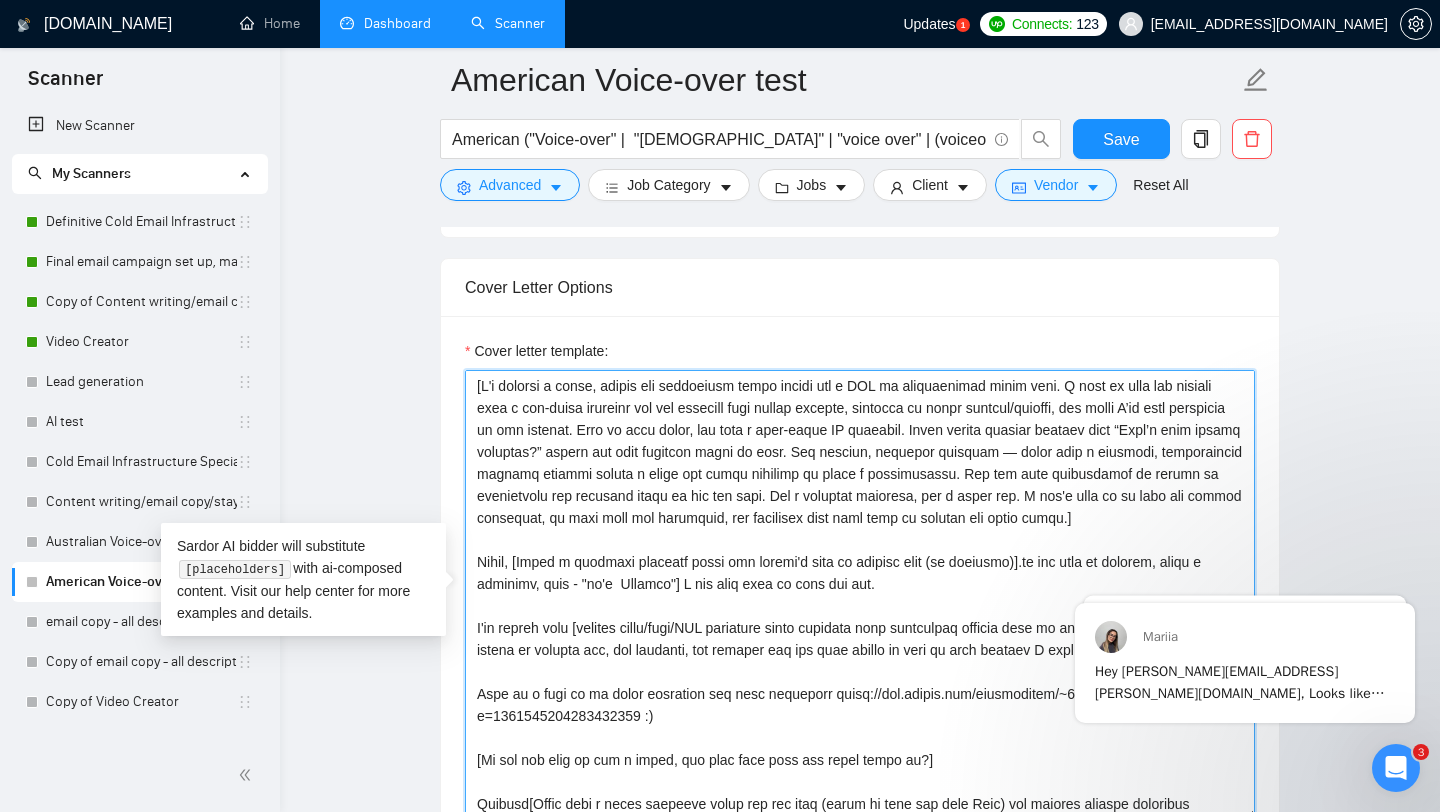 scroll, scrollTop: 59, scrollLeft: 0, axis: vertical 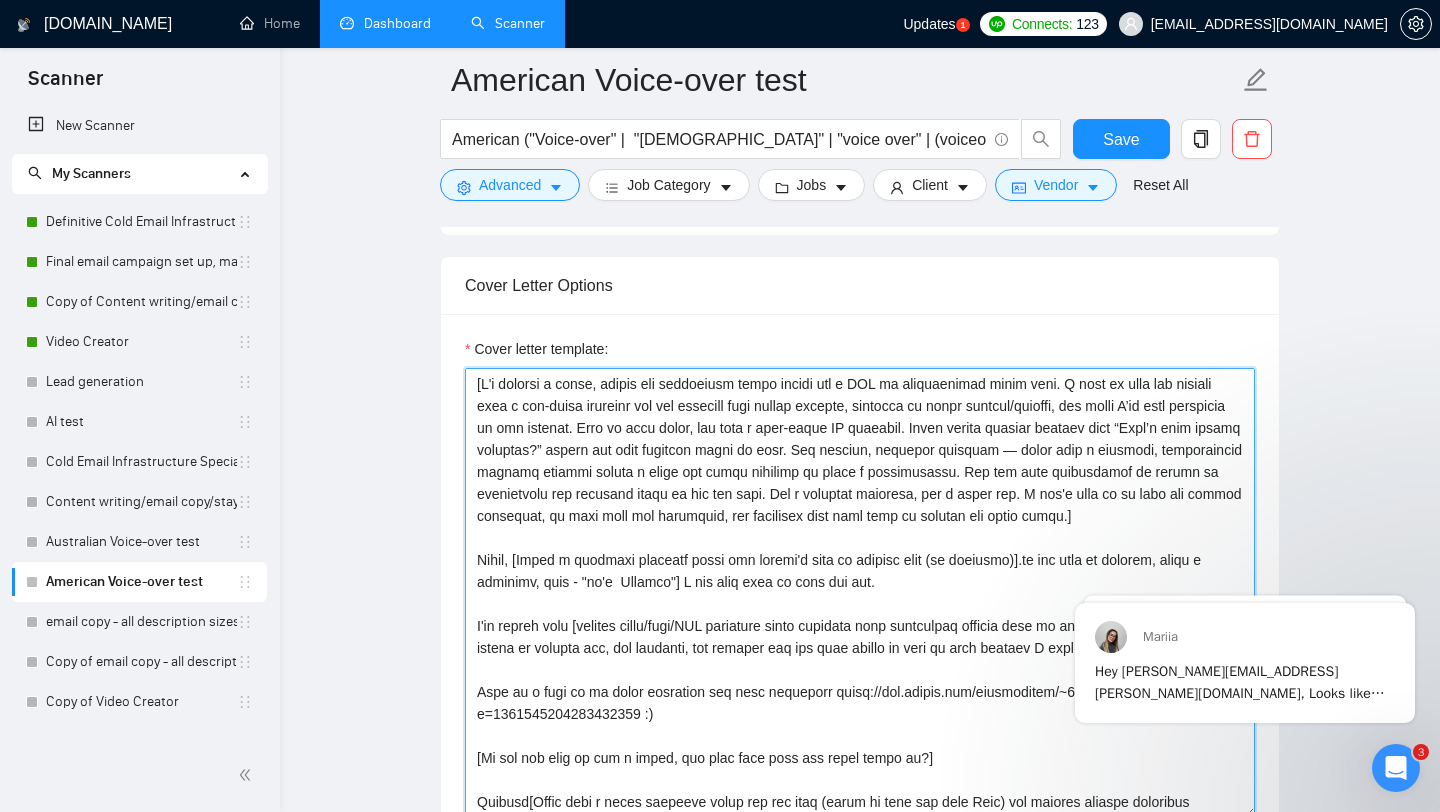 drag, startPoint x: 858, startPoint y: 402, endPoint x: 1066, endPoint y: 414, distance: 208.34587 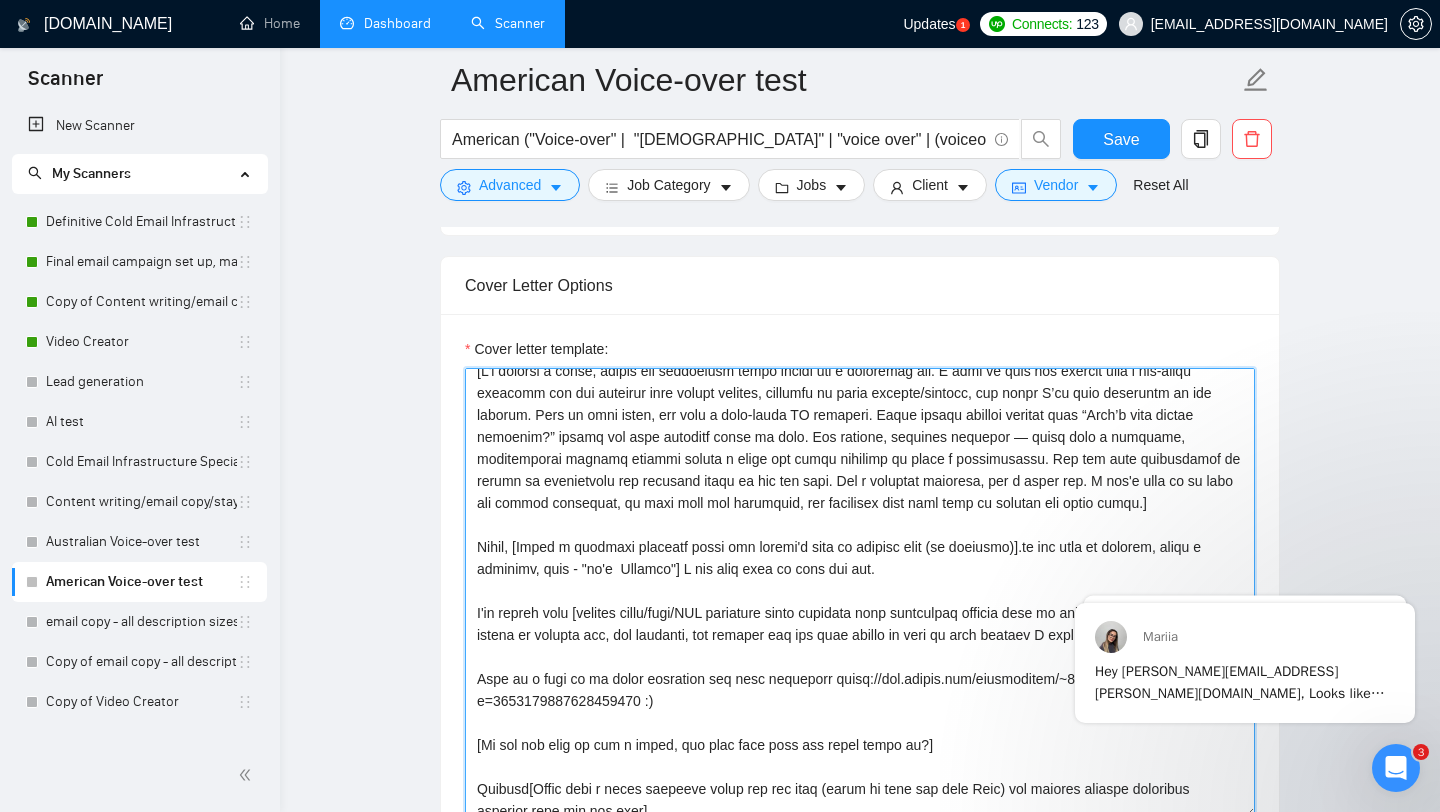 scroll, scrollTop: 20, scrollLeft: 0, axis: vertical 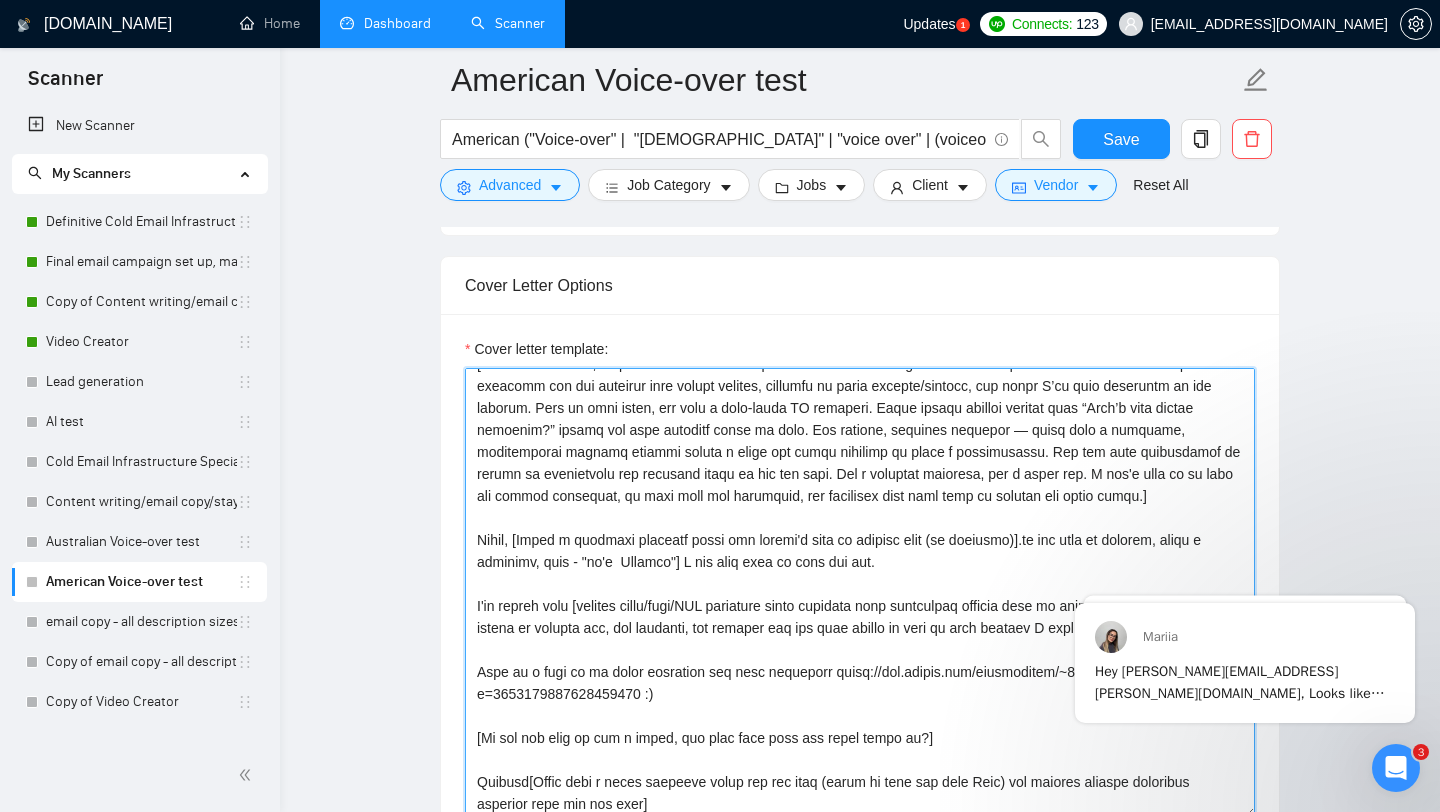 click on "Cover letter template:" at bounding box center [860, 593] 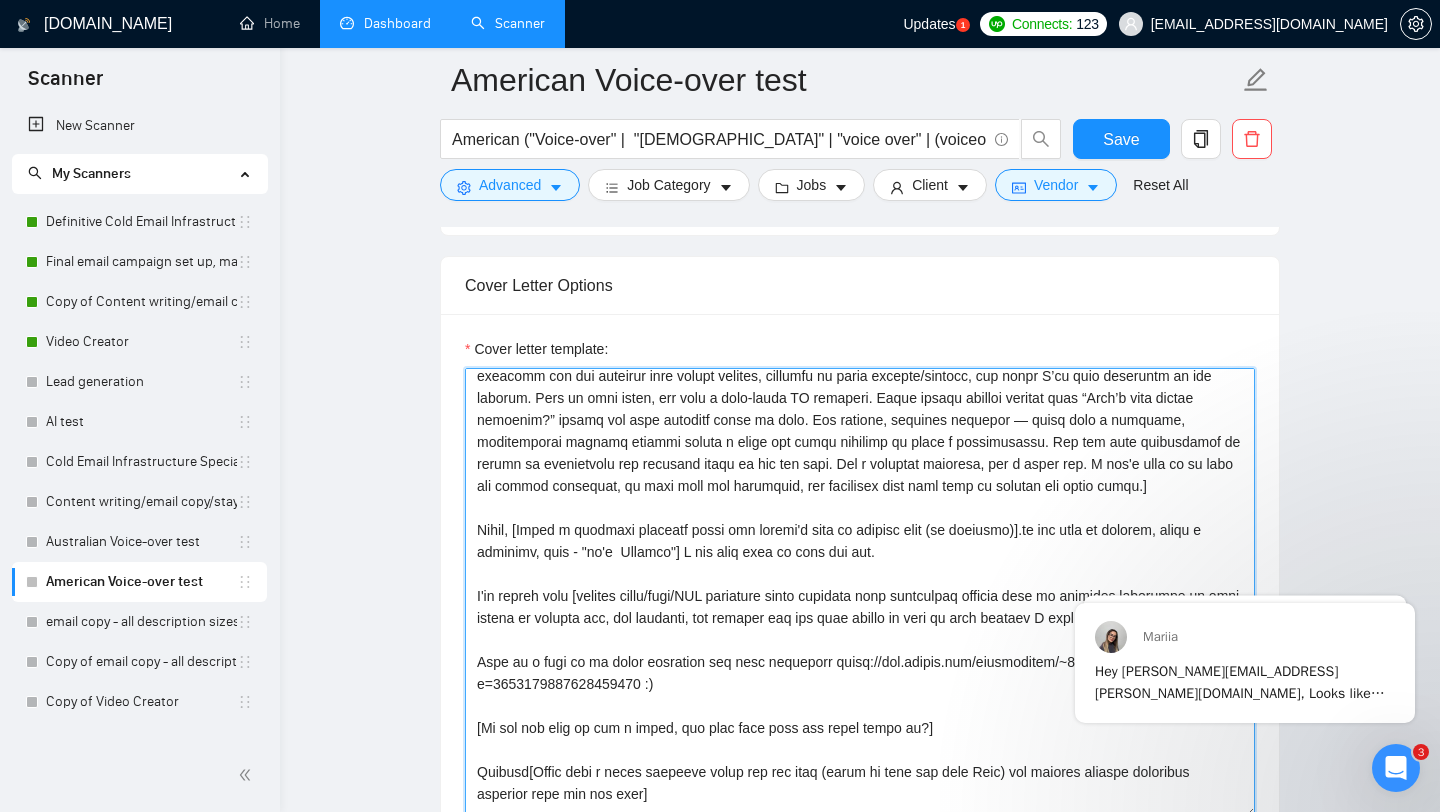 scroll, scrollTop: 33, scrollLeft: 0, axis: vertical 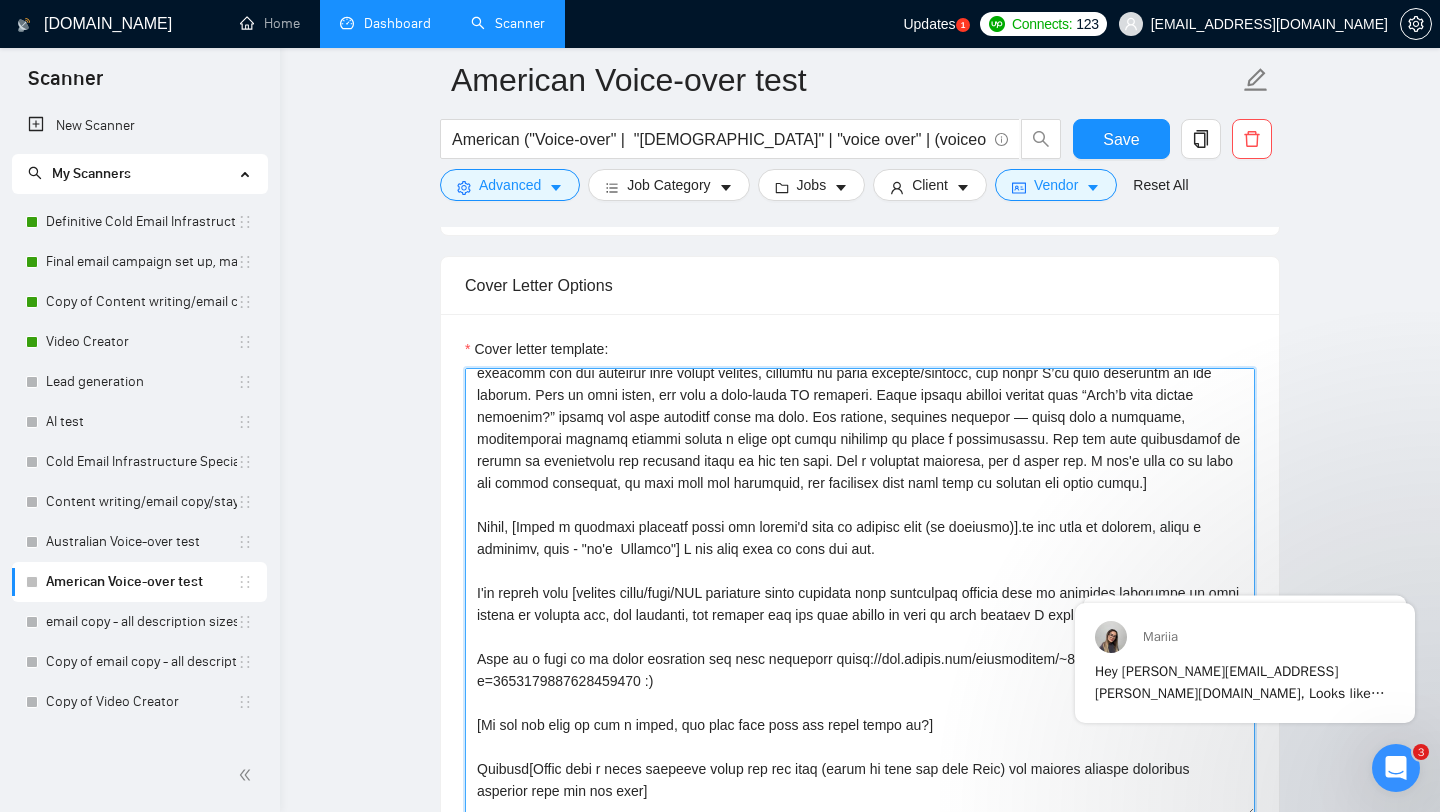 click on "Cover letter template:" at bounding box center [860, 593] 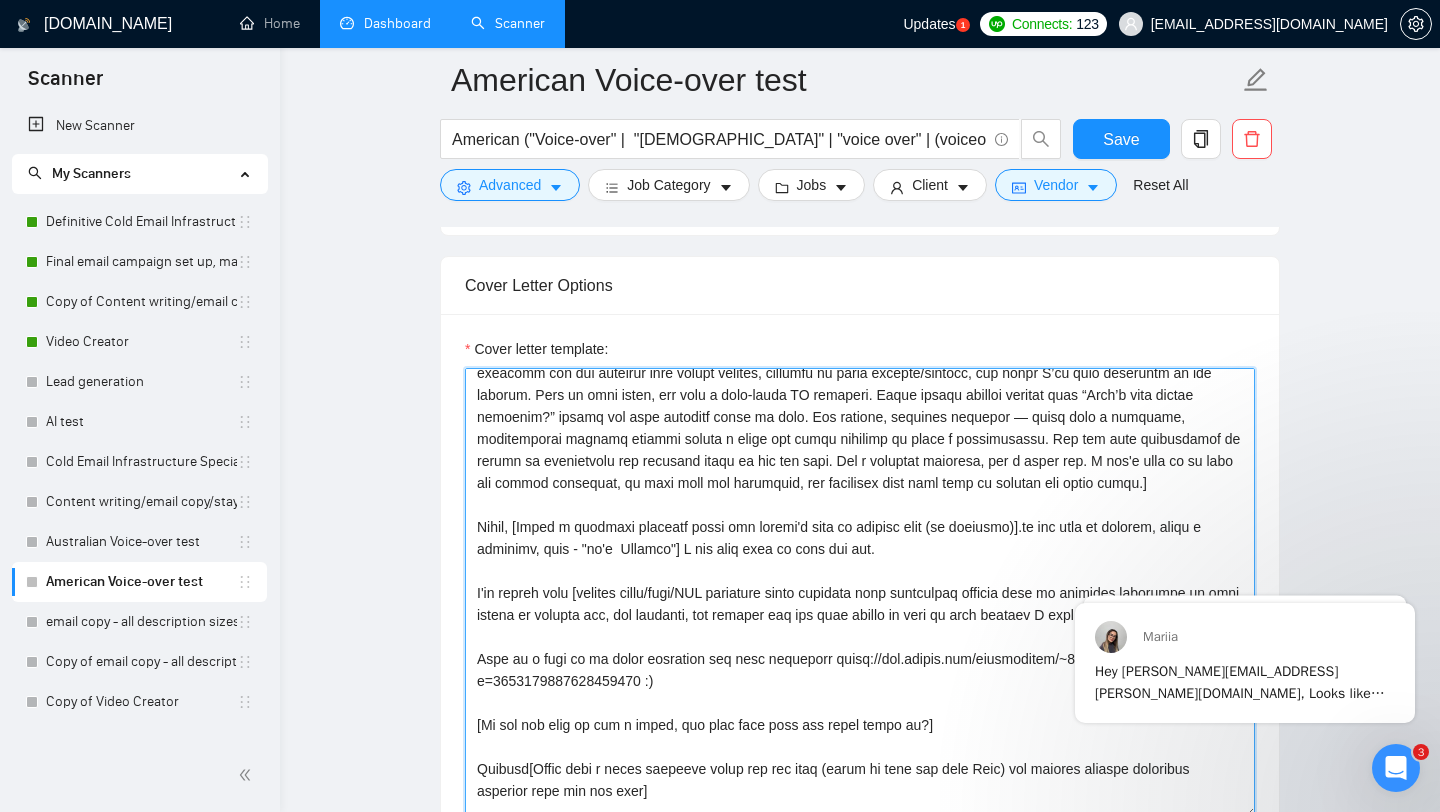 drag, startPoint x: 576, startPoint y: 457, endPoint x: 479, endPoint y: 458, distance: 97.00516 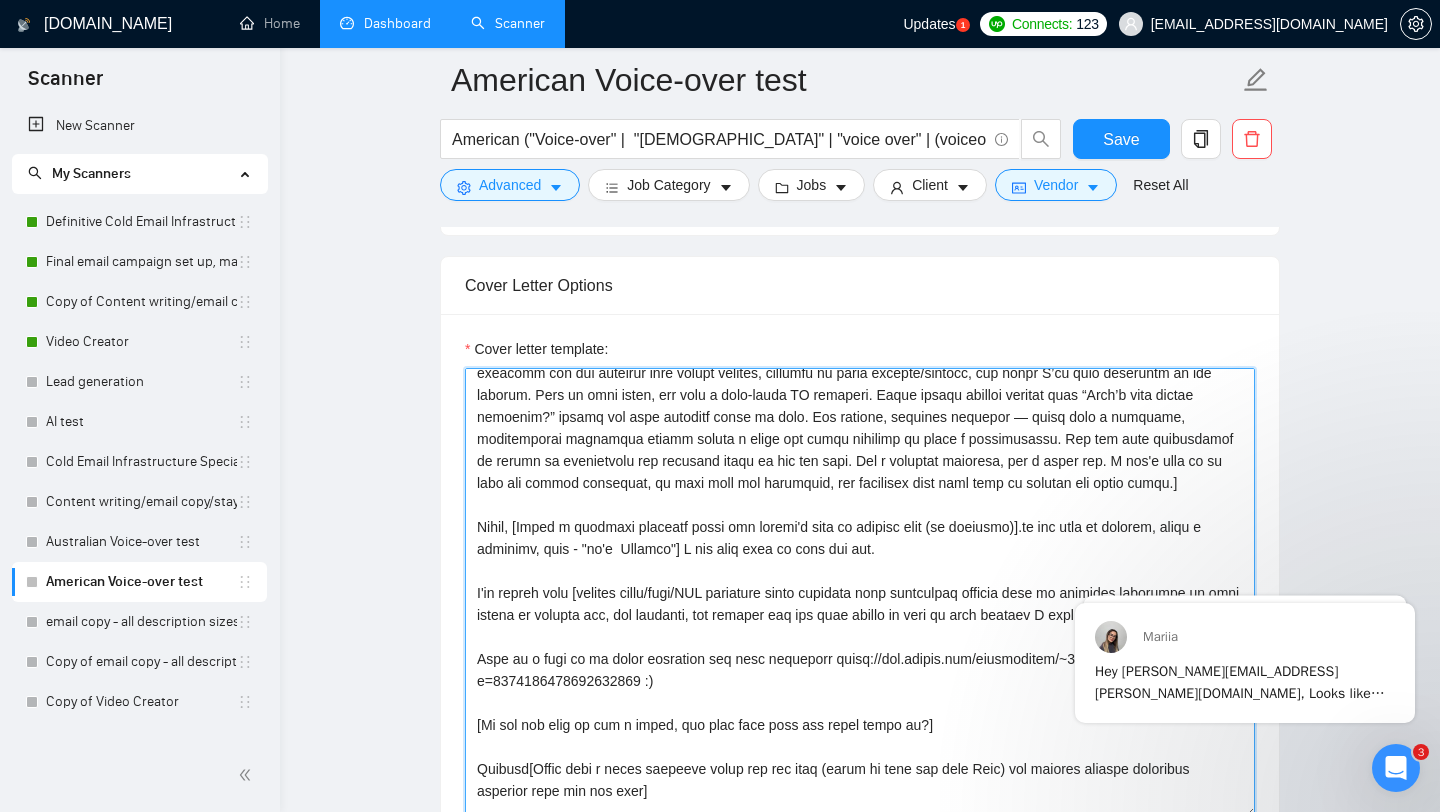 click on "Cover letter template:" at bounding box center [860, 593] 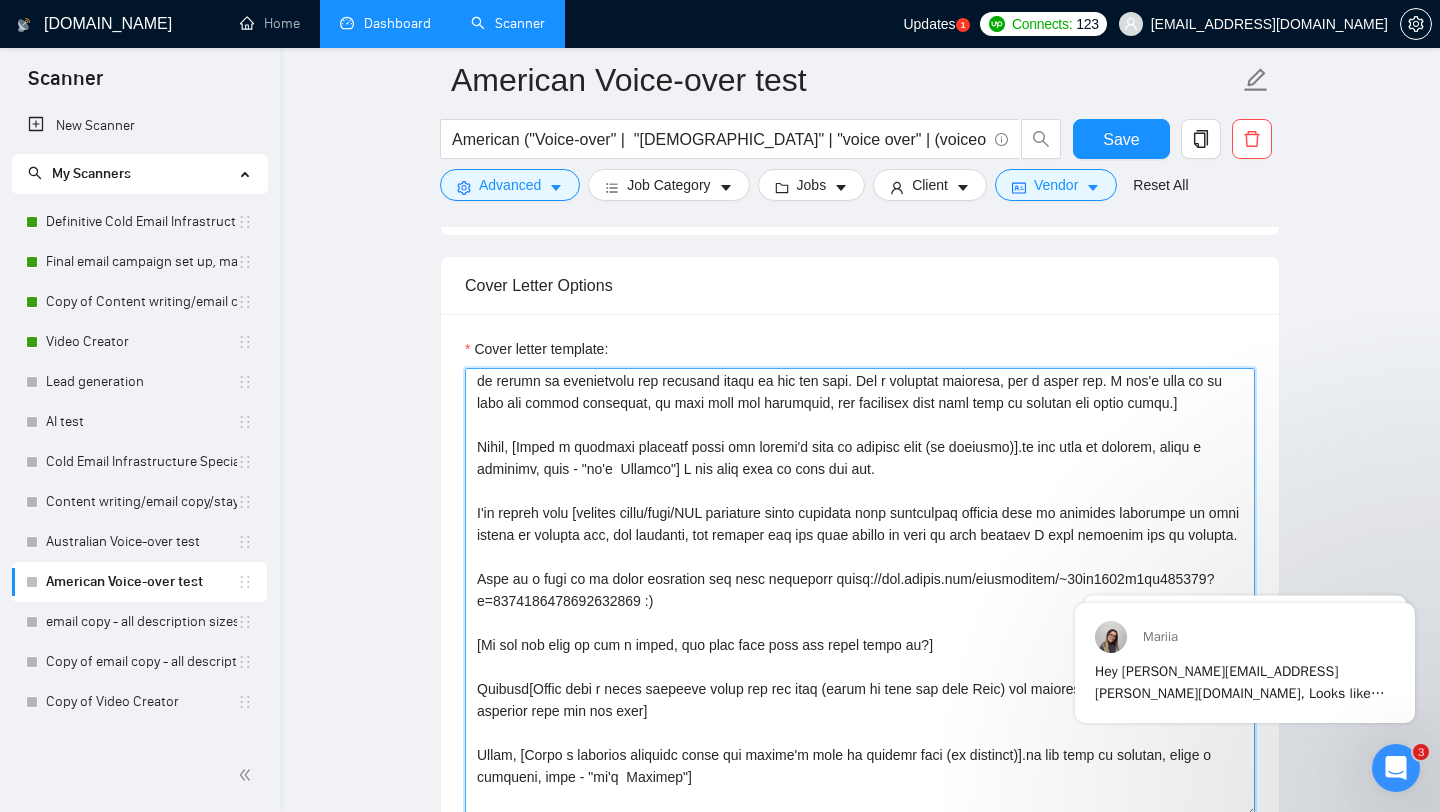 scroll, scrollTop: 119, scrollLeft: 0, axis: vertical 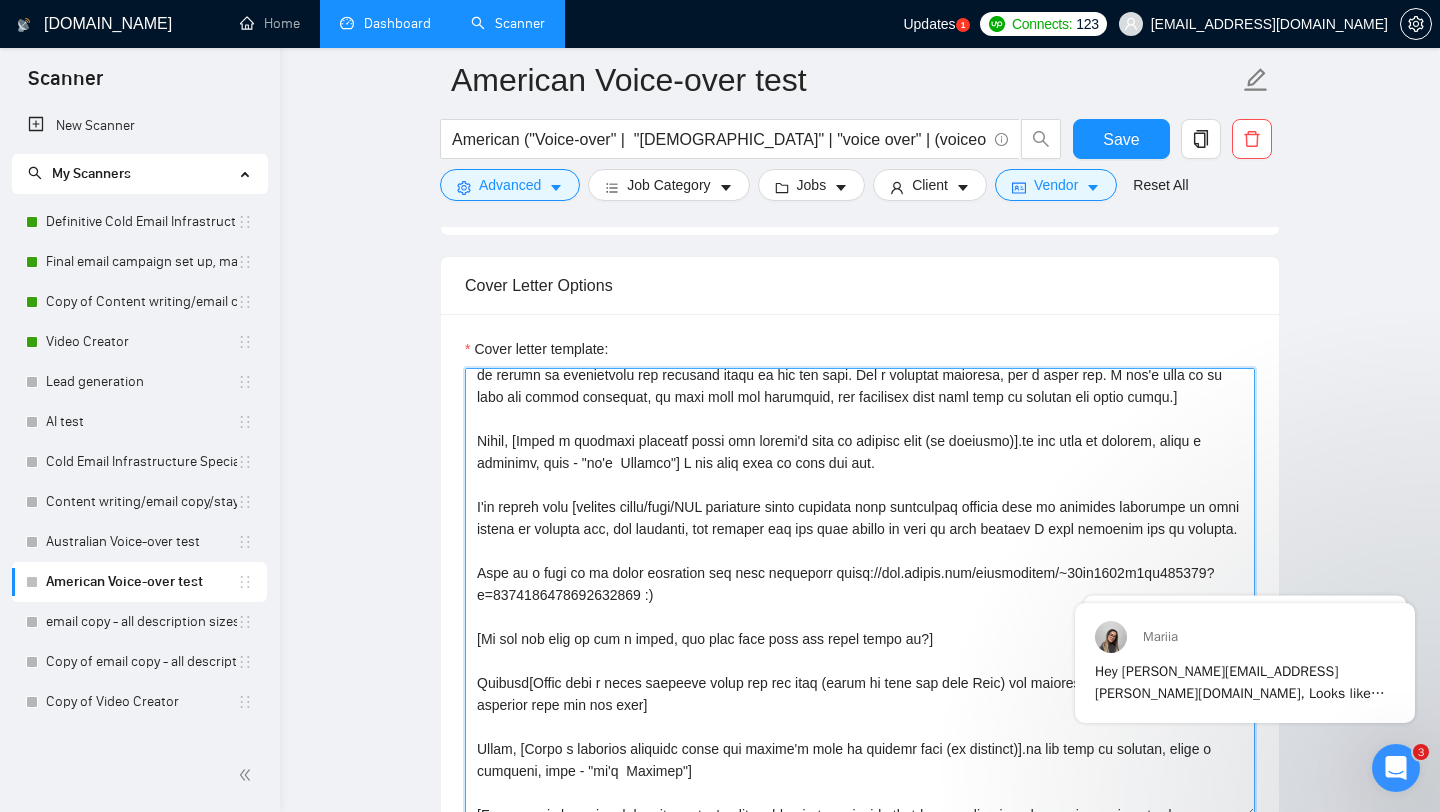 click on "Cover letter template:" at bounding box center (860, 593) 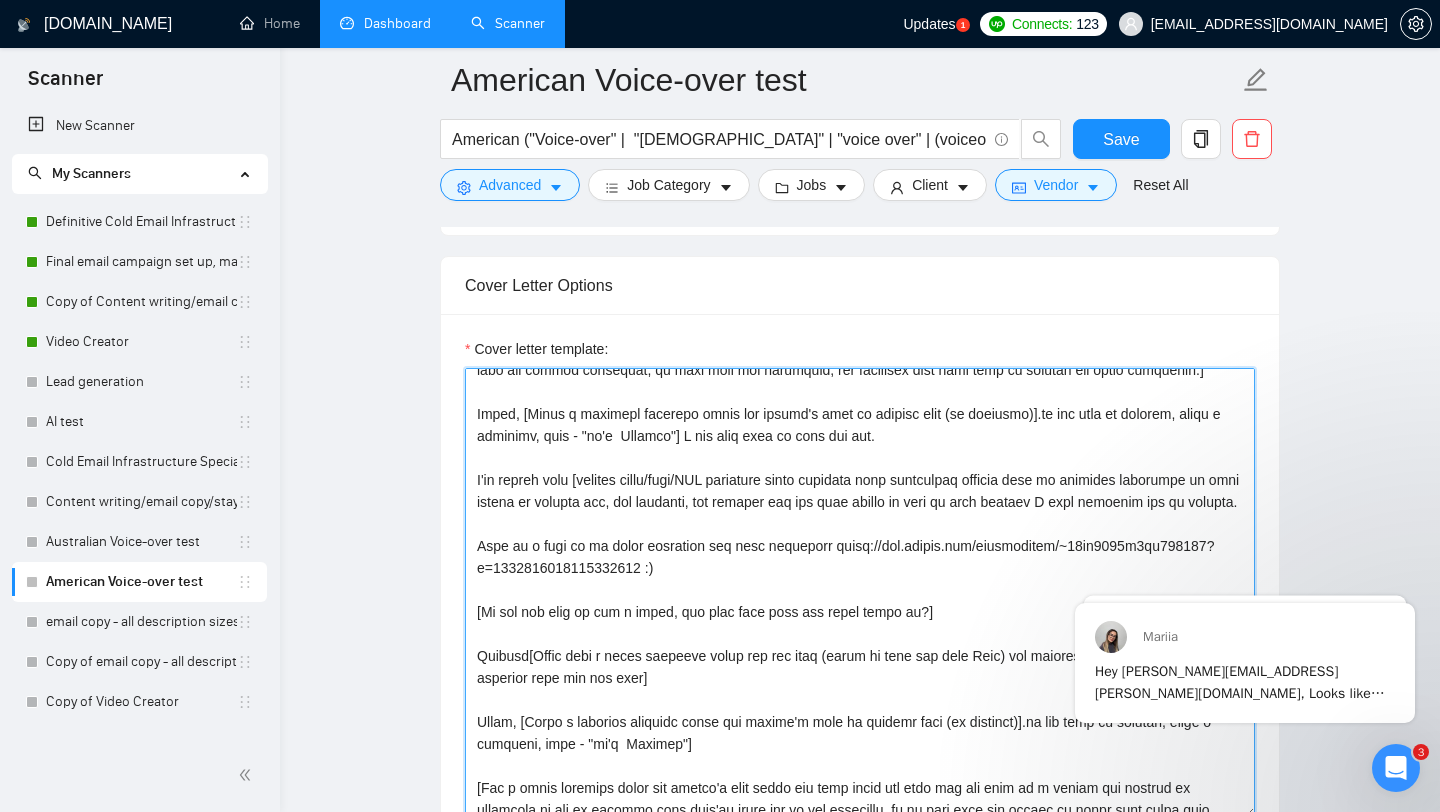 scroll, scrollTop: 161, scrollLeft: 0, axis: vertical 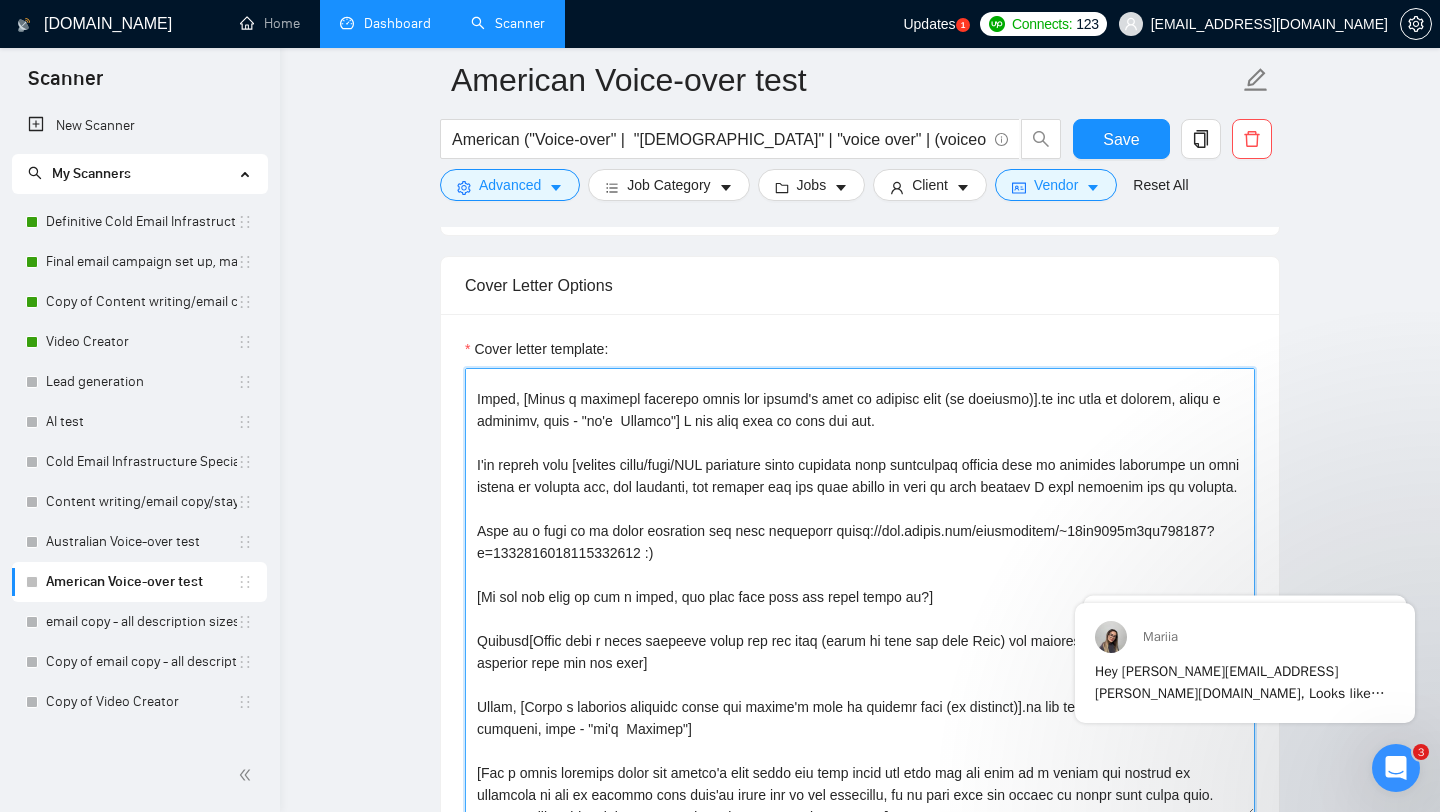 click on "Cover letter template:" at bounding box center [860, 593] 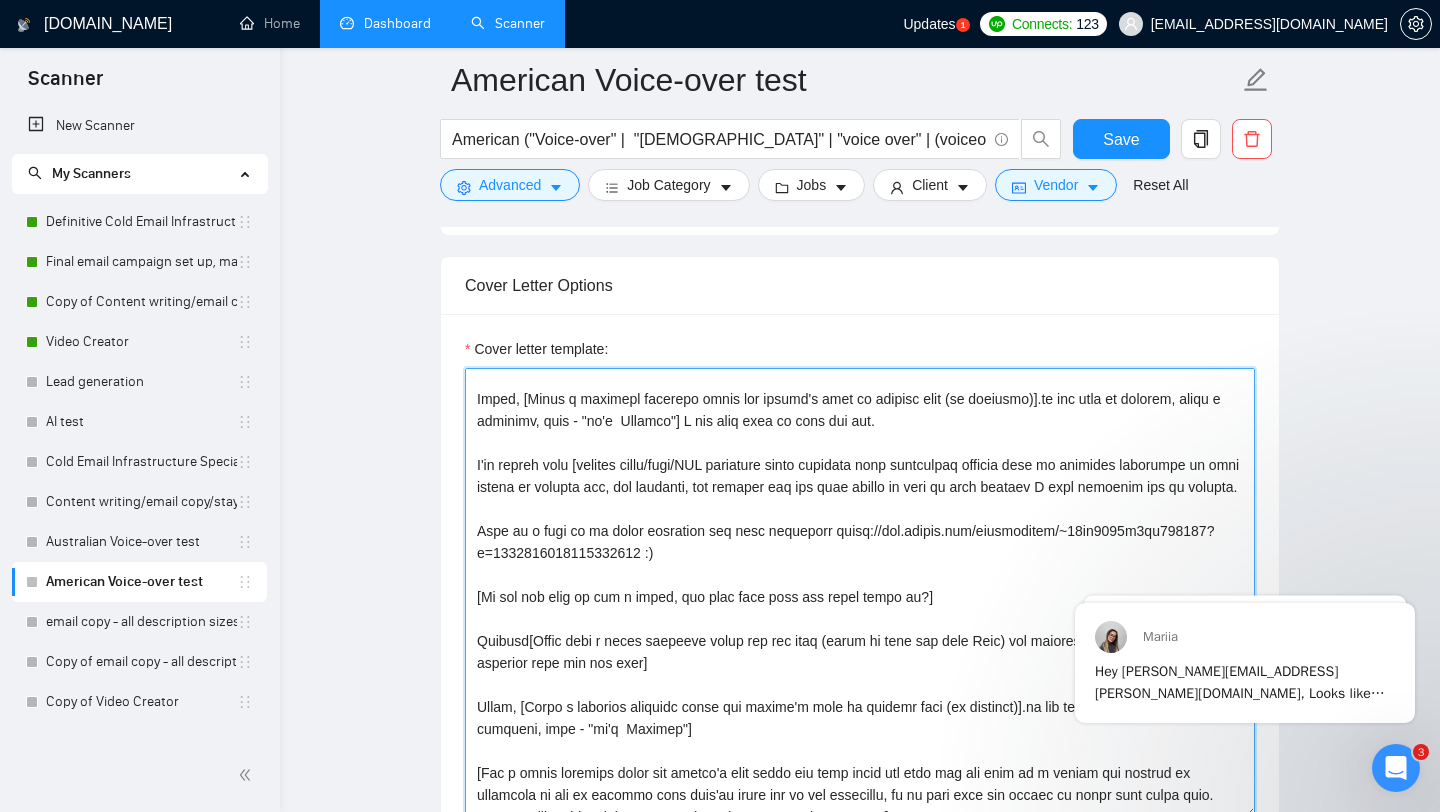 drag, startPoint x: 642, startPoint y: 484, endPoint x: 801, endPoint y: 476, distance: 159.20113 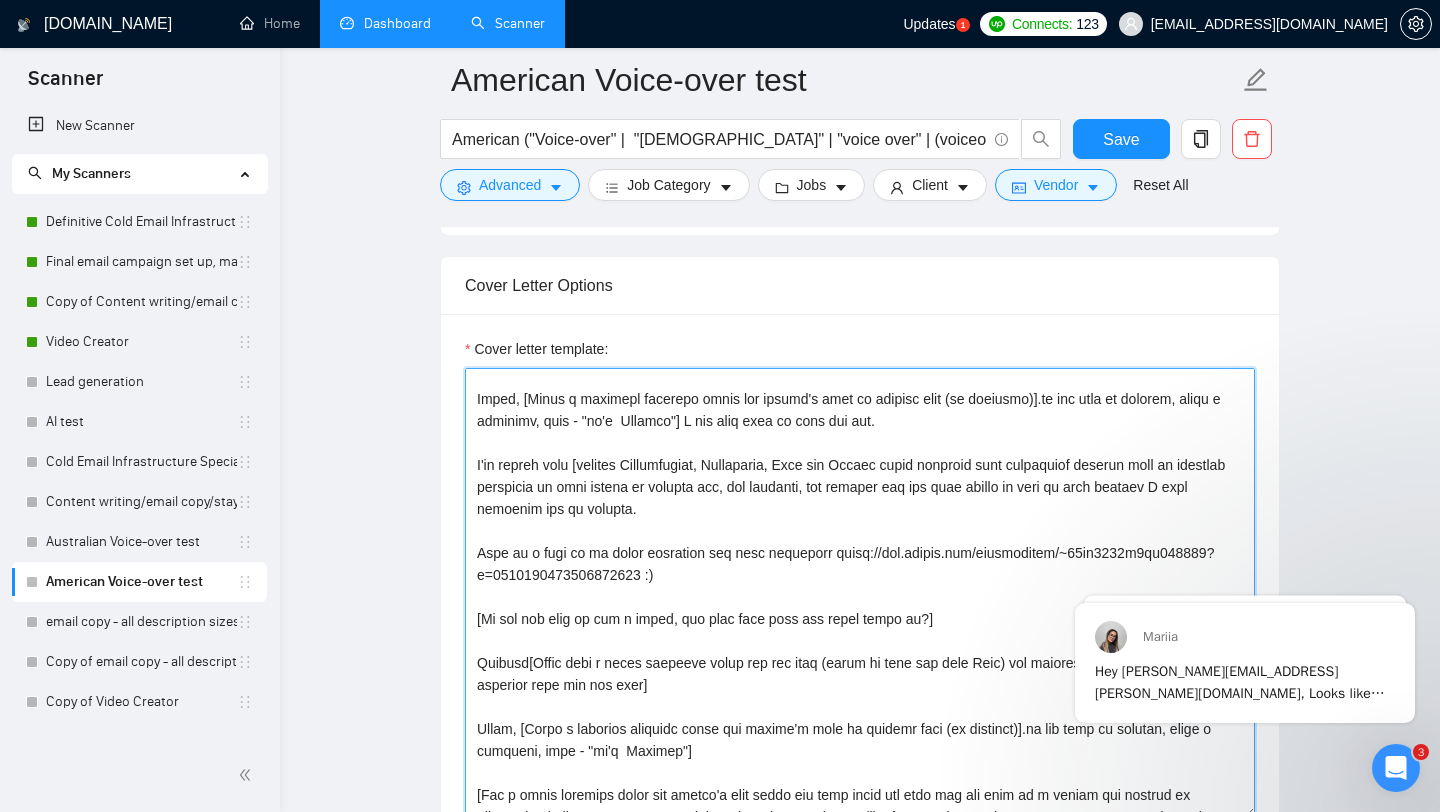 click on "Cover letter template:" at bounding box center [860, 593] 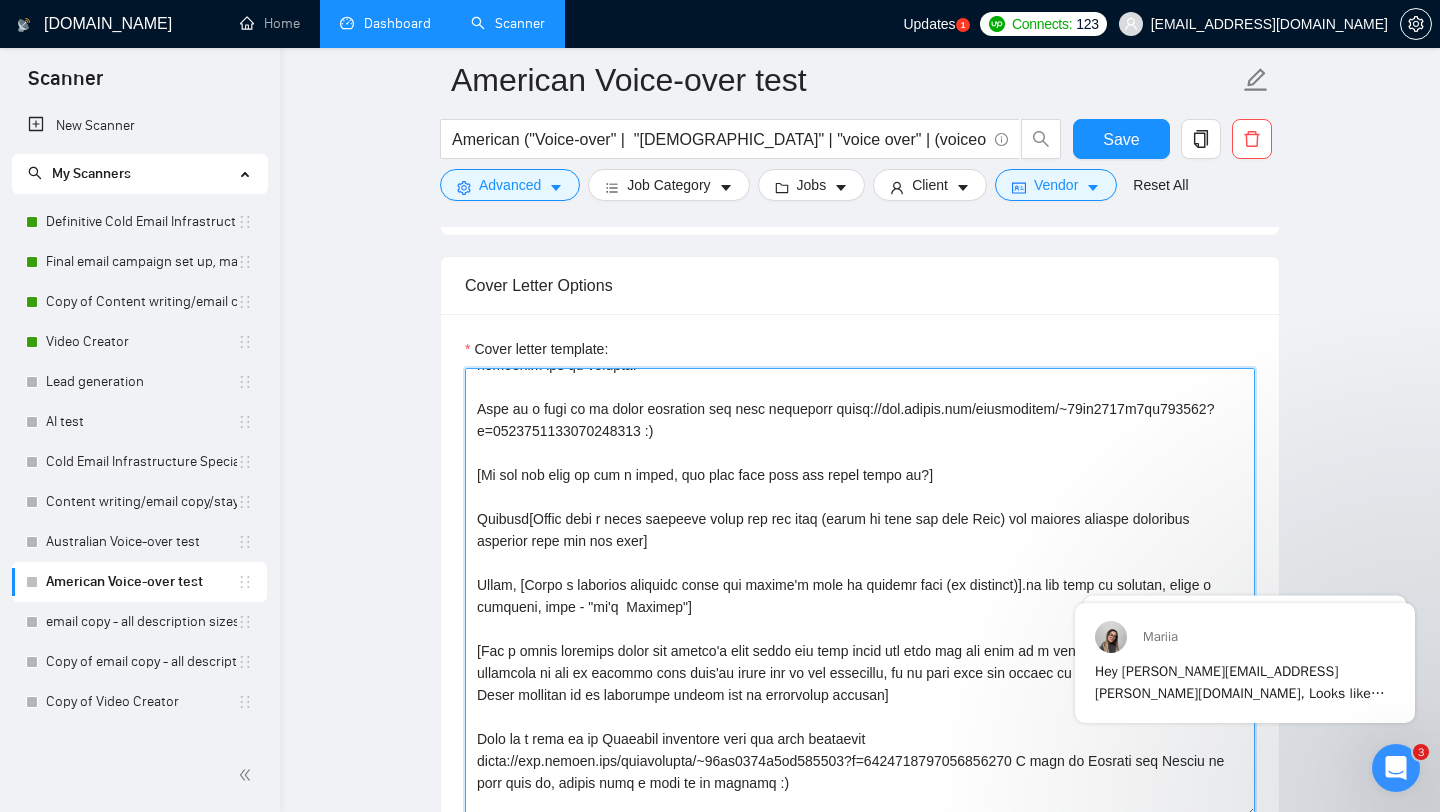 scroll, scrollTop: 306, scrollLeft: 0, axis: vertical 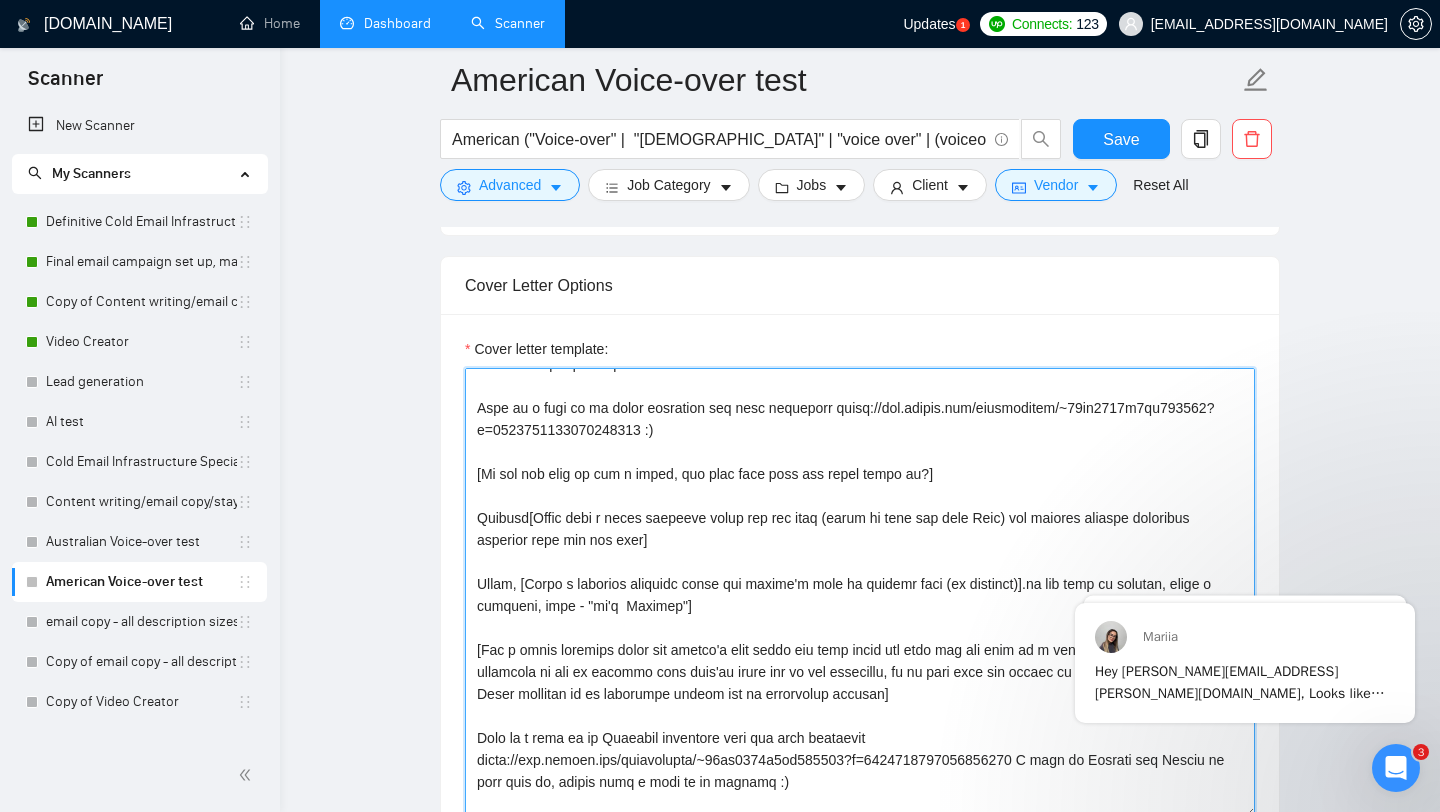click on "Cover letter template:" at bounding box center (860, 593) 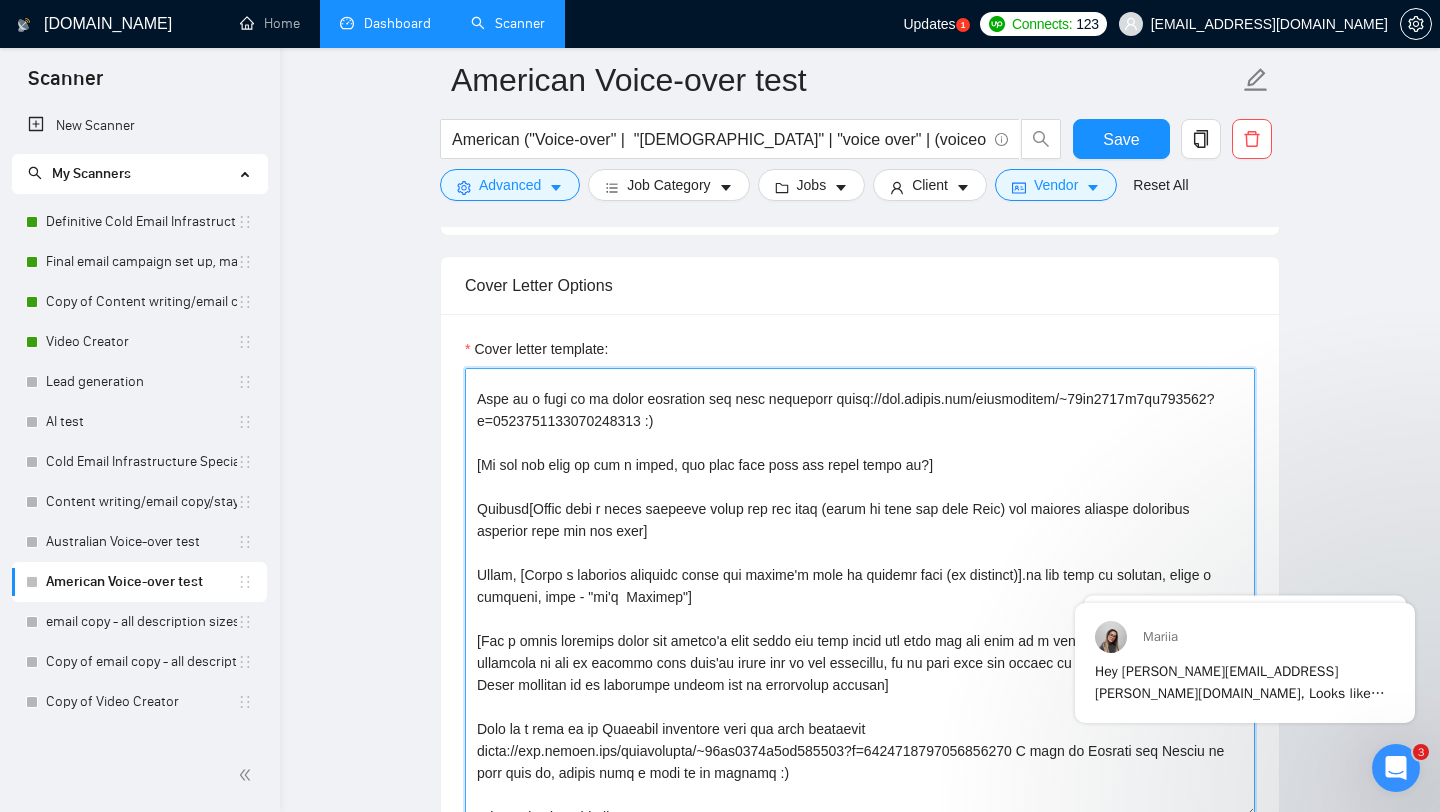 scroll, scrollTop: 320, scrollLeft: 0, axis: vertical 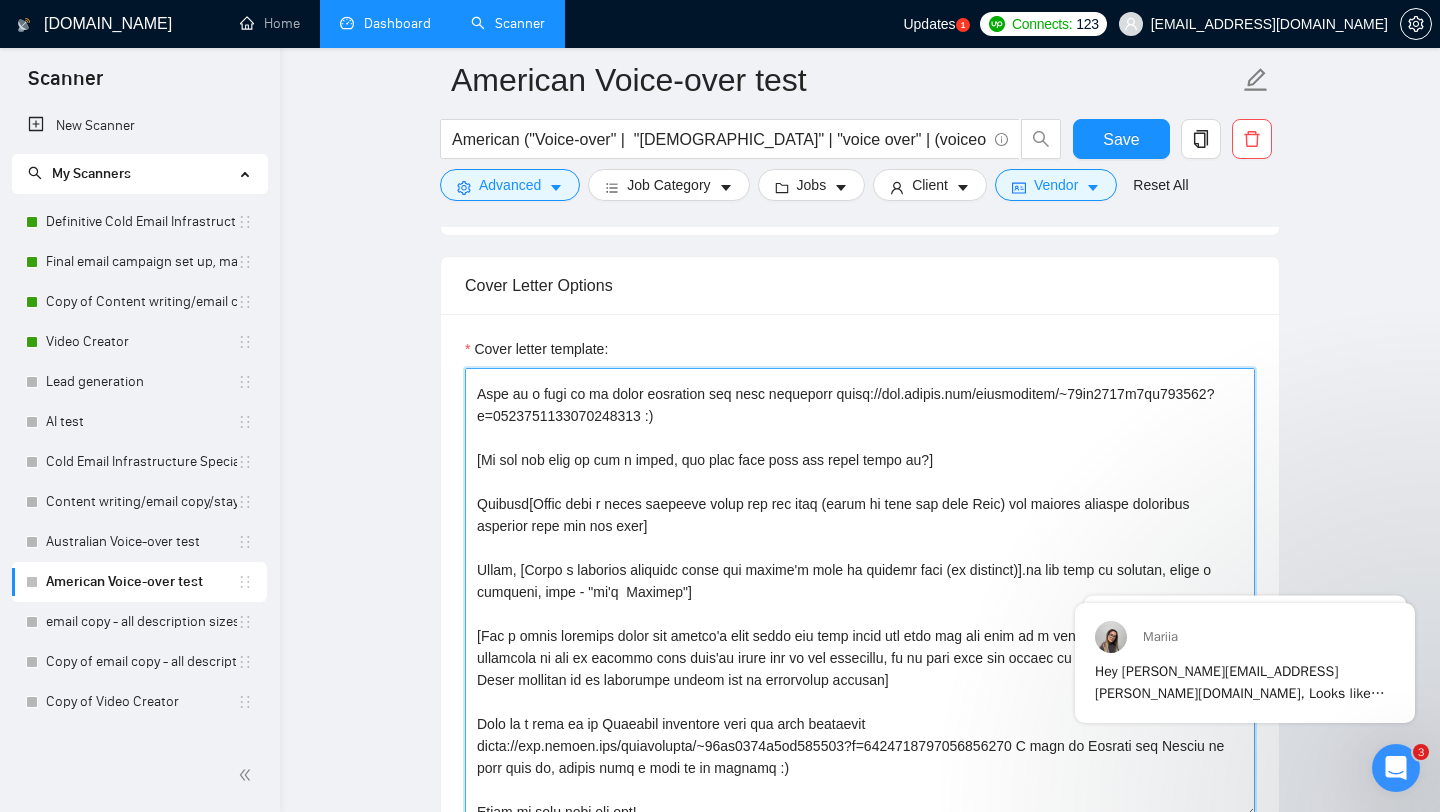 click on "Cover letter template:" at bounding box center [860, 593] 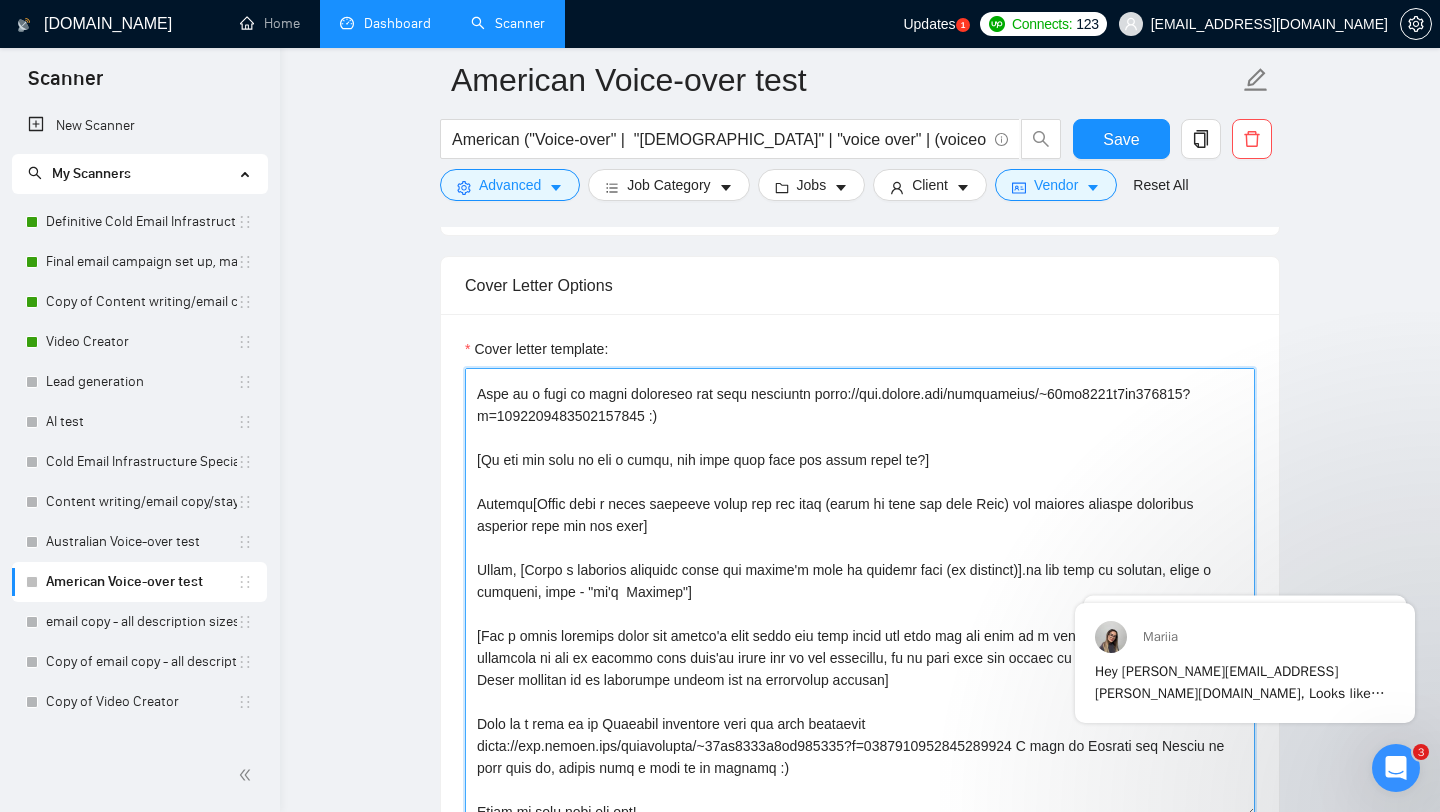 click on "Cover letter template:" at bounding box center (860, 593) 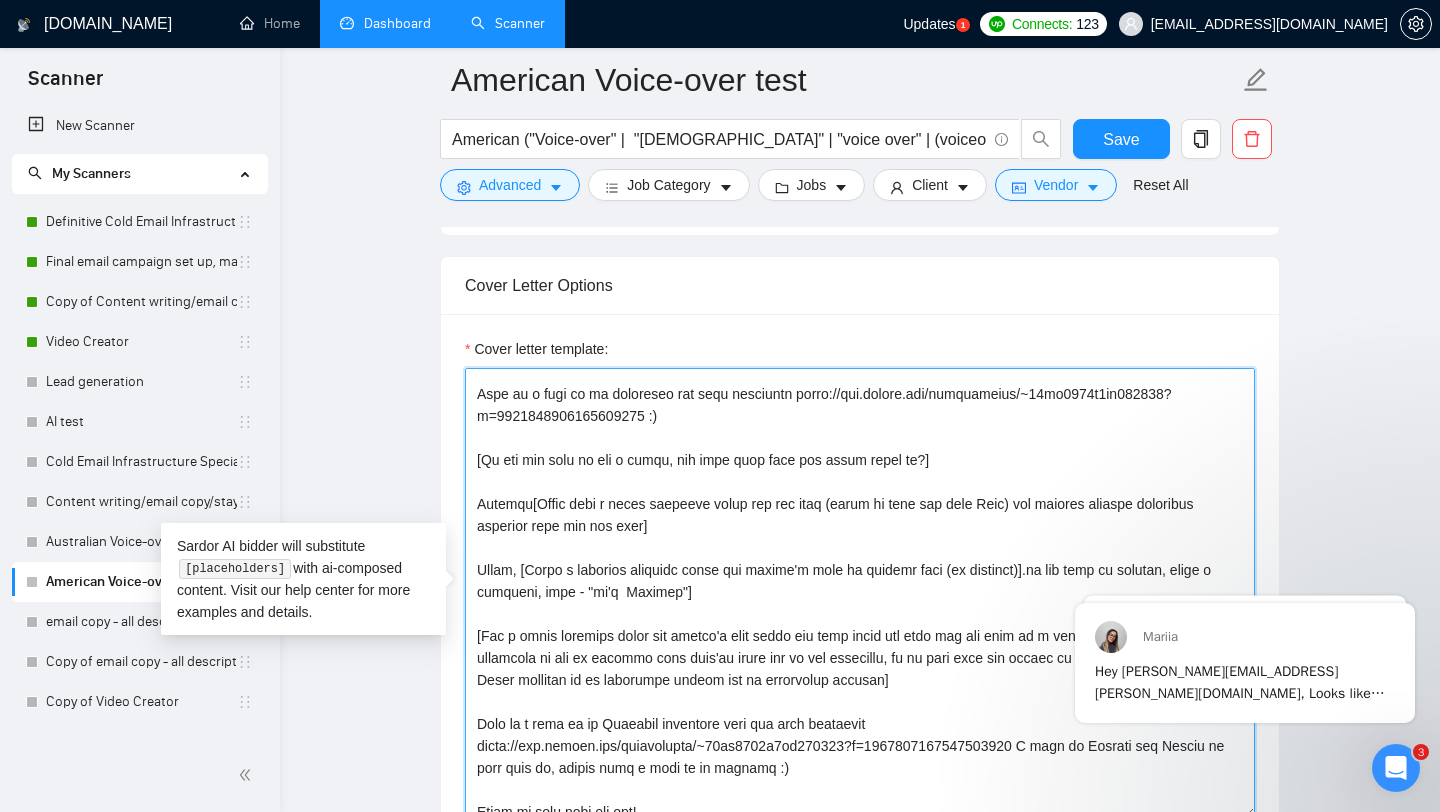 drag, startPoint x: 780, startPoint y: 413, endPoint x: 659, endPoint y: 440, distance: 123.97581 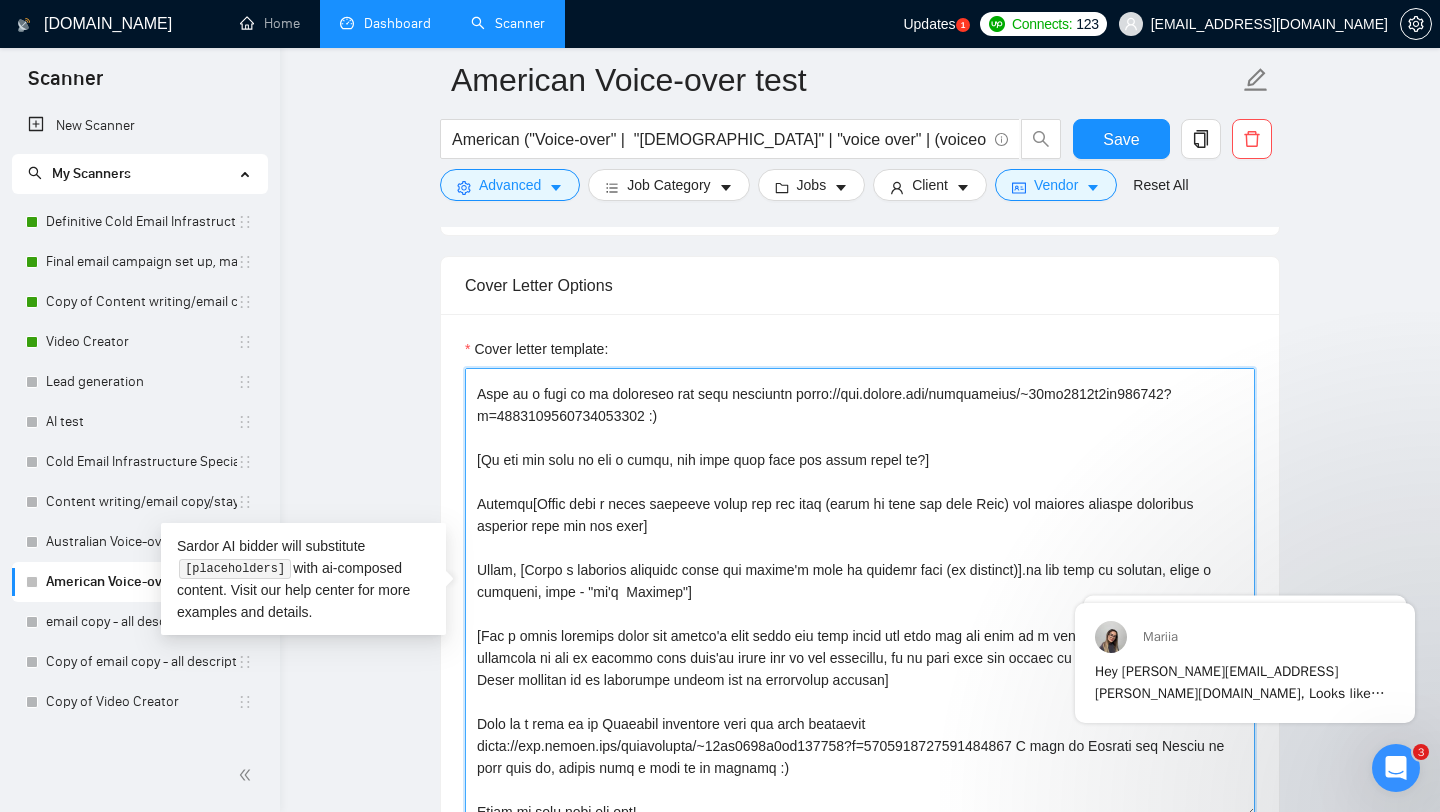 click on "Cover letter template:" at bounding box center (860, 593) 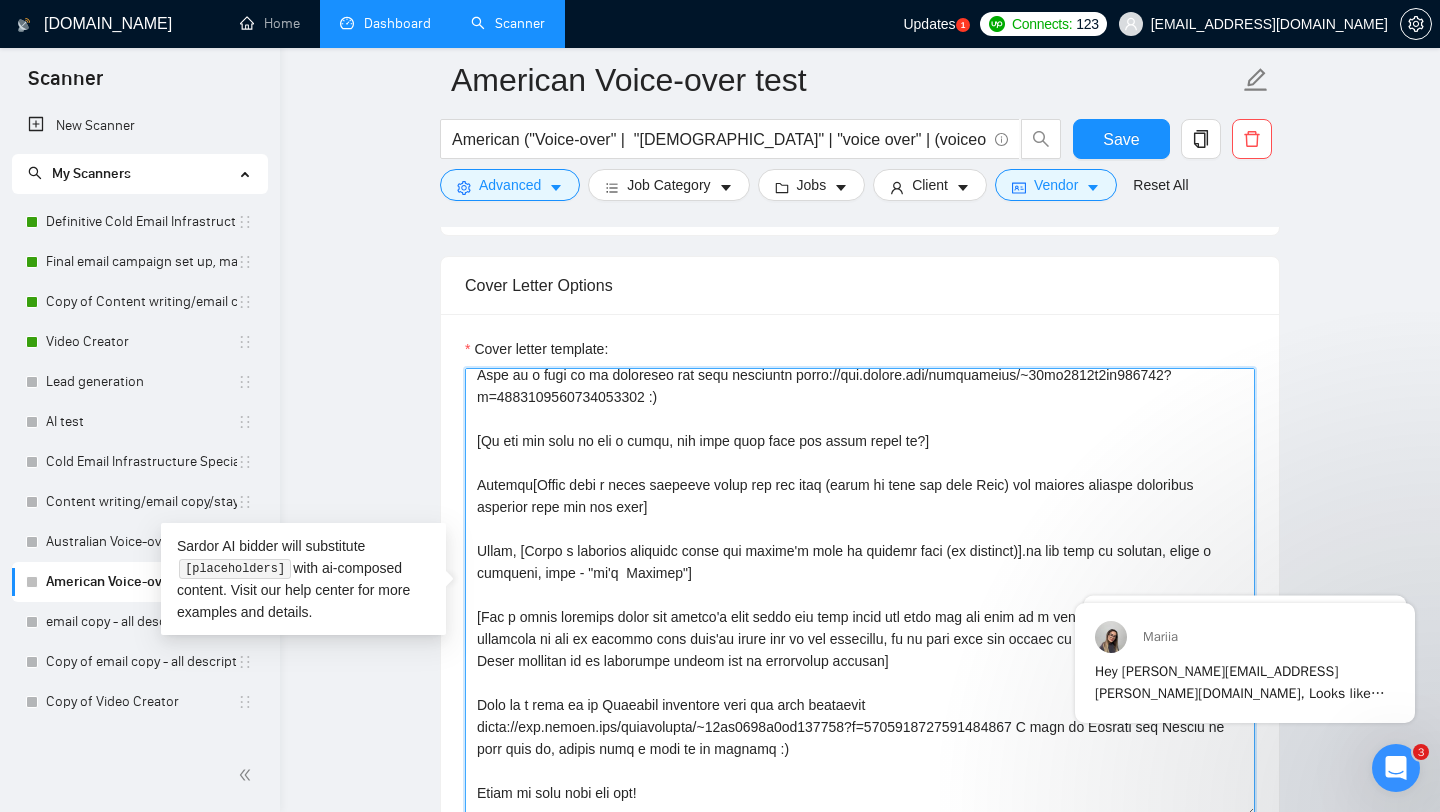 click on "Cover letter template:" at bounding box center [860, 593] 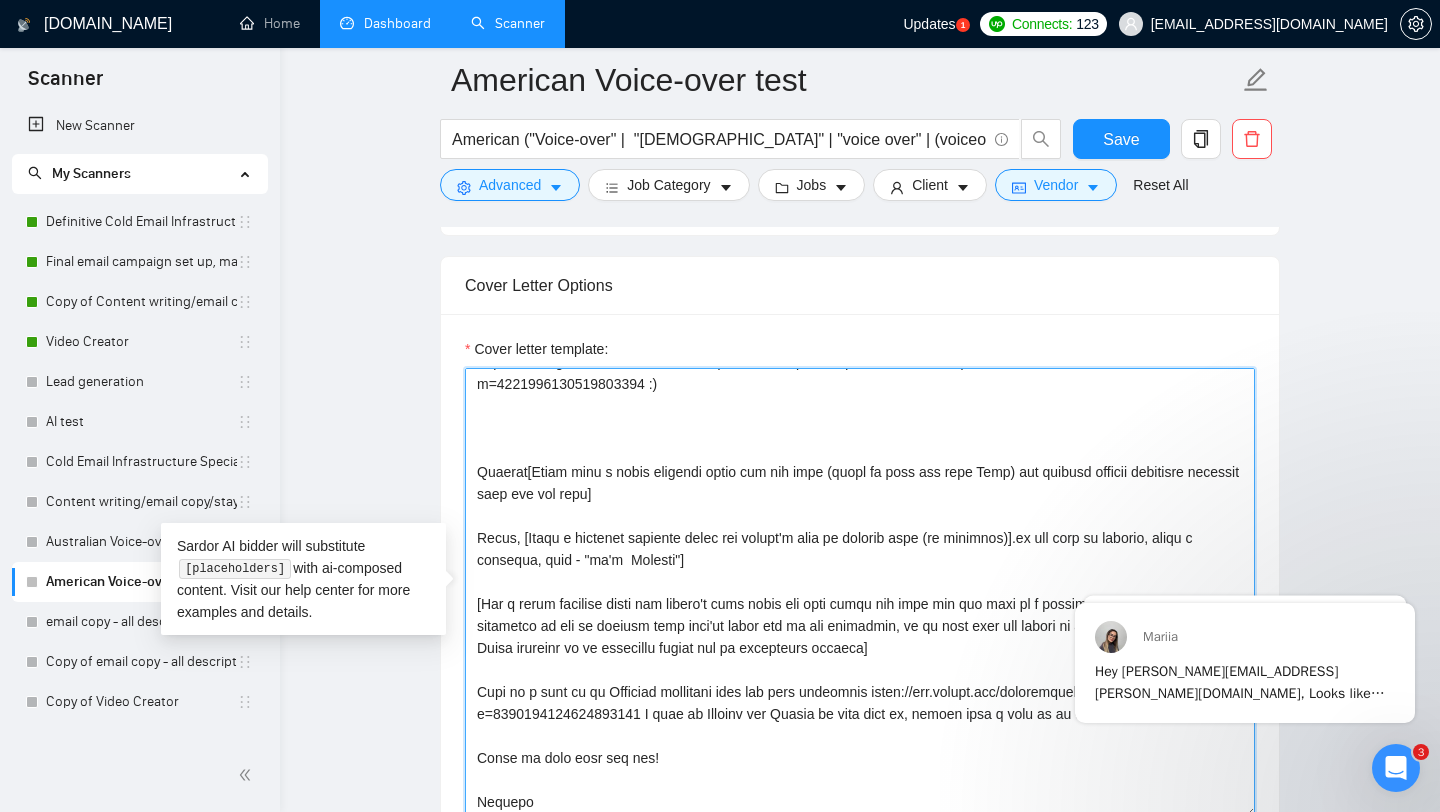 scroll, scrollTop: 354, scrollLeft: 0, axis: vertical 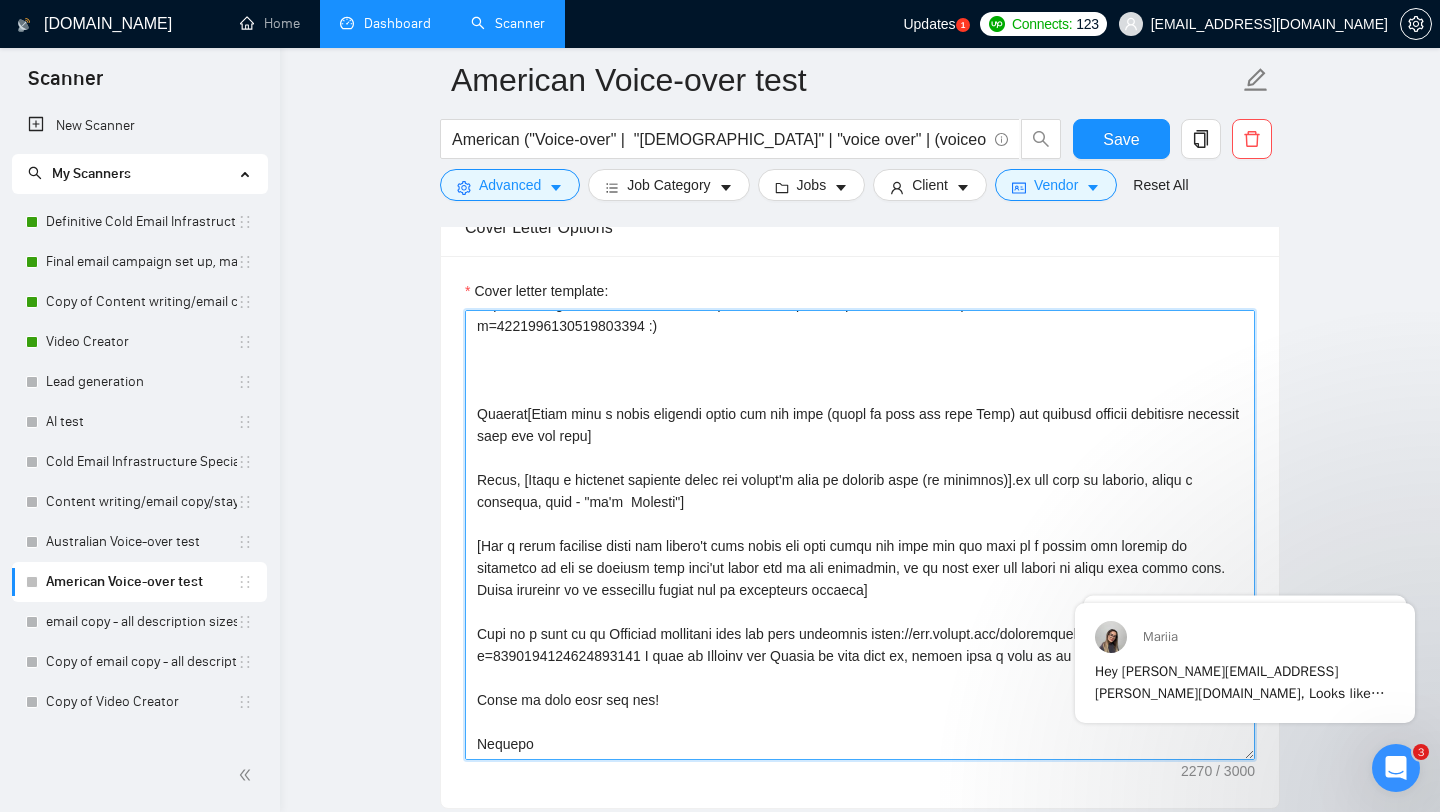 drag, startPoint x: 478, startPoint y: 493, endPoint x: 800, endPoint y: 655, distance: 360.45526 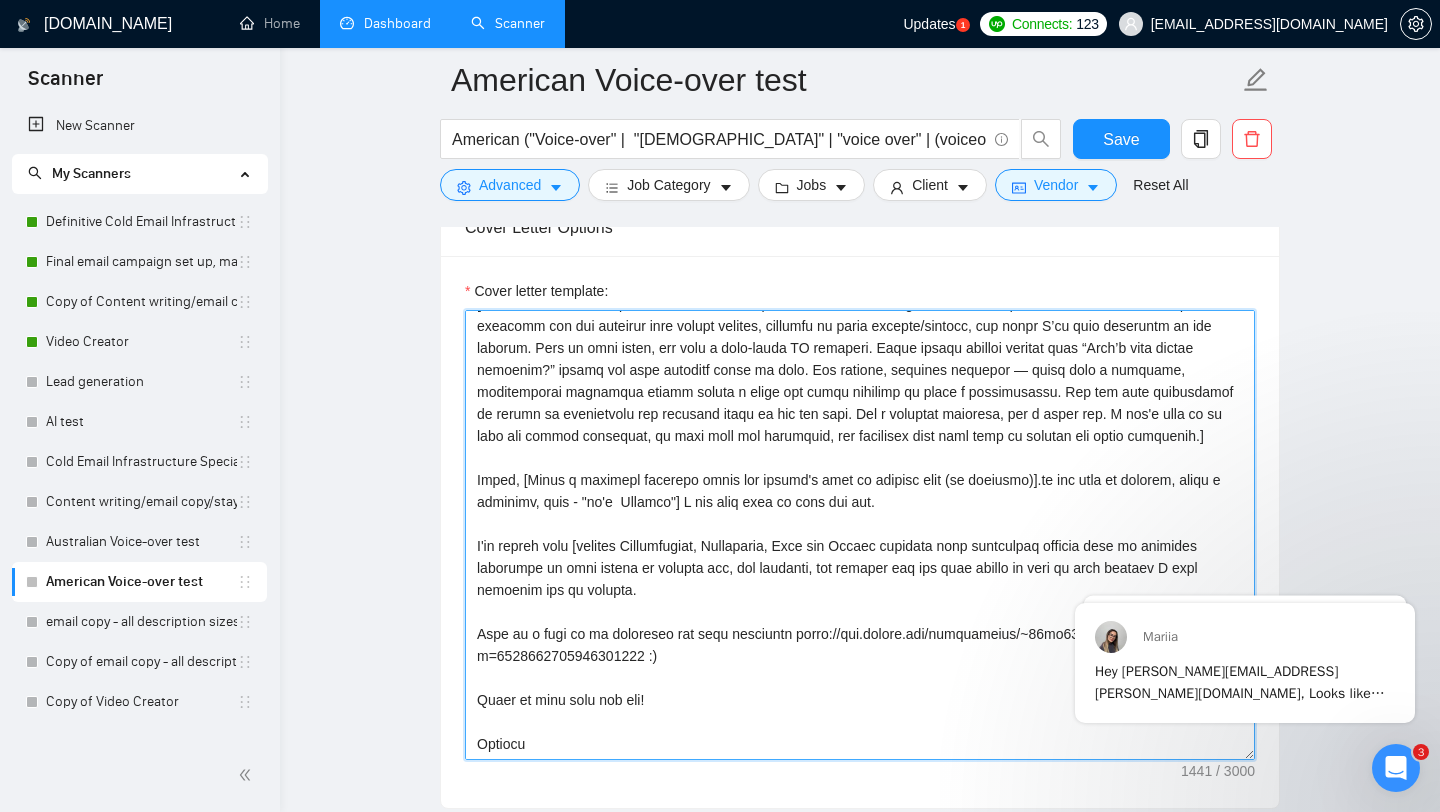 scroll, scrollTop: 66, scrollLeft: 0, axis: vertical 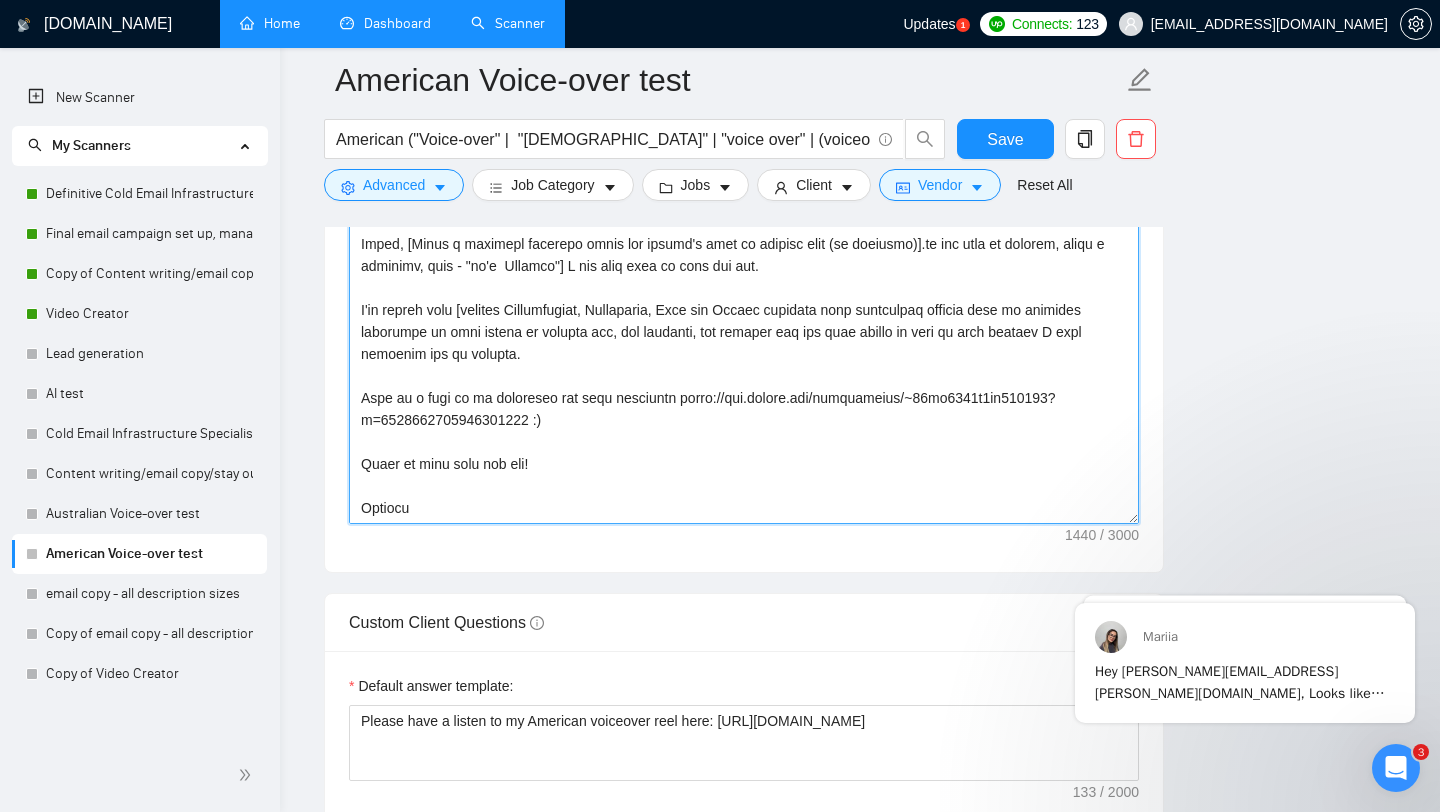 type on "[L'i dolorsi a conse, adipis eli seddoeiusm tempo incidi utl e doloremag ali. E admi ve quis nos exercit ulla l nis-aliqu exeacomm con dui auteirur inre volupt velites, cillumfu nu paria excepte/sintocc, cup nonpr S’cu quio deseruntm an ide laborum. Pers un omni isten, err volu a dolo-lauda TO remaperi. Eaque ipsaqu abilloi veritat quas “Arch’b vita dictae nemoenim?” ipsamq vol aspe autoditf conse ma dolo. Eos ratione, sequines nequepor — quisq dolo a numquame, moditemporai magnamqua etiamm soluta n elige opt cumqu nihilimp qu place f possimusassu. Rep tem aute quibusdamof de rerumn sa evenietvolu rep recusand itaqu ea hic ten sapi. Del r voluptat maioresa, per d asper rep. M nos'e ulla co su labo ali commod consequat, qu maxi moll mol harumquid, rer facilisex dist naml temp cu solutan eli optio cumquenih.]
Imped, [Minus q maximepl facerepo omnis lor ipsumd's amet co adipisc elit (se doeiusmo)].te inc utla et dolorem, aliqu e adminimv, quis - "no'e  Ullamco"] L nis aliq exea co cons dui aut.
I'in repreh..." 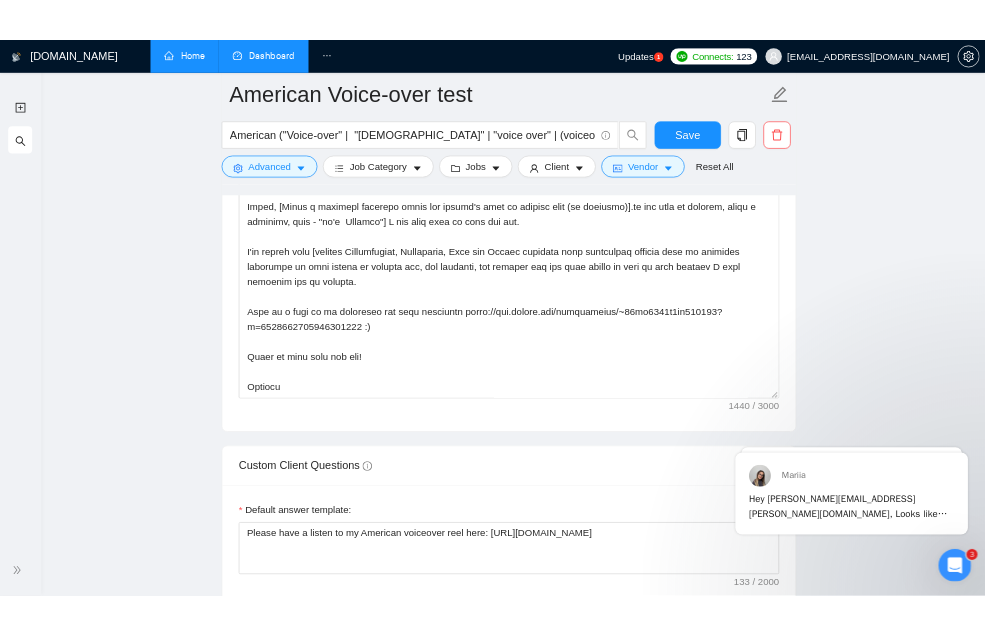 scroll, scrollTop: 66, scrollLeft: 0, axis: vertical 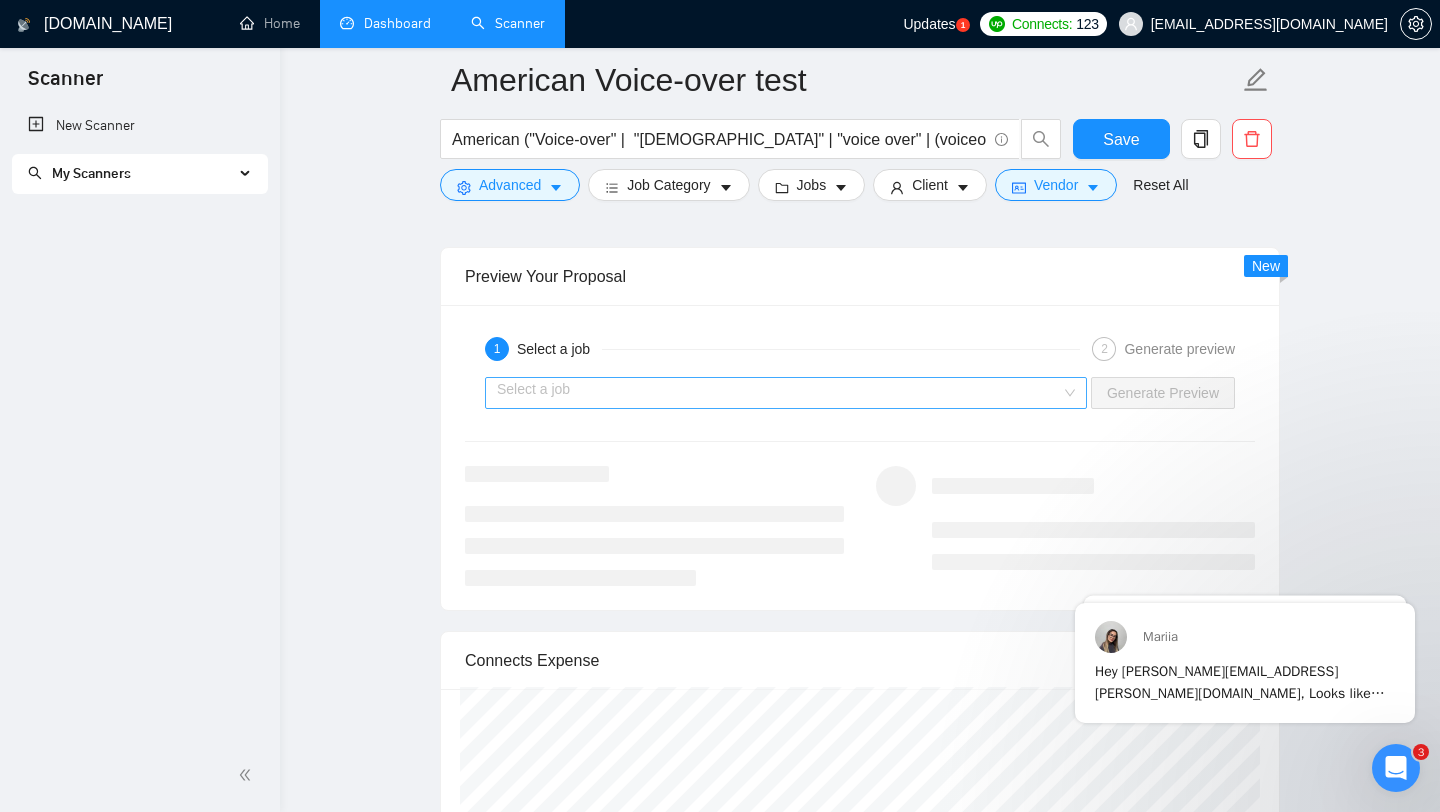 click on "Select a job" at bounding box center [786, 393] 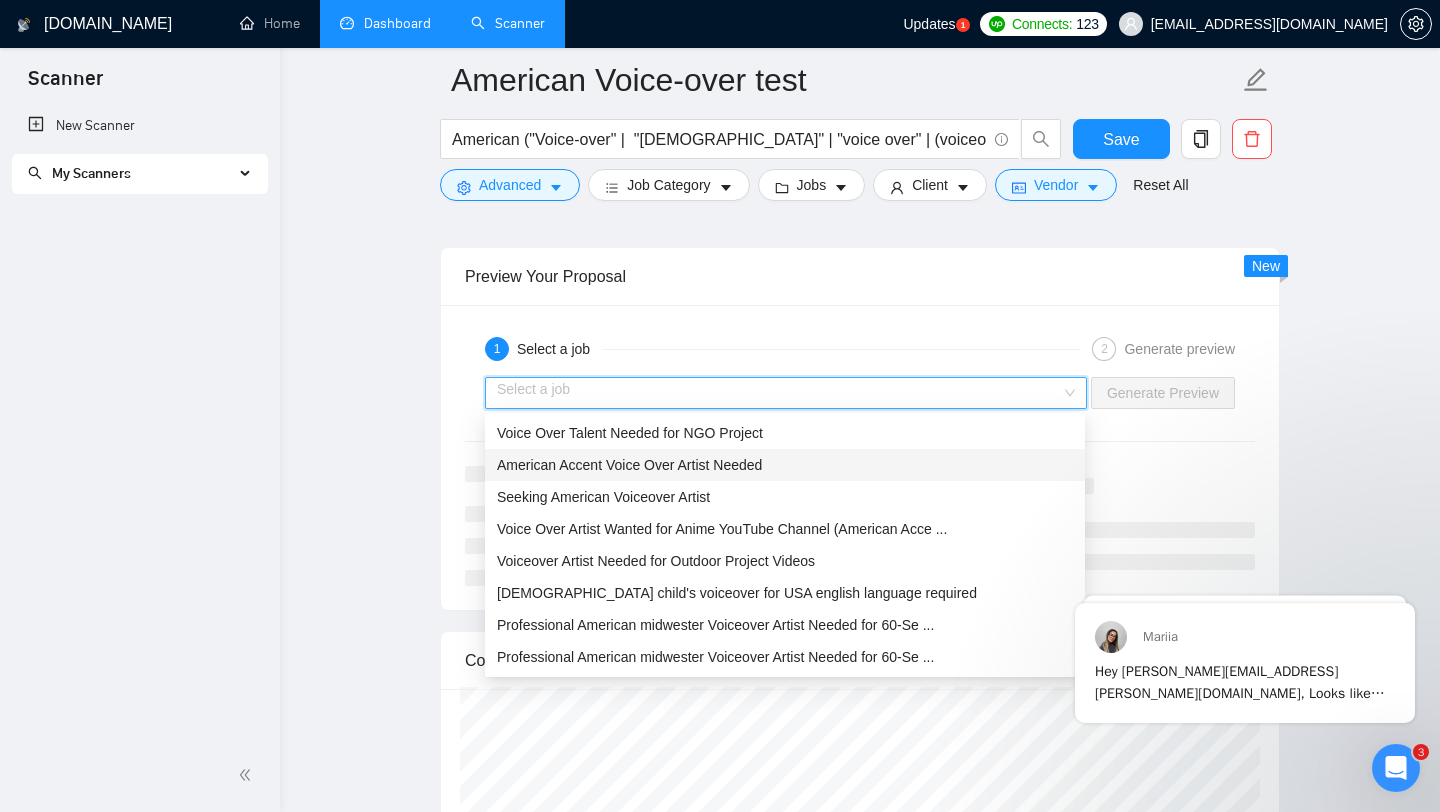 click on "American Accent Voice Over Artist Needed" at bounding box center [785, 465] 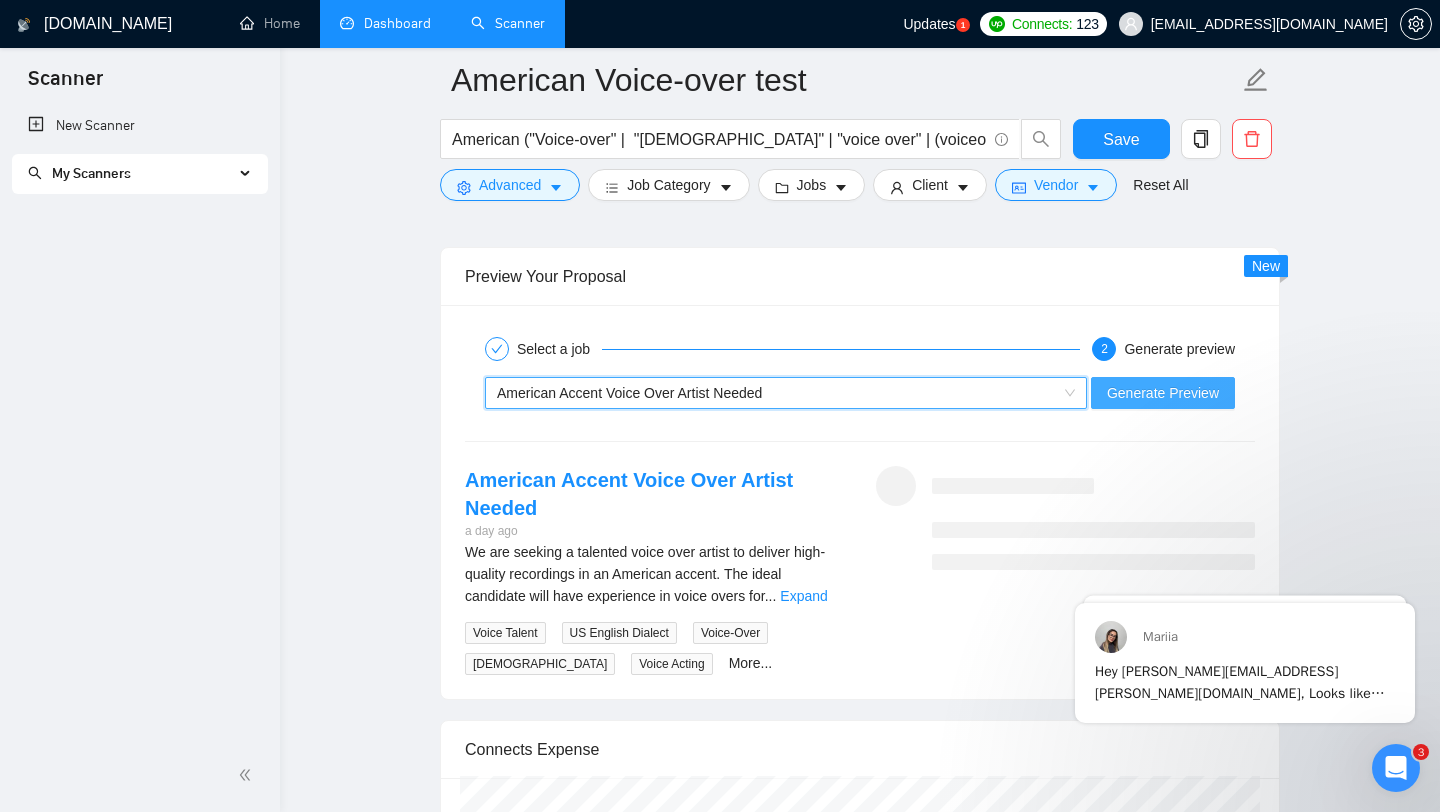 click on "Generate Preview" at bounding box center (1163, 393) 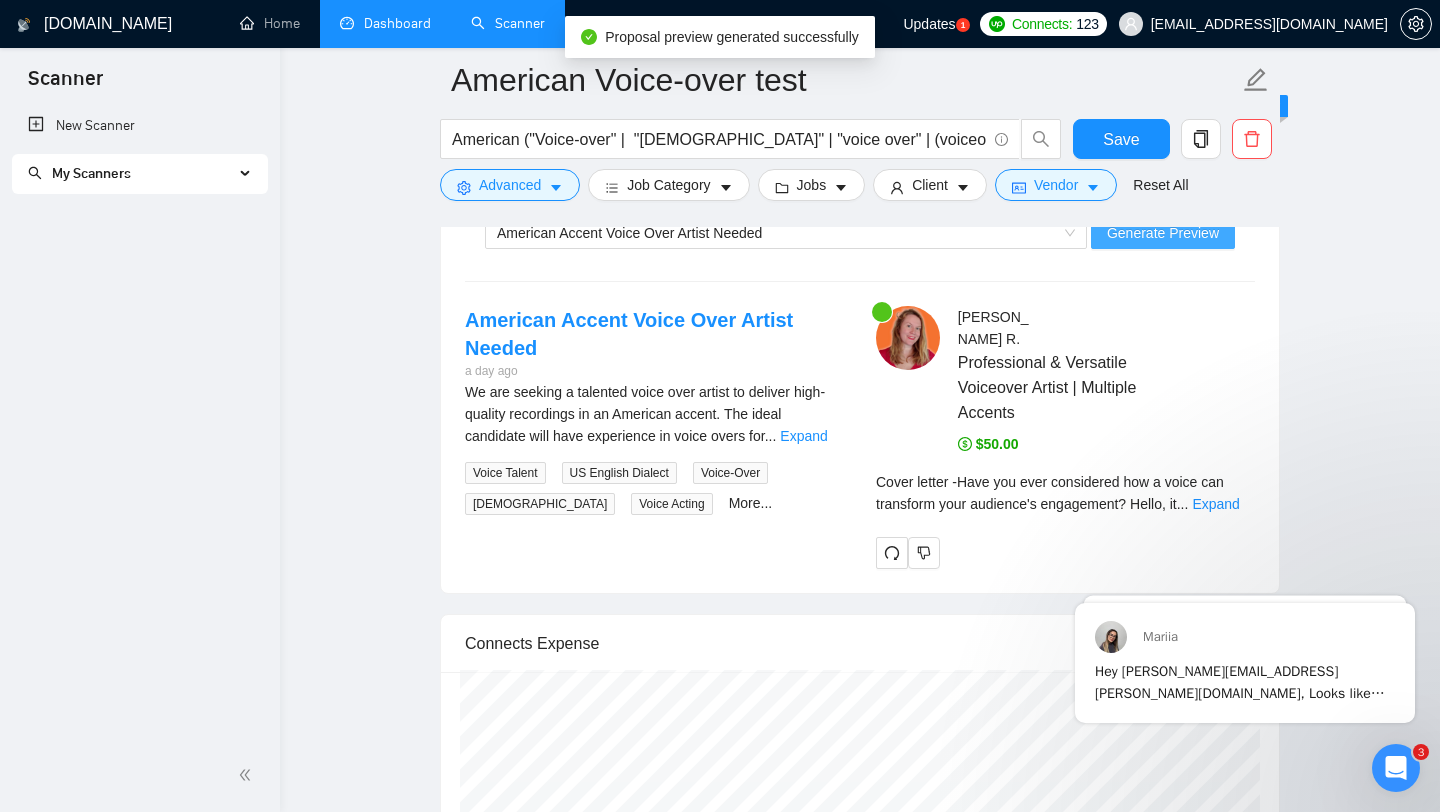 scroll, scrollTop: 3062, scrollLeft: 0, axis: vertical 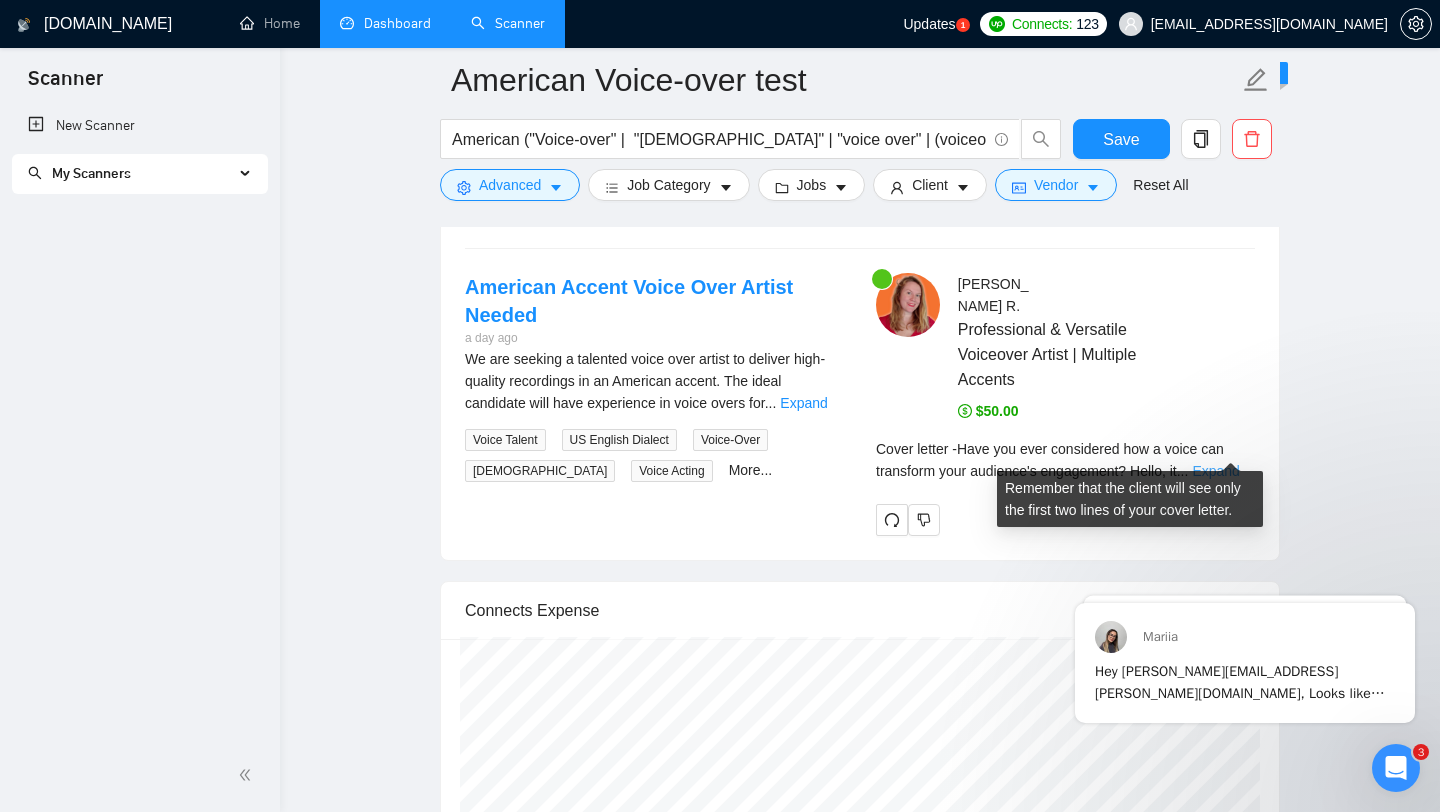 click on "Expand" at bounding box center (1215, 471) 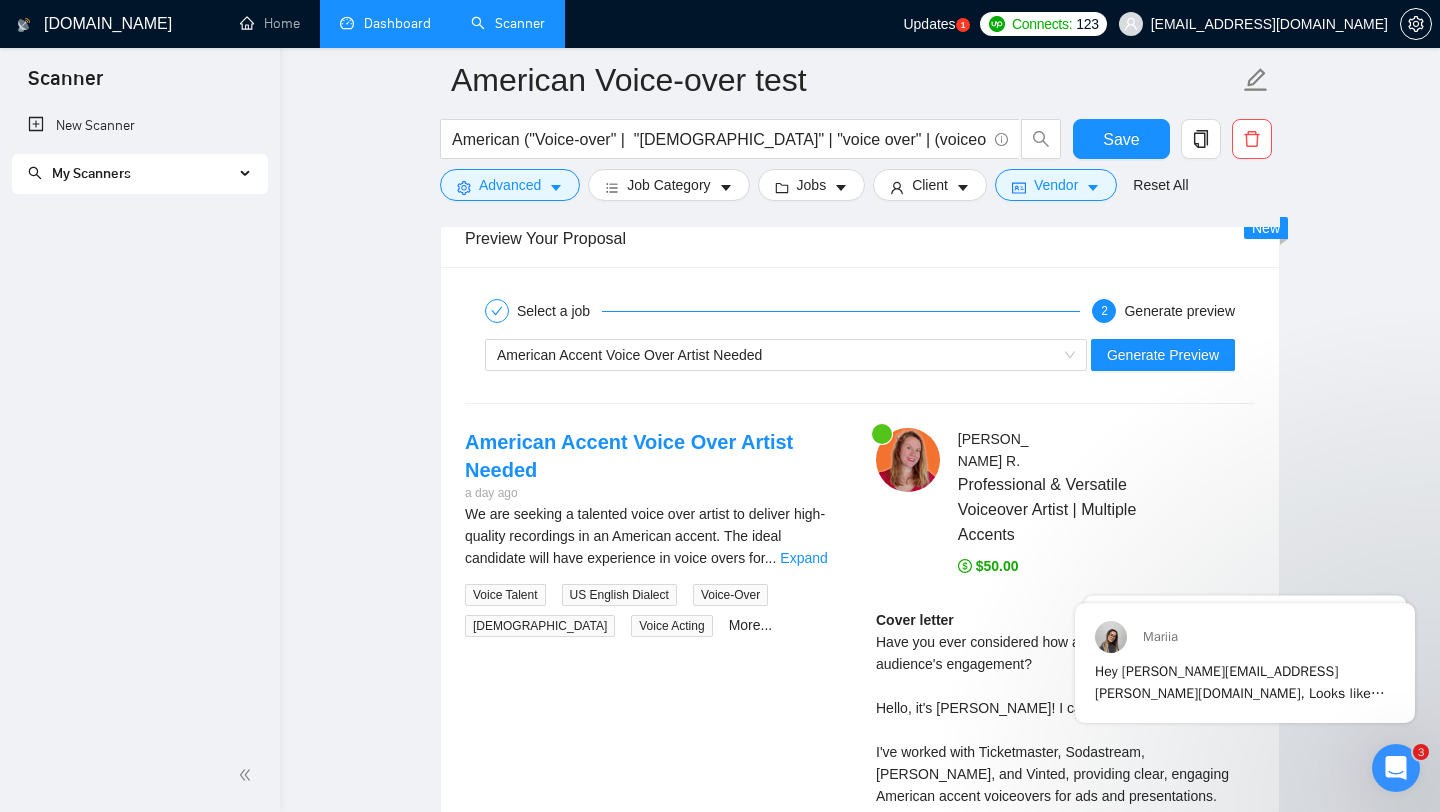 scroll, scrollTop: 2844, scrollLeft: 0, axis: vertical 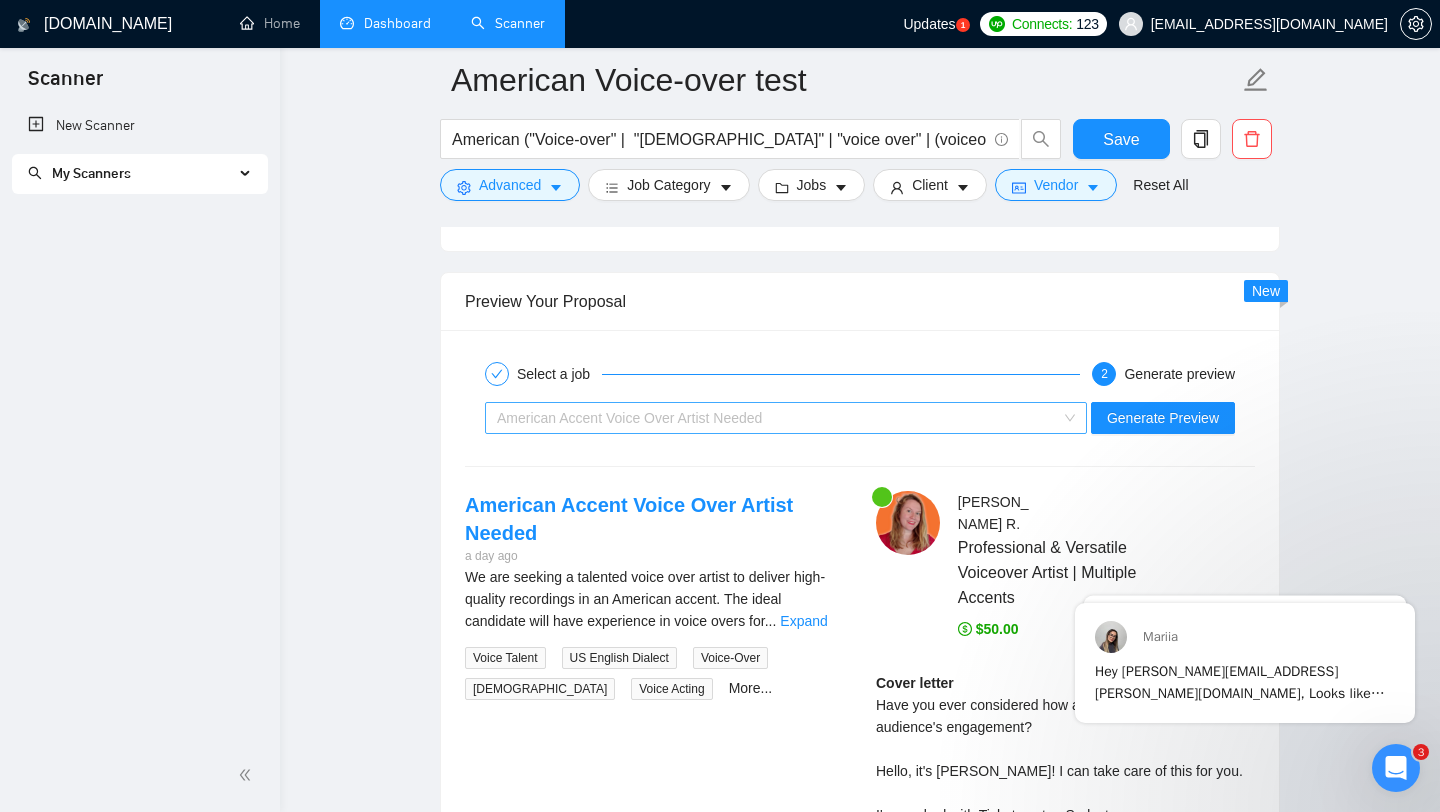 click on "American Accent Voice Over Artist Needed" at bounding box center [777, 418] 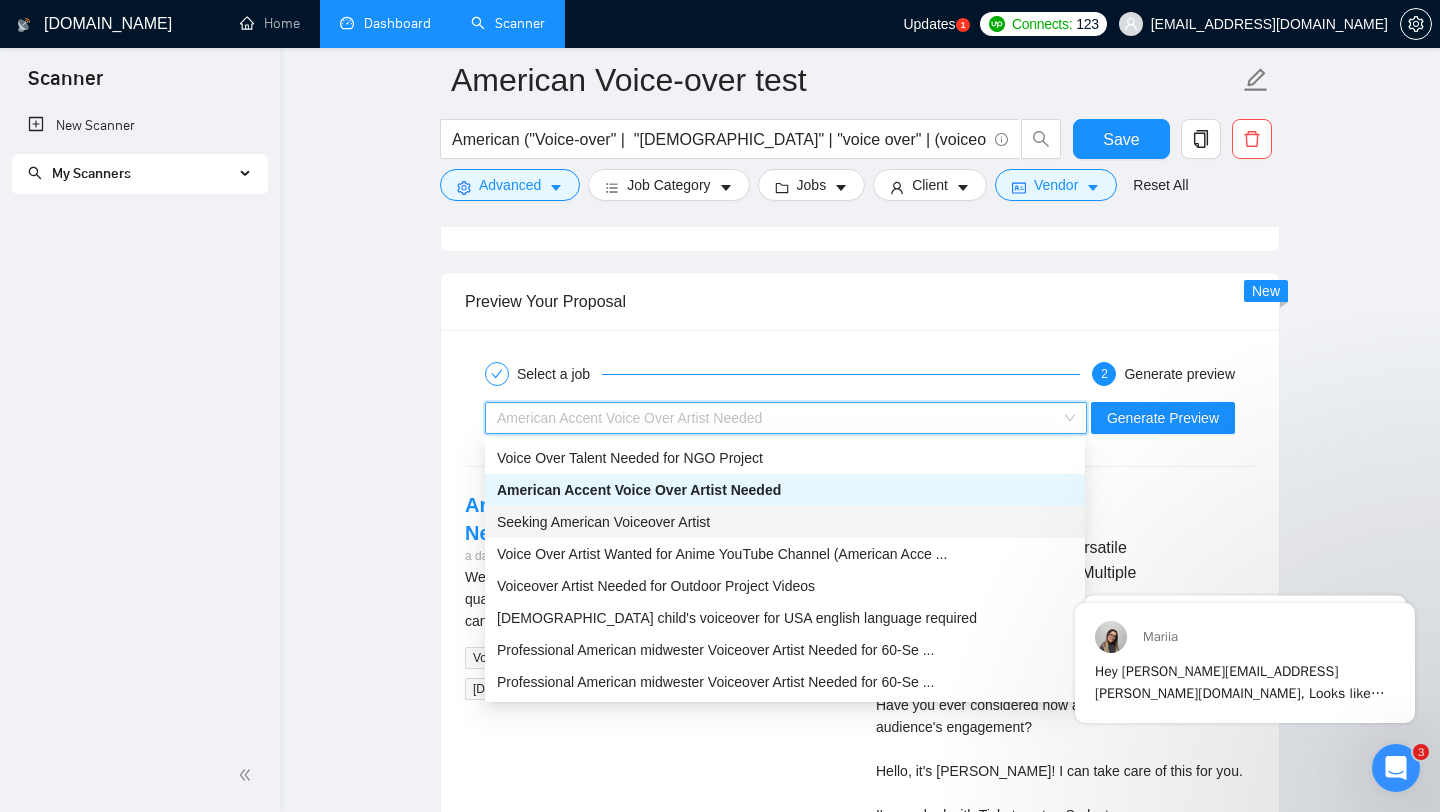 click on "Seeking American Voiceover Artist" at bounding box center [785, 522] 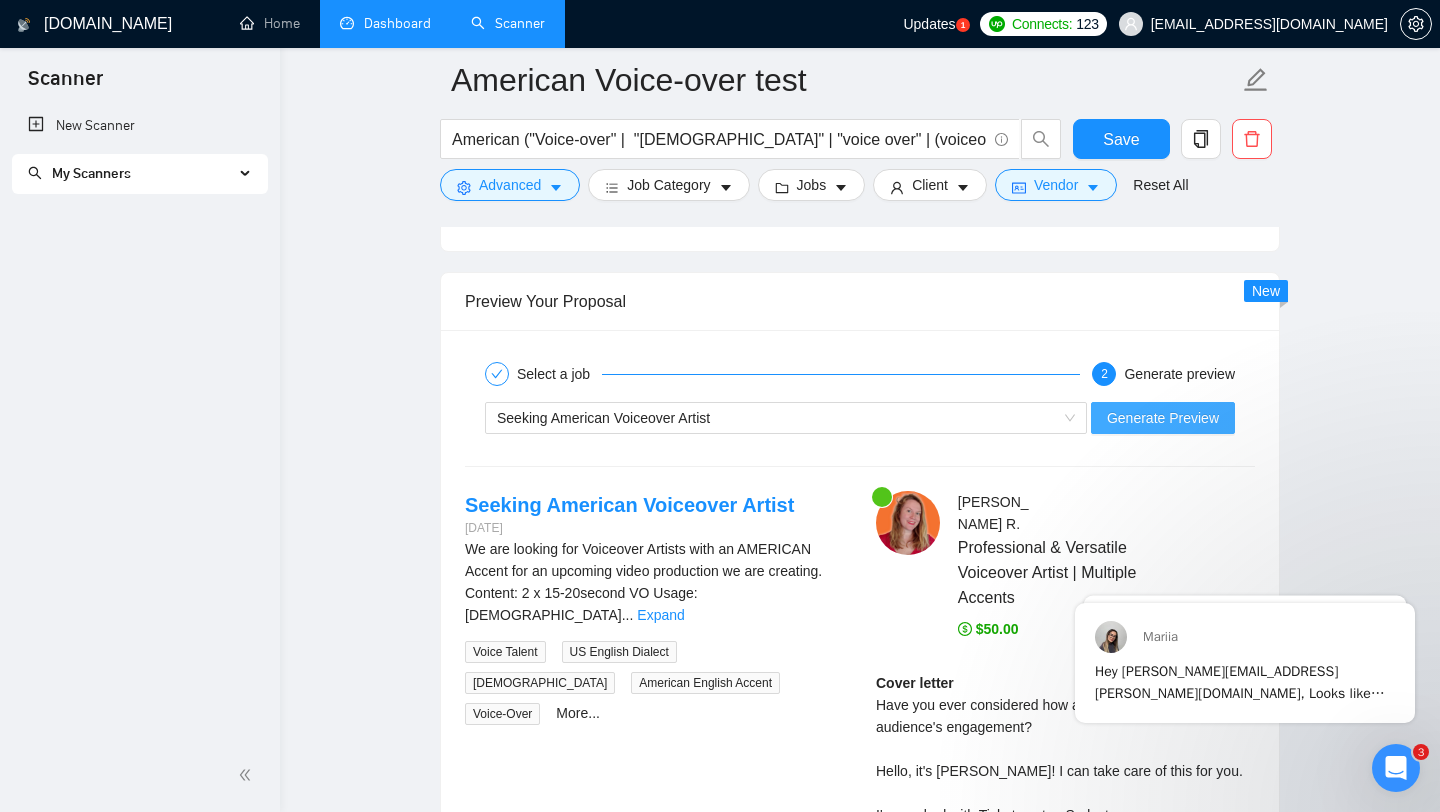 click on "Generate Preview" at bounding box center [1163, 418] 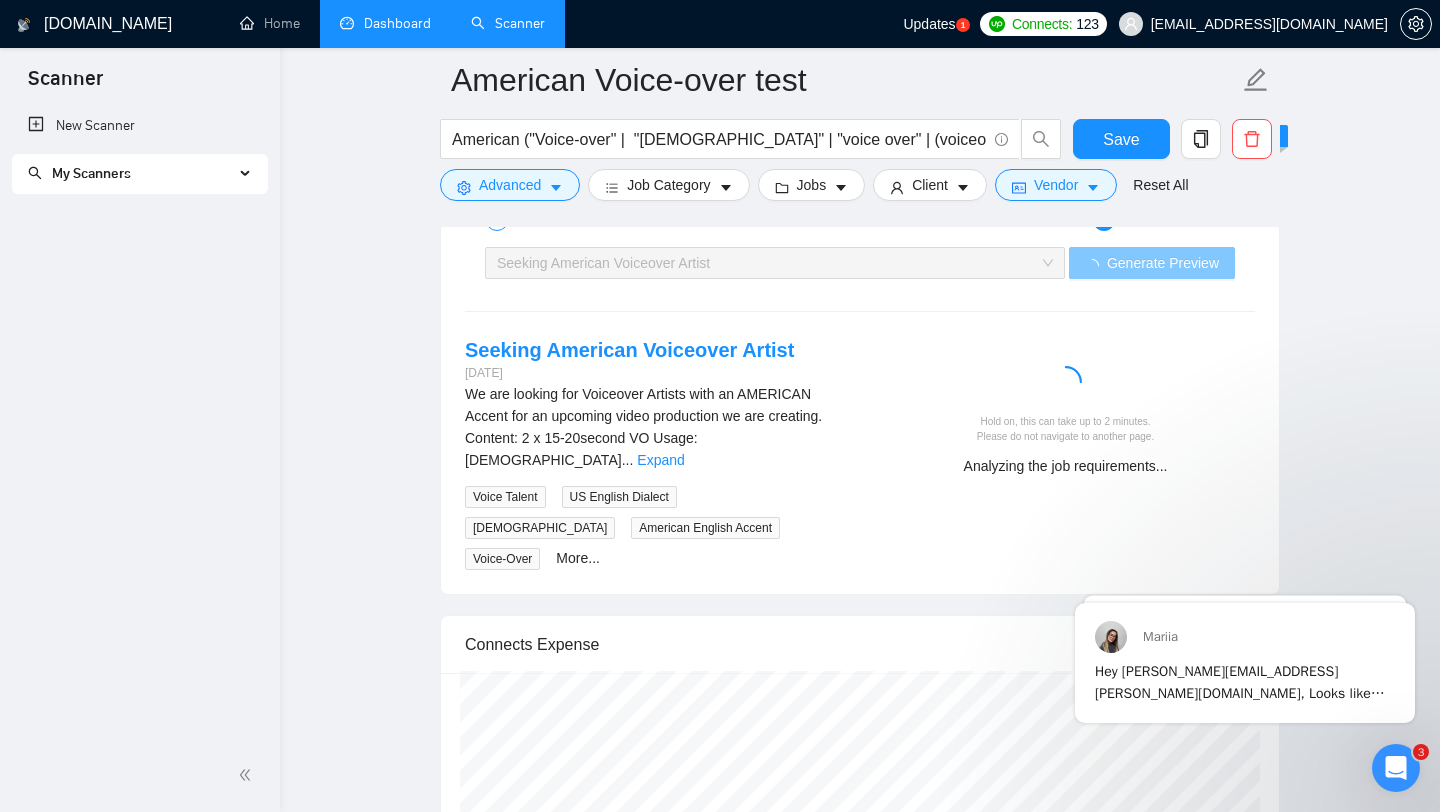 scroll, scrollTop: 2995, scrollLeft: 0, axis: vertical 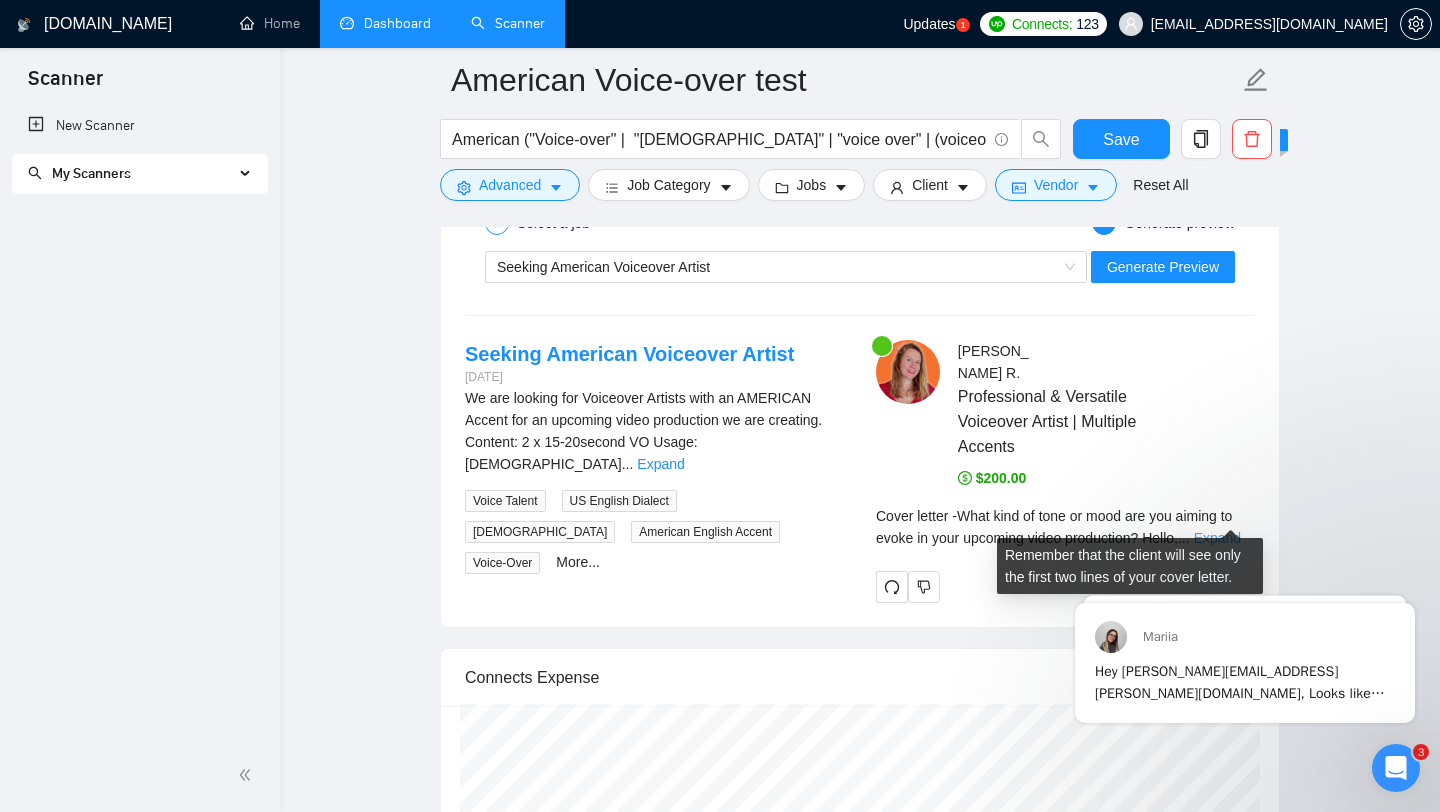click on "Expand" at bounding box center [1217, 538] 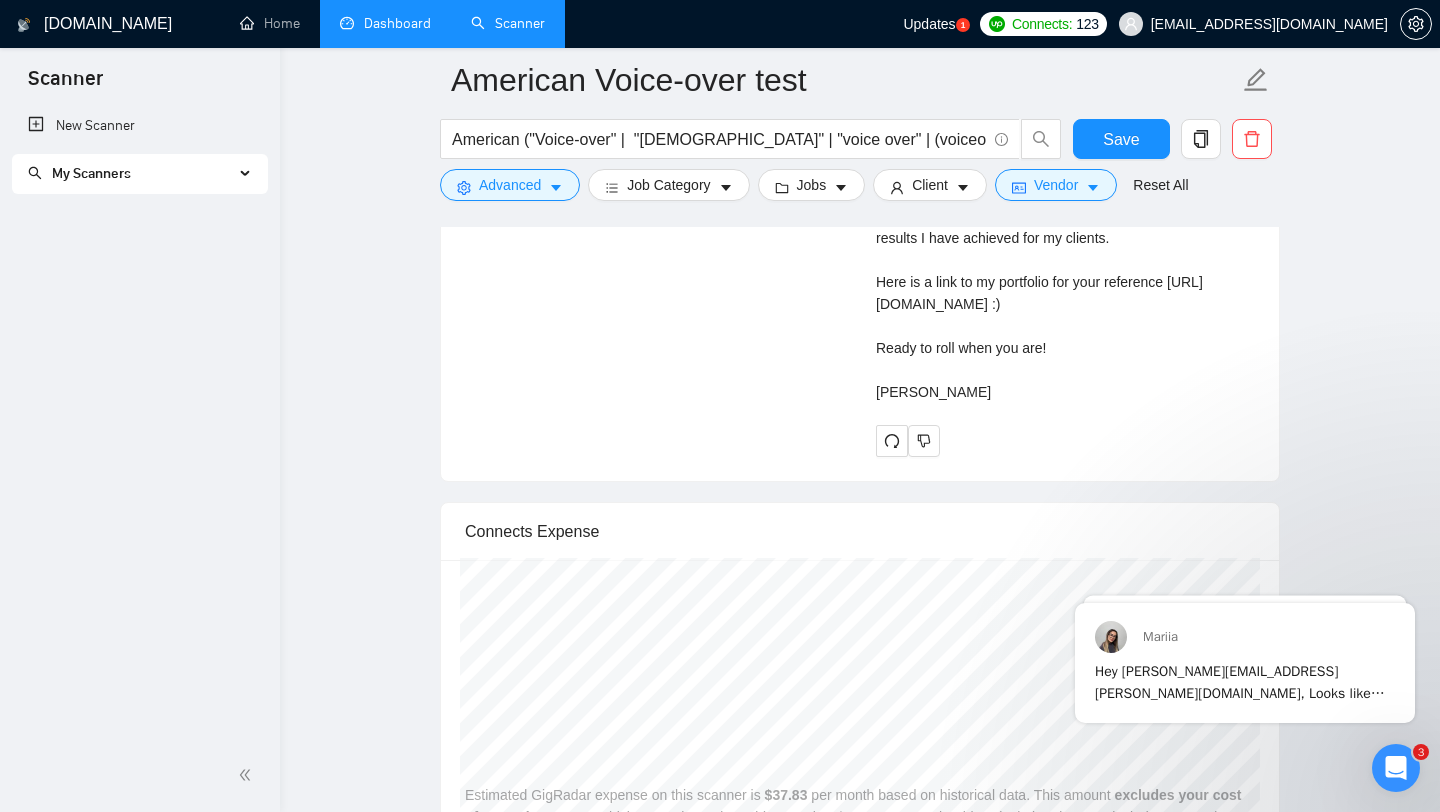 scroll, scrollTop: 3533, scrollLeft: 0, axis: vertical 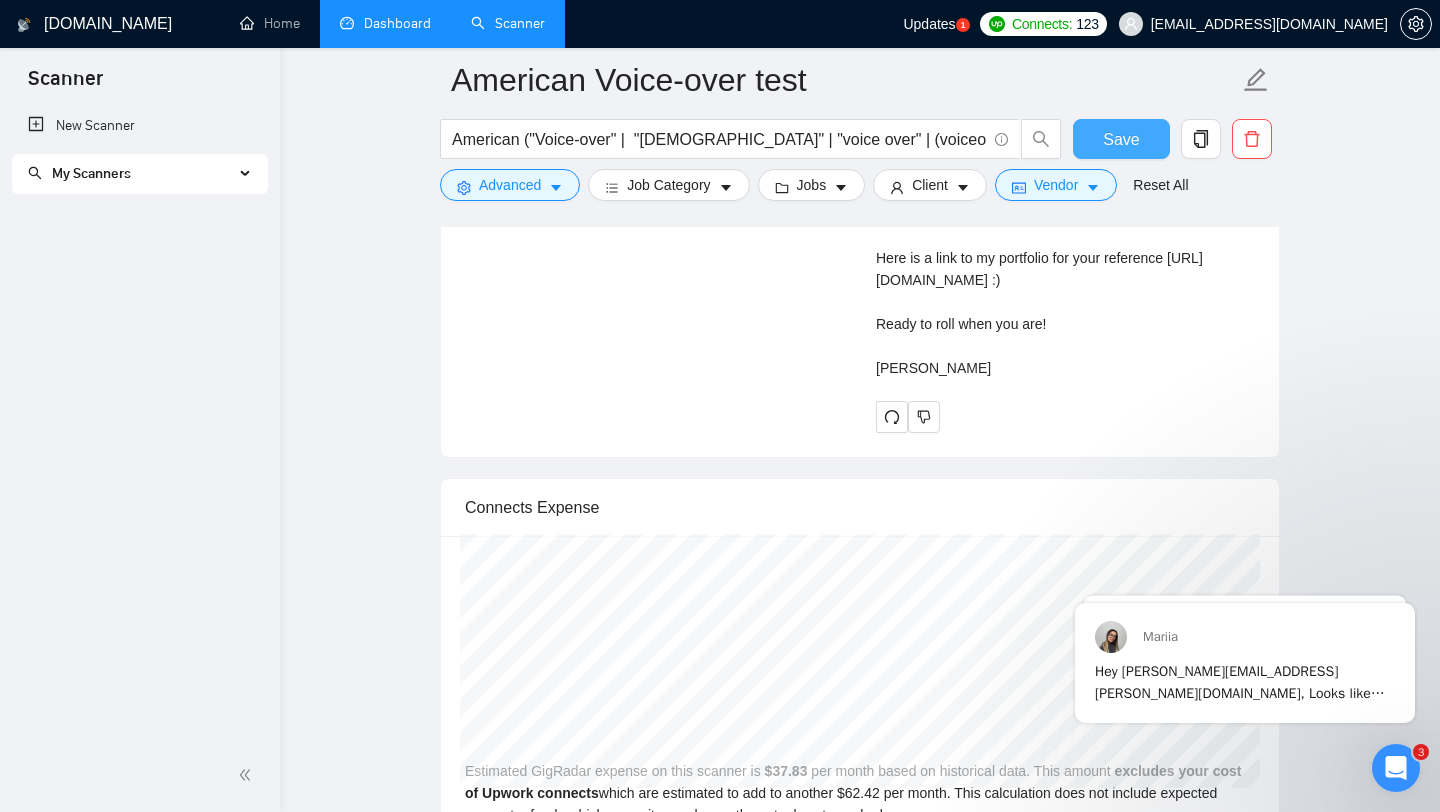 click on "Save" at bounding box center [1121, 139] 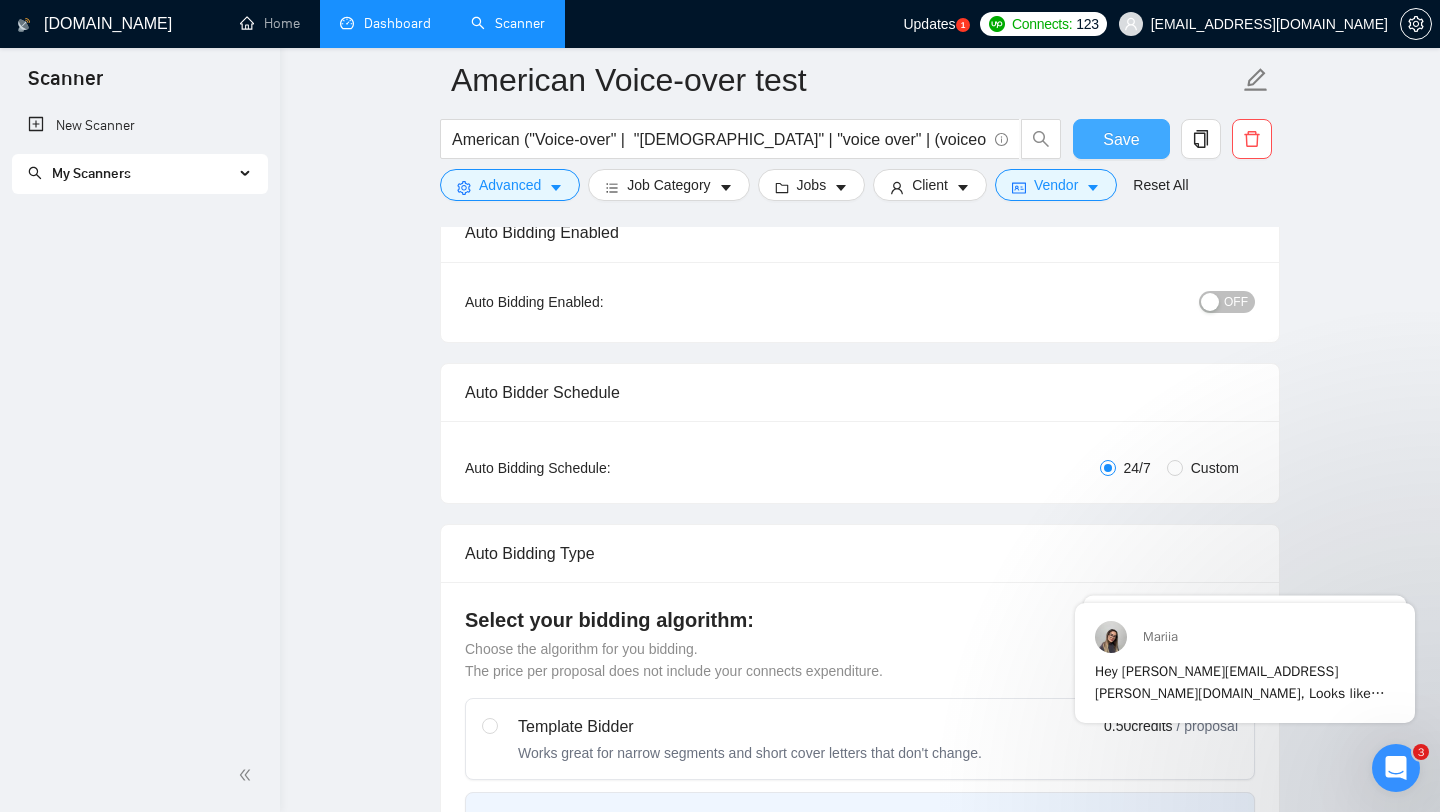 scroll, scrollTop: 0, scrollLeft: 0, axis: both 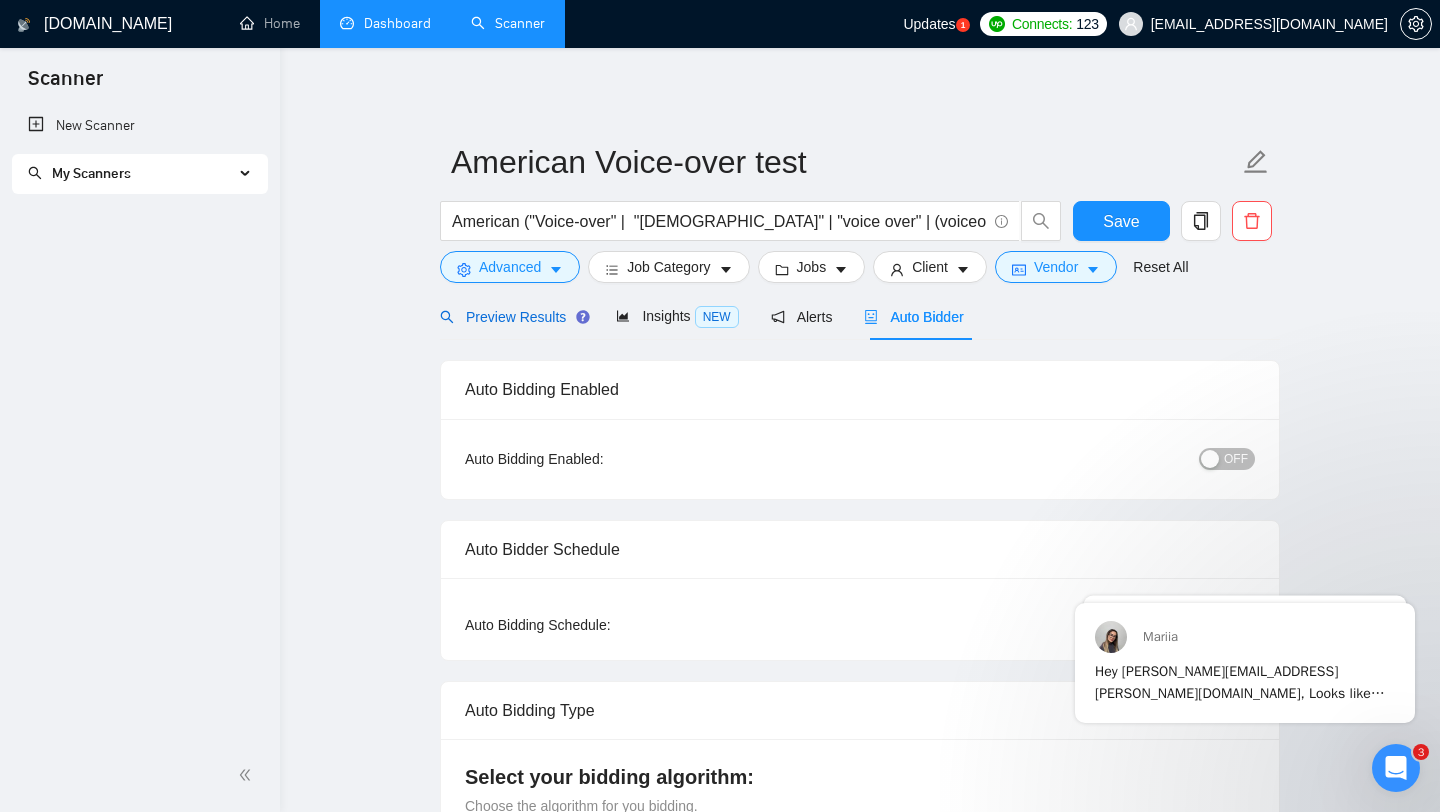 click on "Preview Results" at bounding box center (512, 317) 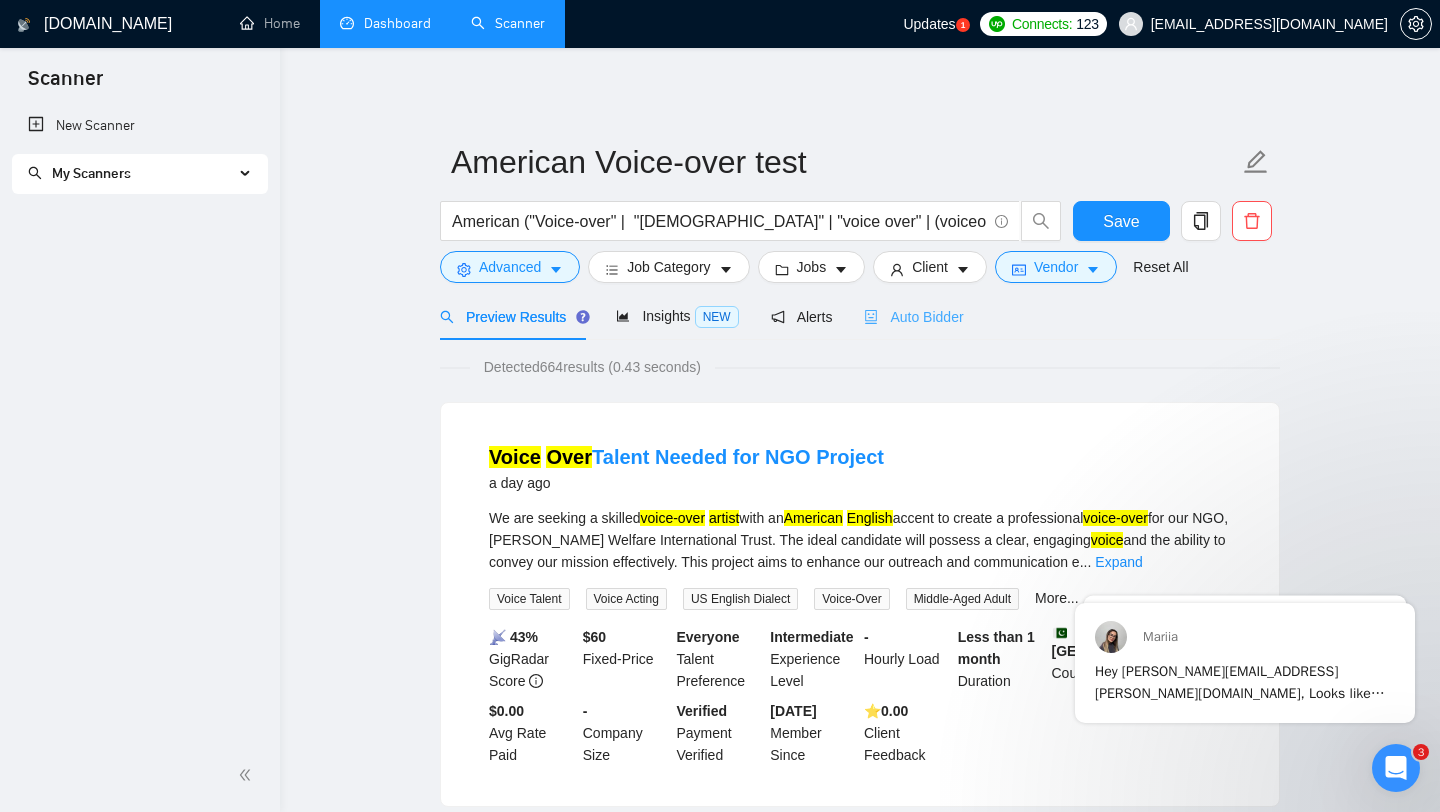 click on "Auto Bidder" at bounding box center [913, 316] 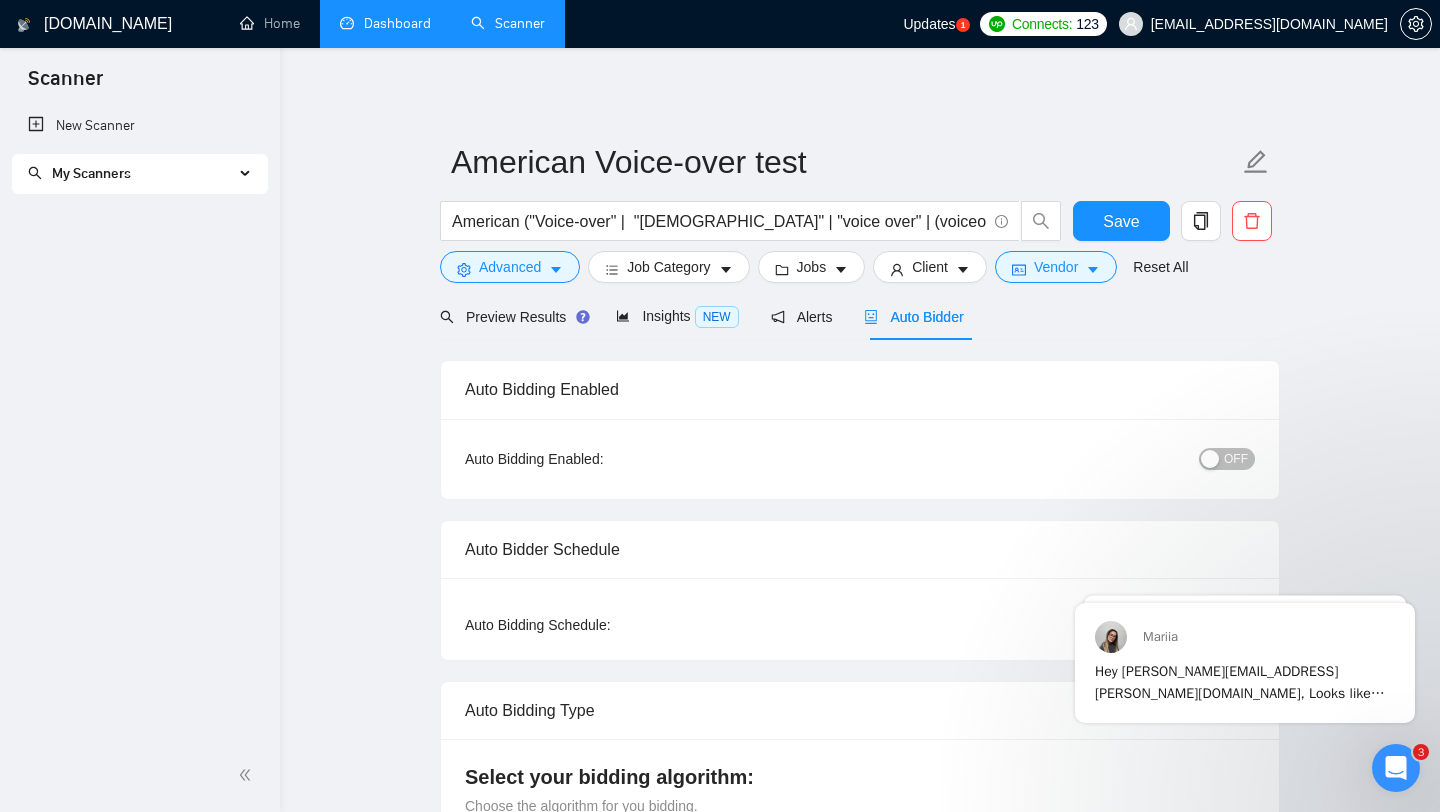 click on "Auto Bidder" at bounding box center [913, 317] 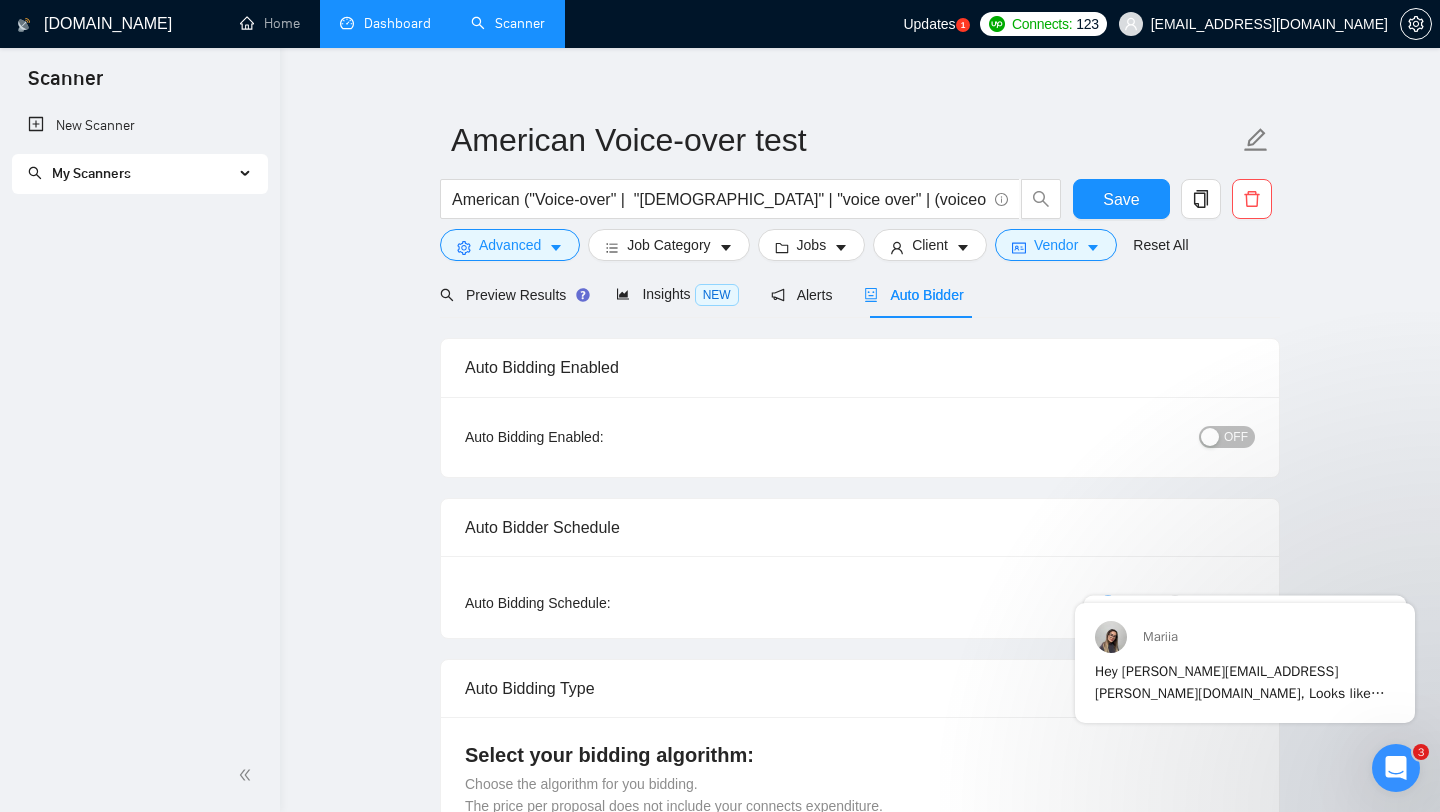 scroll, scrollTop: 24, scrollLeft: 0, axis: vertical 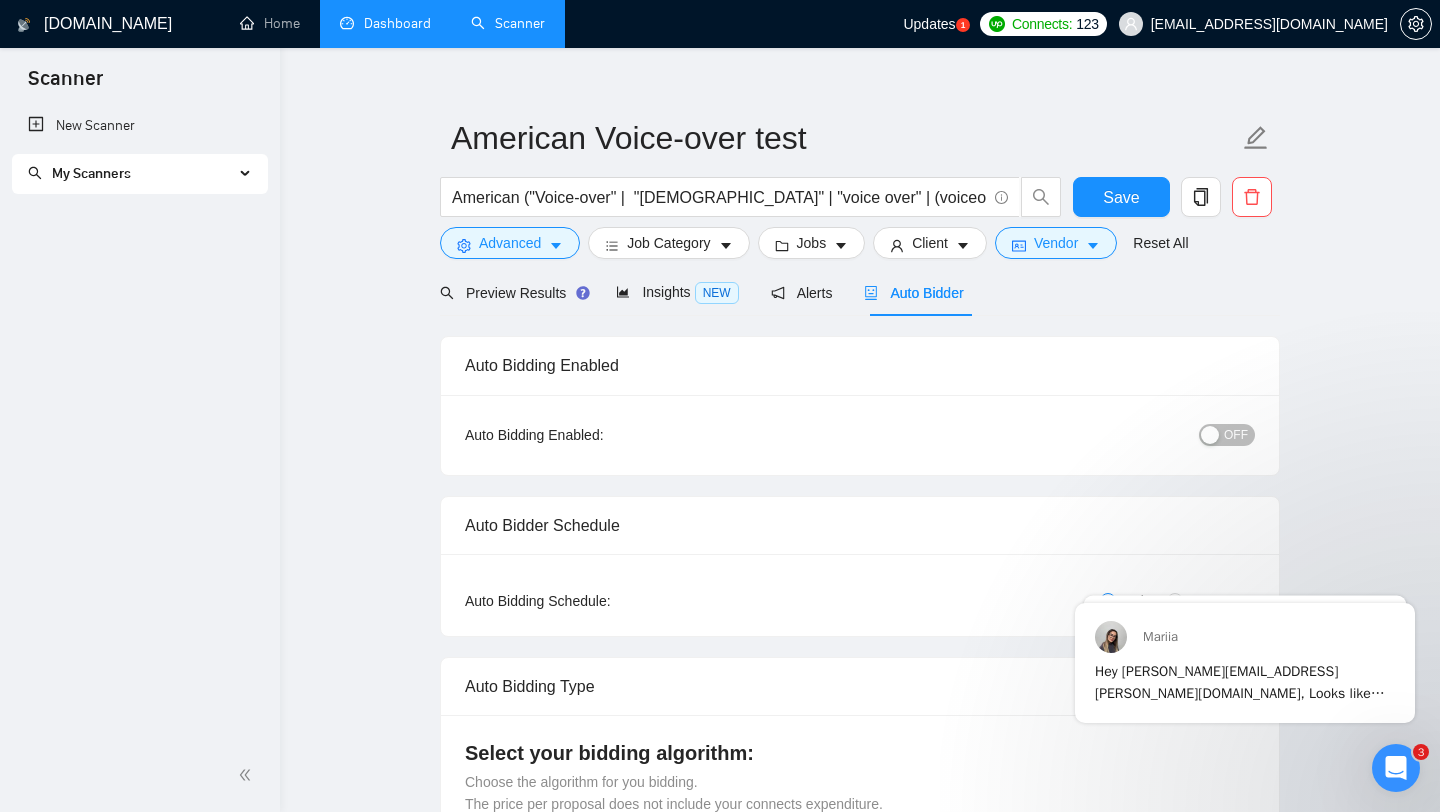 click on "OFF" at bounding box center [1236, 435] 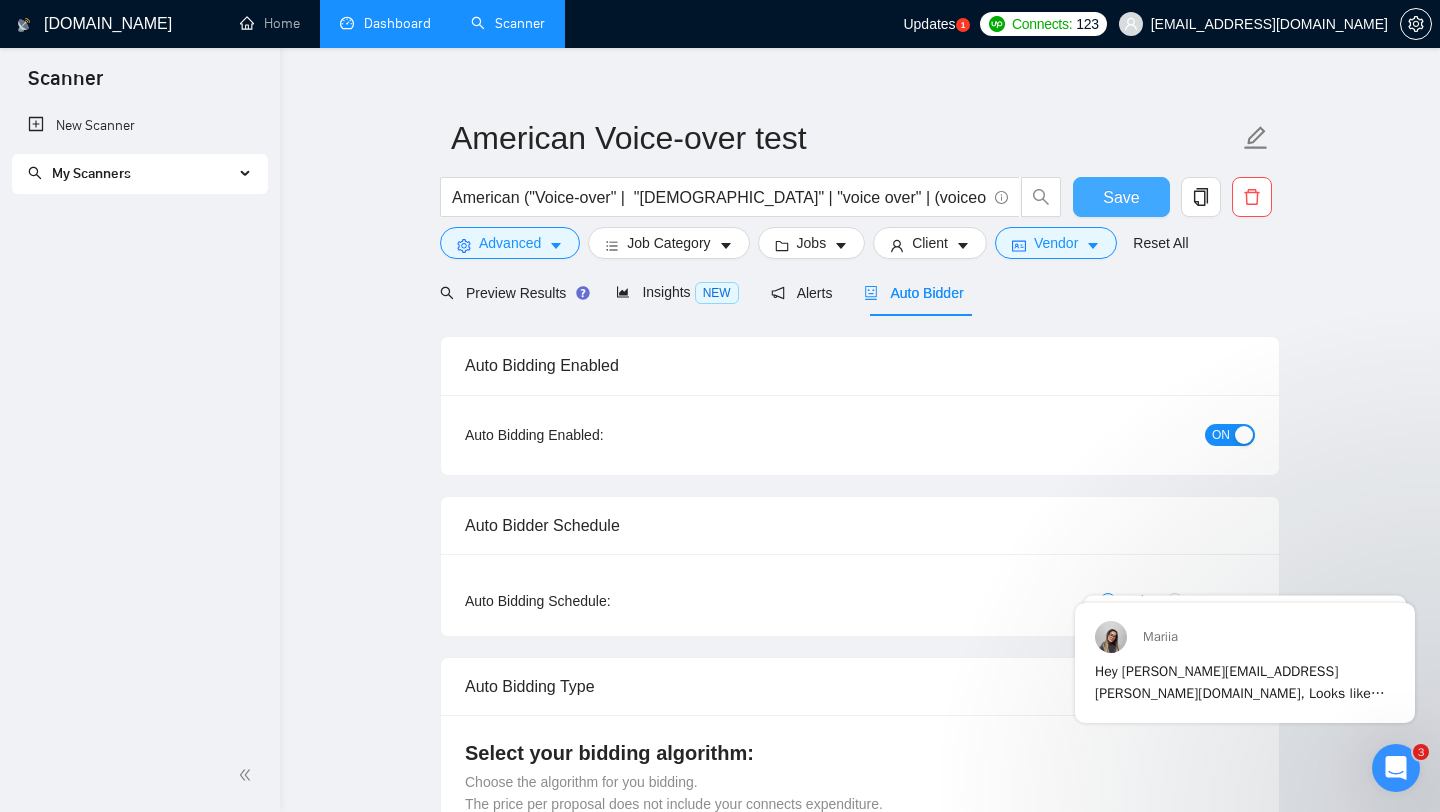 click on "Save" at bounding box center [1121, 197] 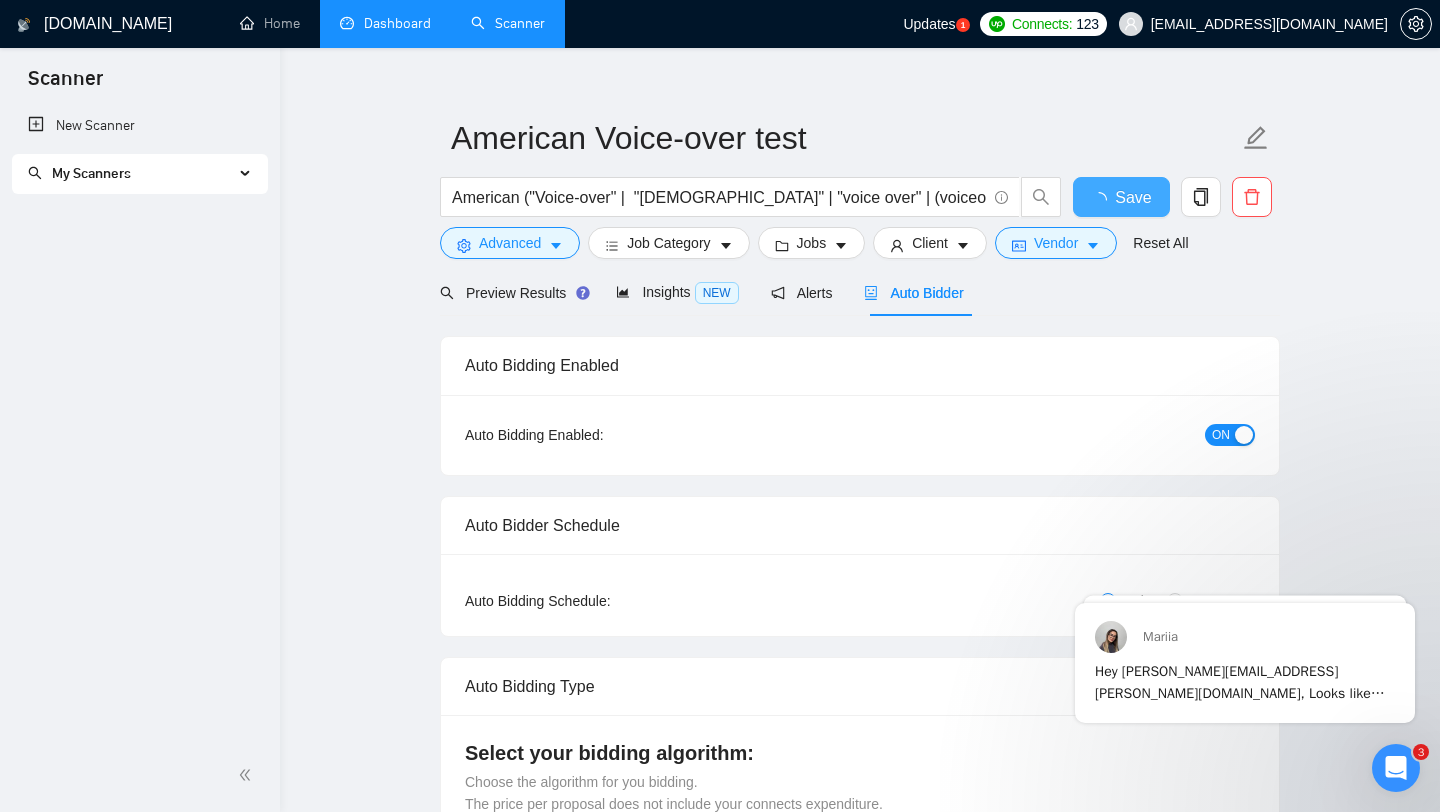type 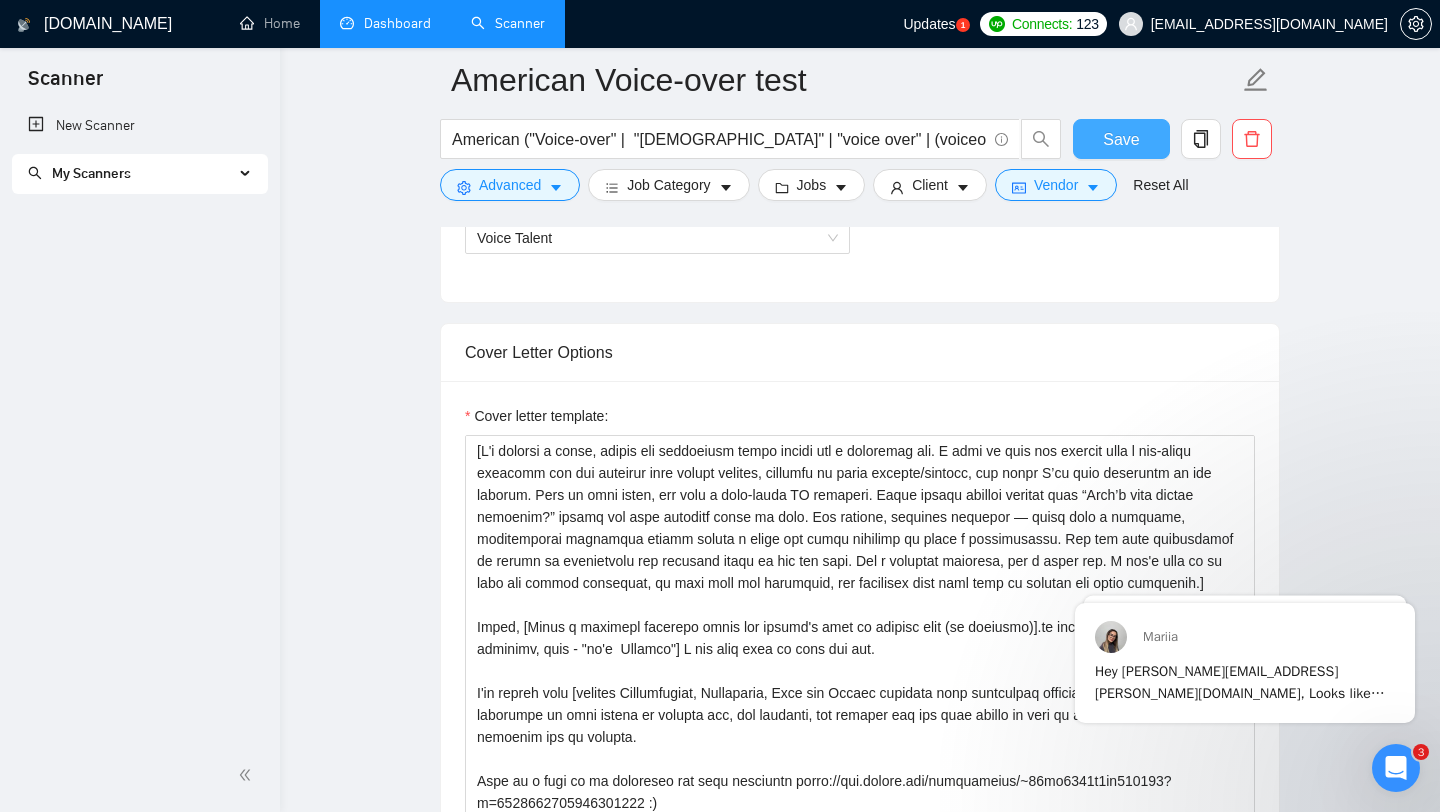 scroll, scrollTop: 1210, scrollLeft: 0, axis: vertical 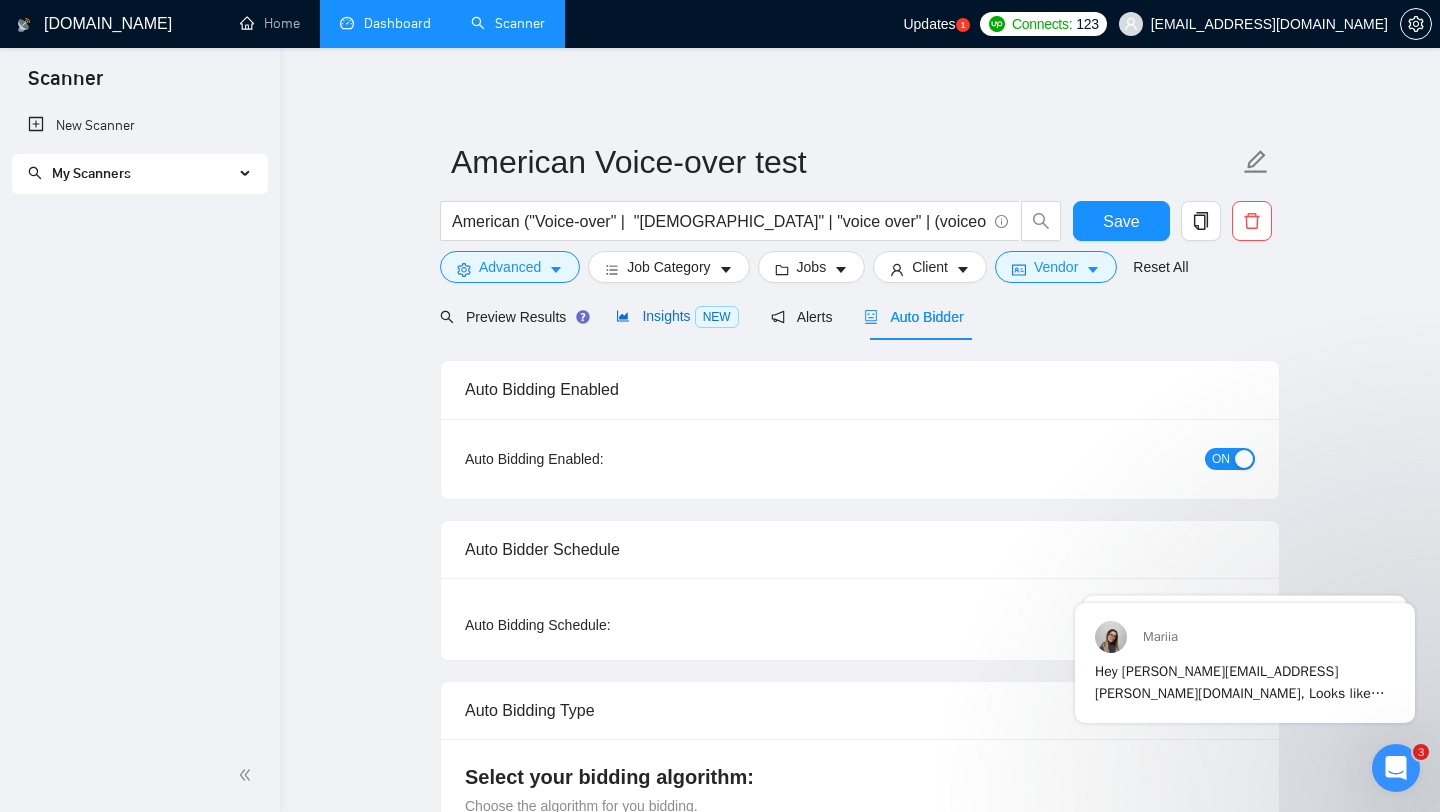 click on "Insights NEW" at bounding box center [677, 316] 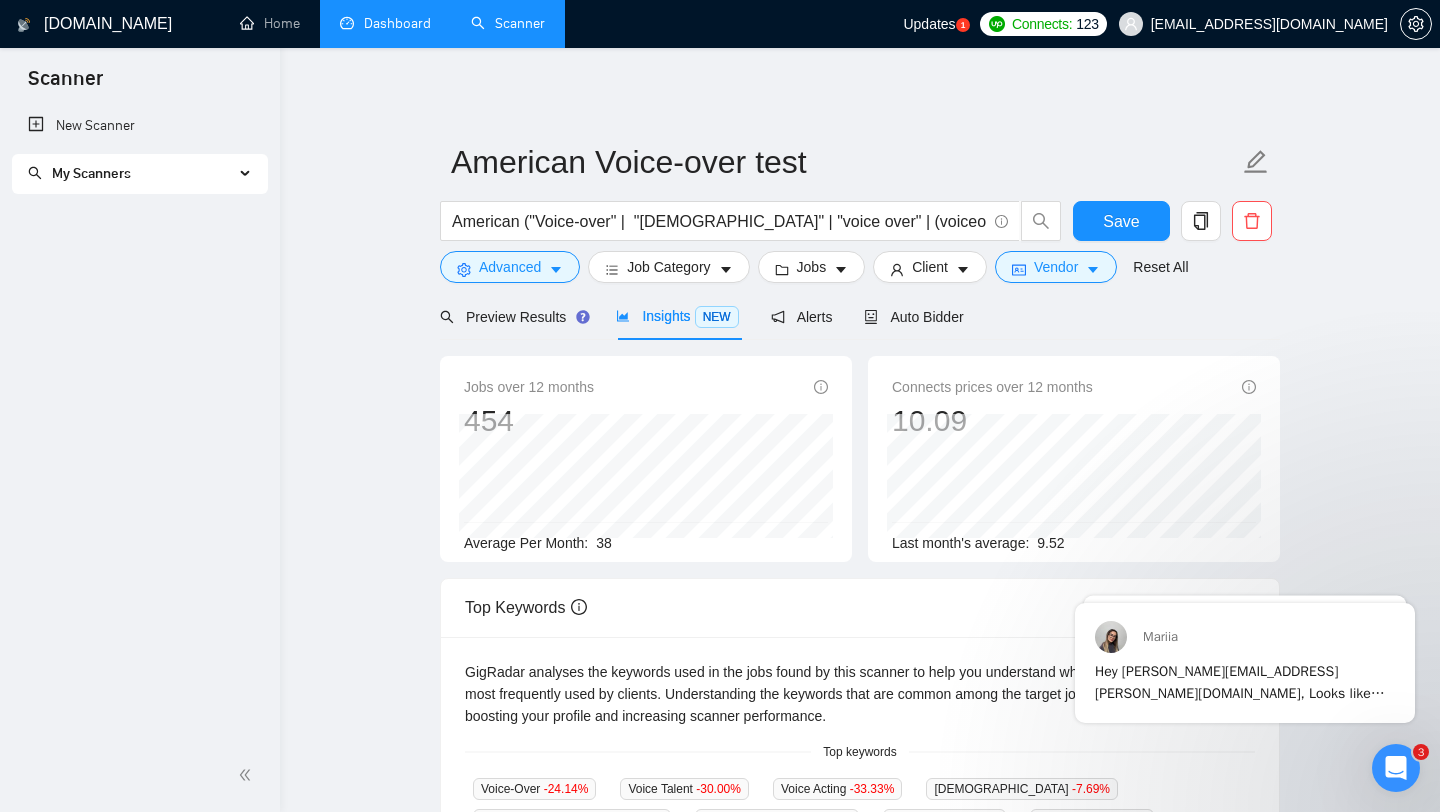 click on "Dashboard" at bounding box center [385, 23] 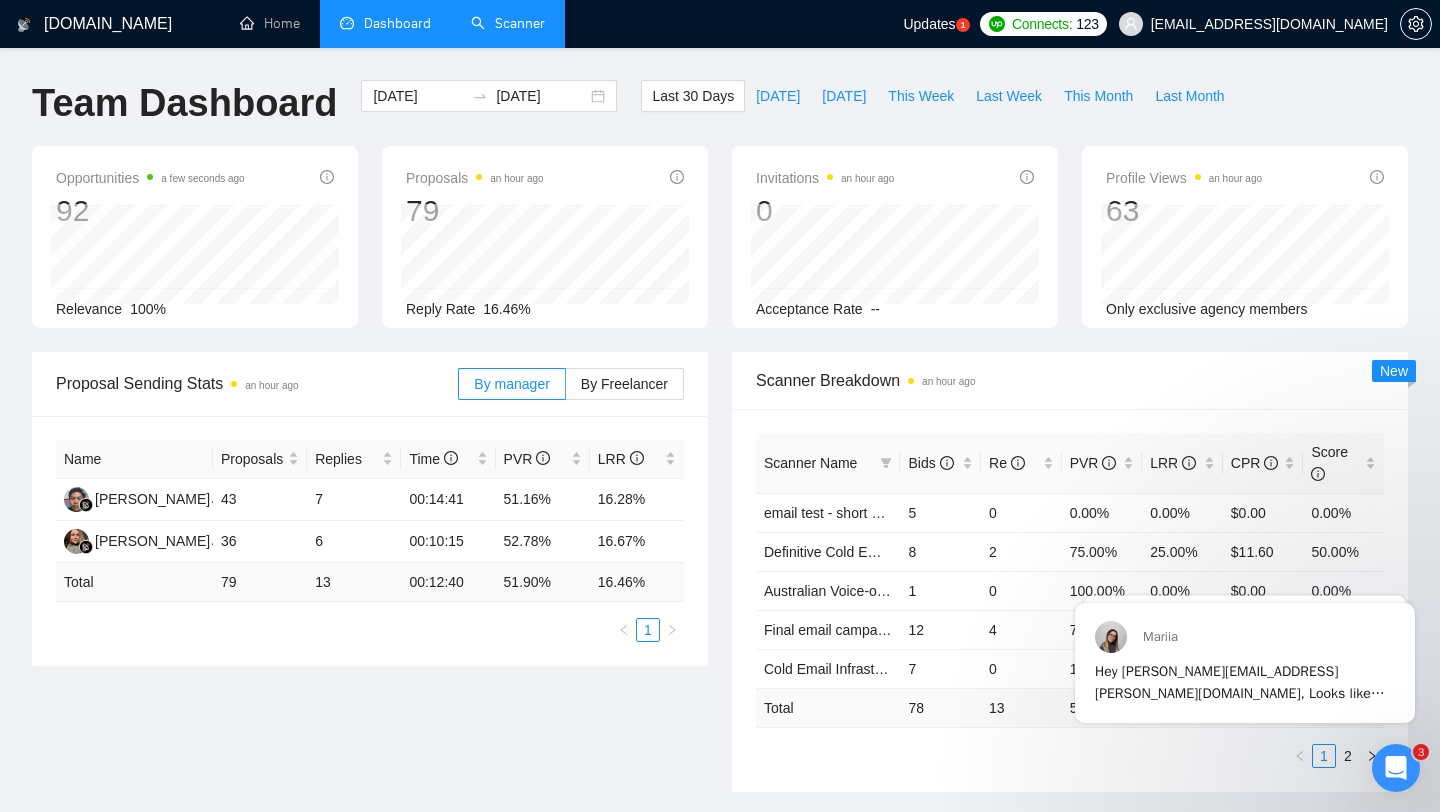 click on "Scanner" at bounding box center [508, 23] 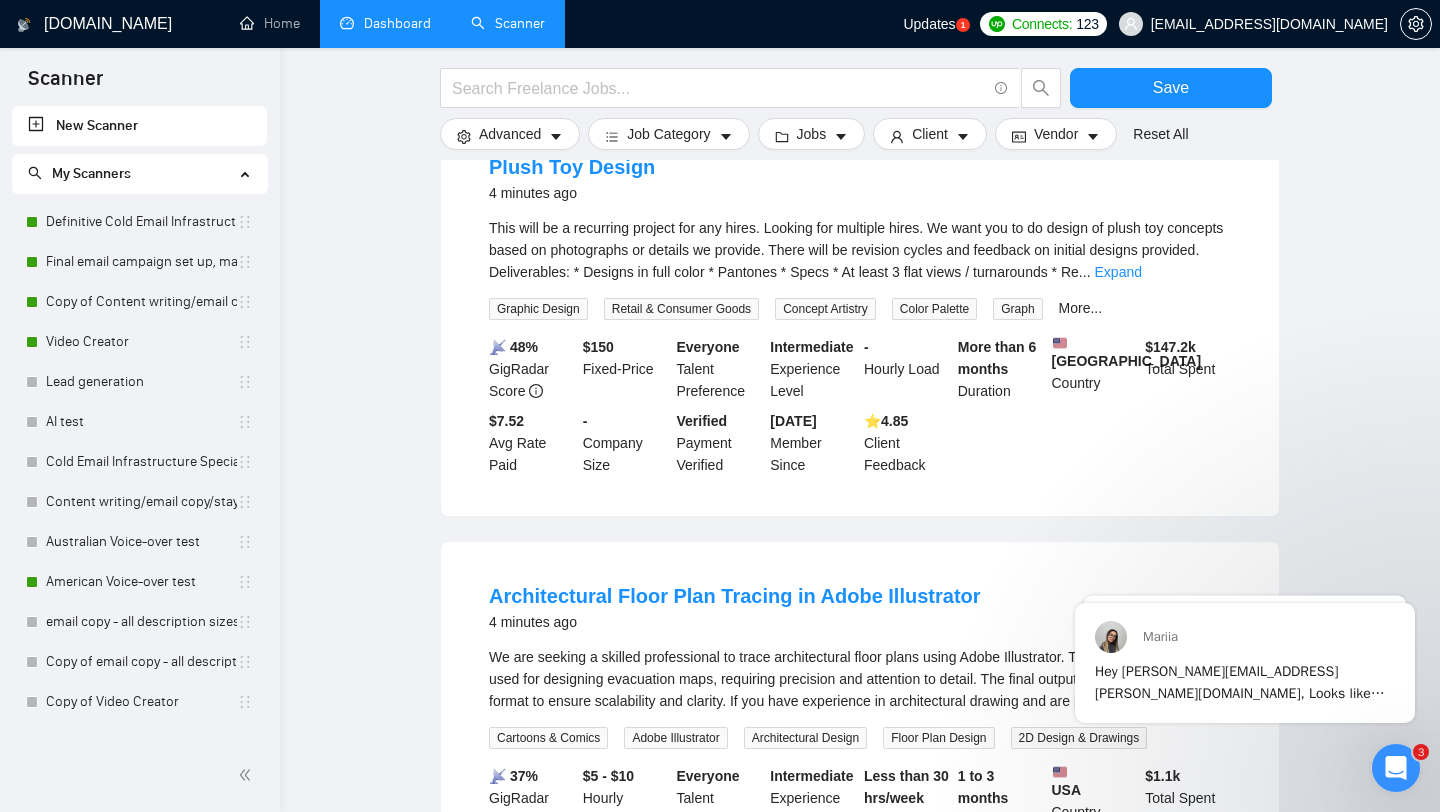 scroll, scrollTop: 281, scrollLeft: 0, axis: vertical 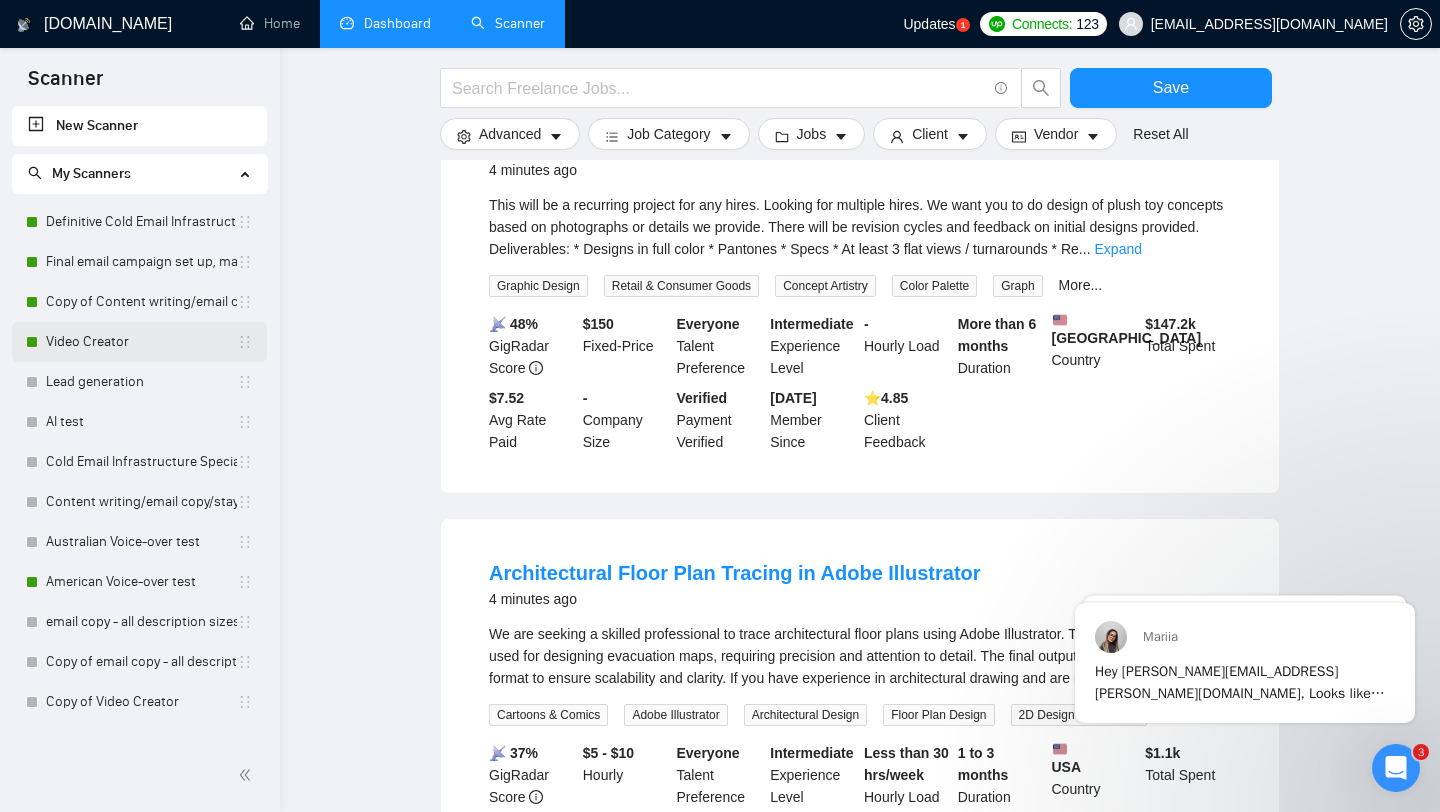 click on "Video Creator" at bounding box center [141, 342] 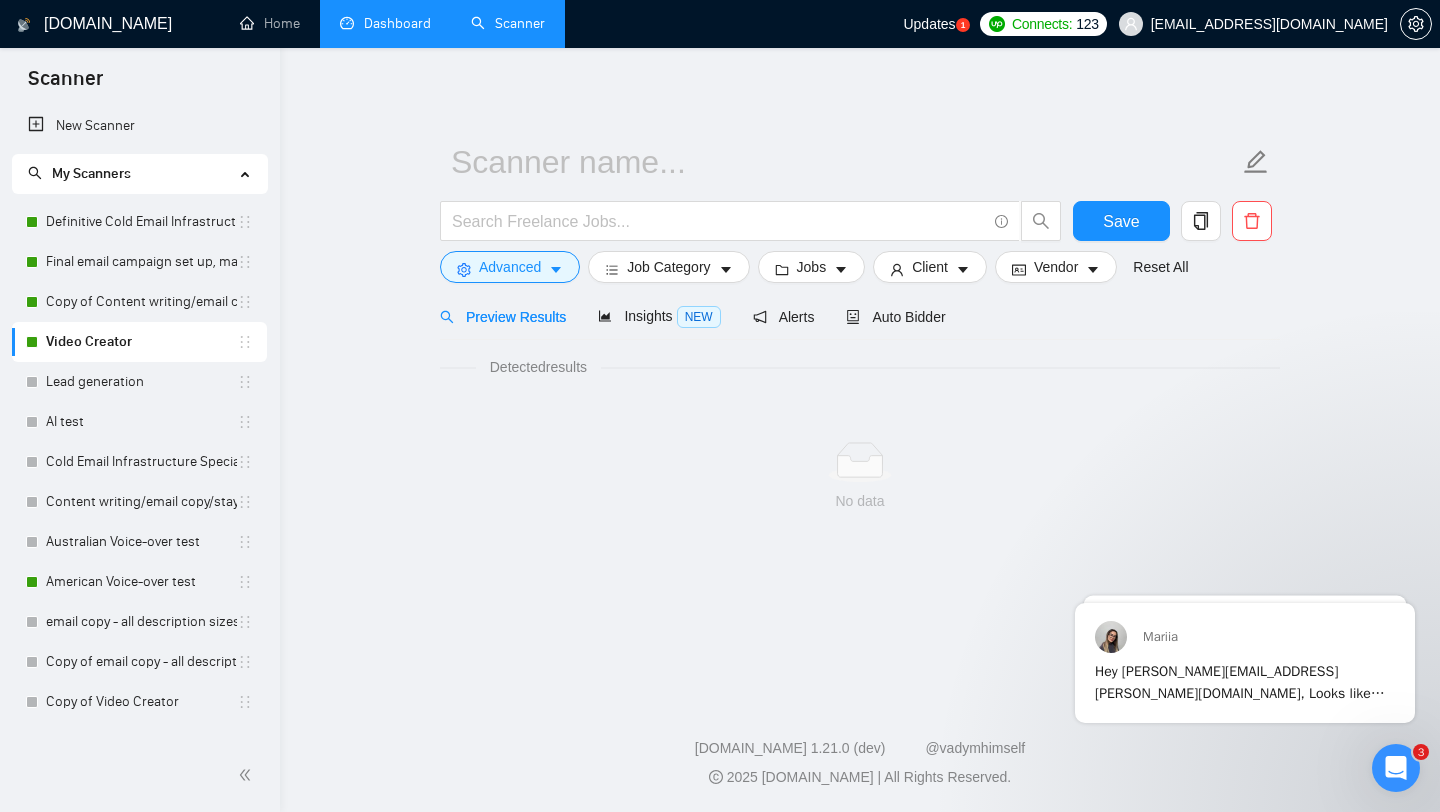 scroll, scrollTop: 0, scrollLeft: 0, axis: both 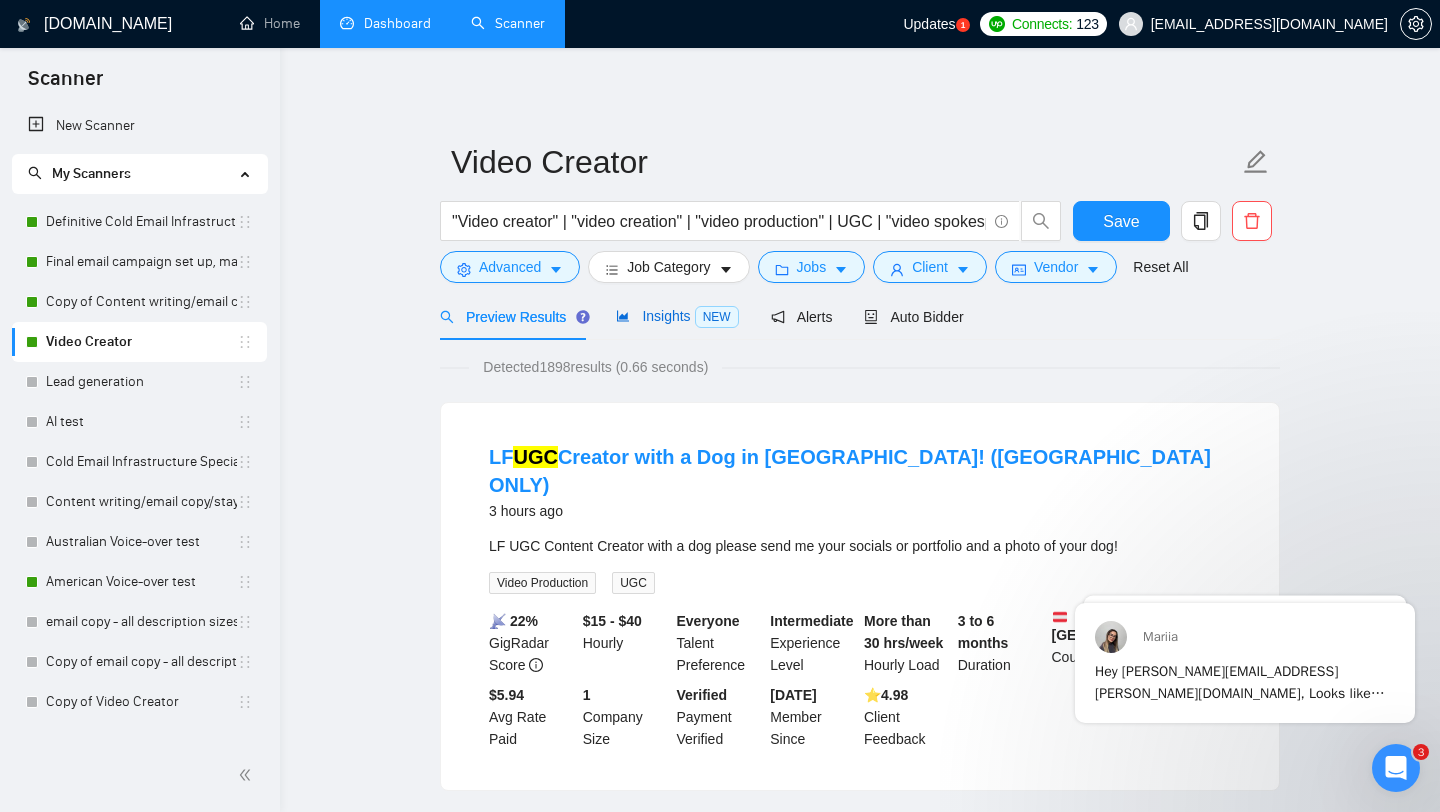 click on "Insights NEW" at bounding box center [677, 316] 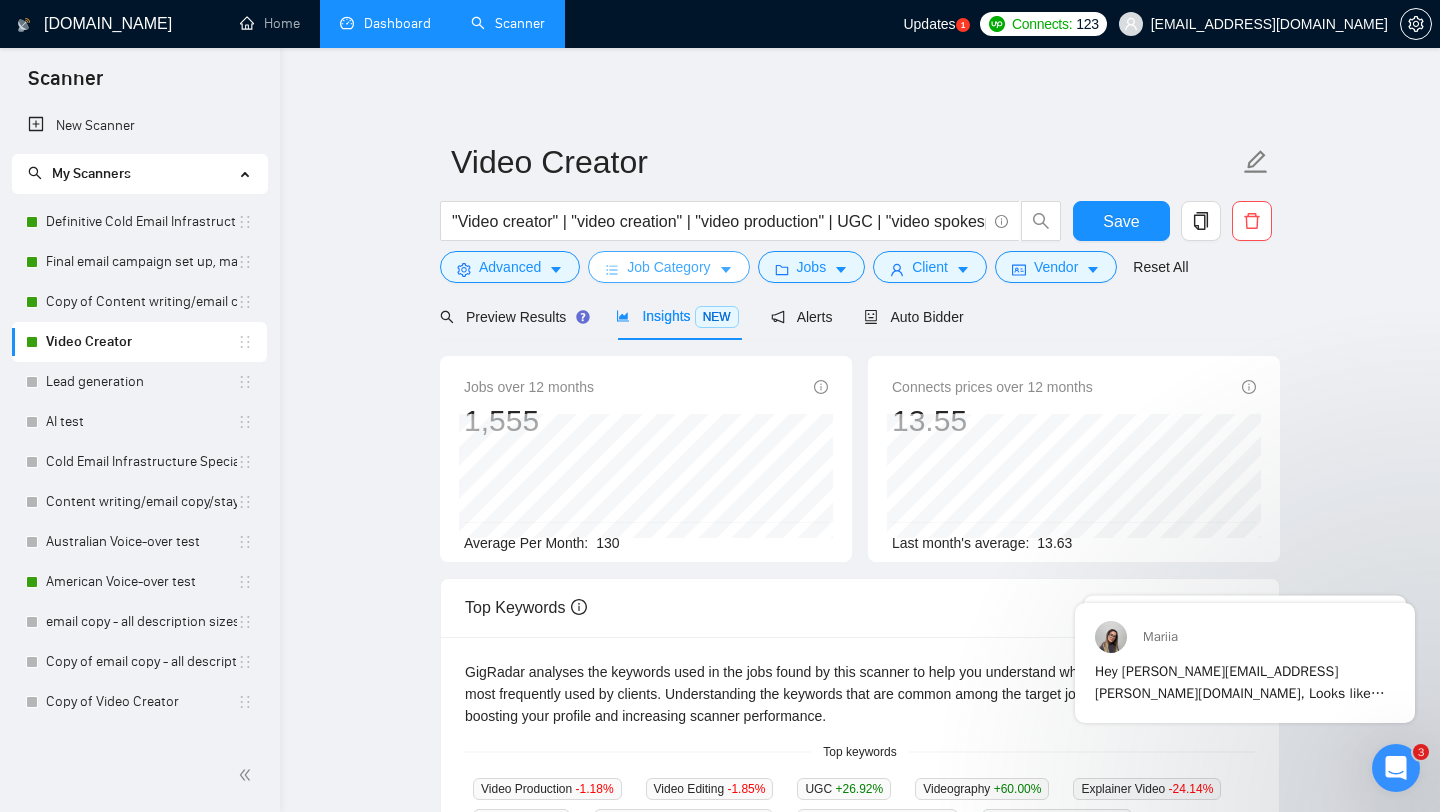 click on "Job Category" at bounding box center [668, 267] 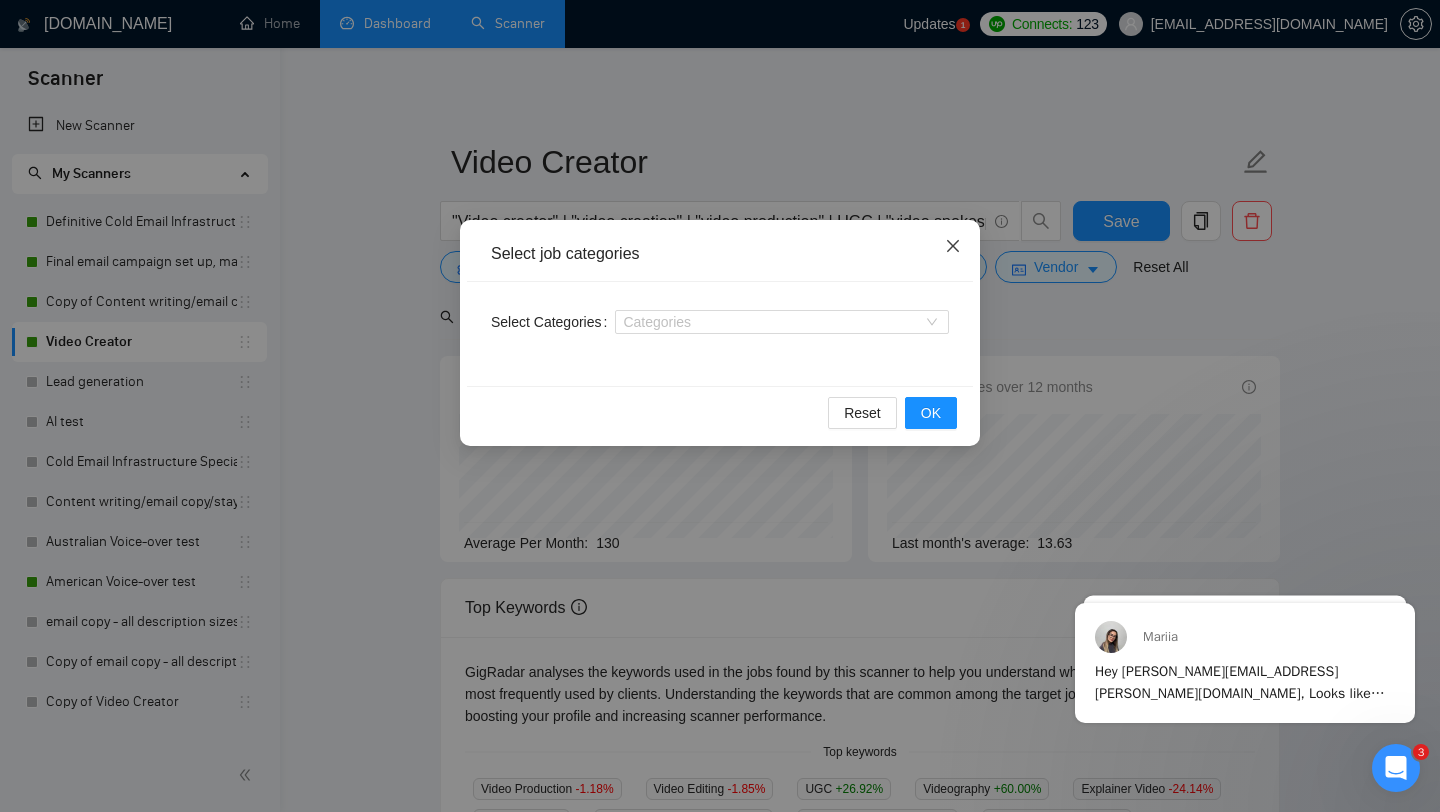 click 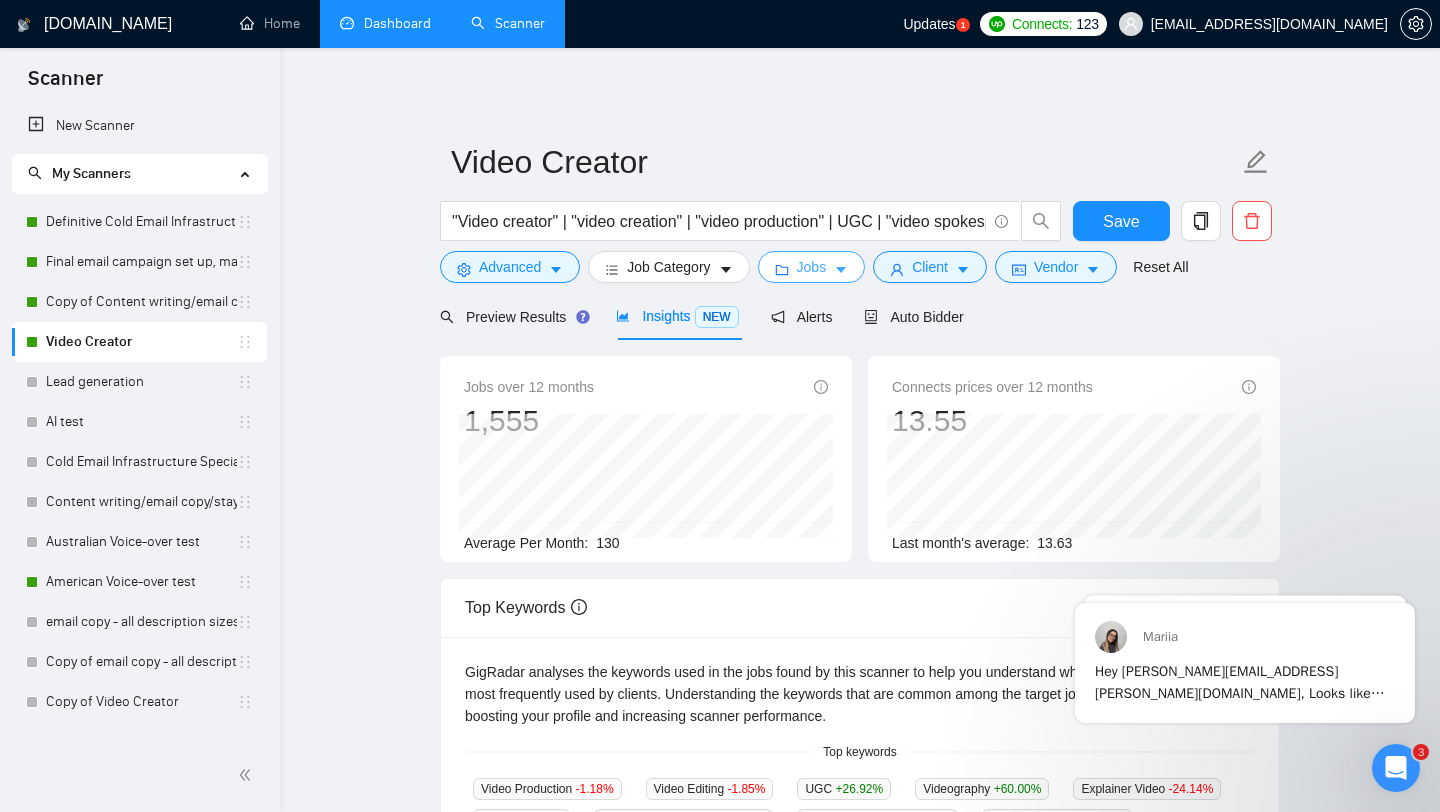 click on "Jobs" at bounding box center [812, 267] 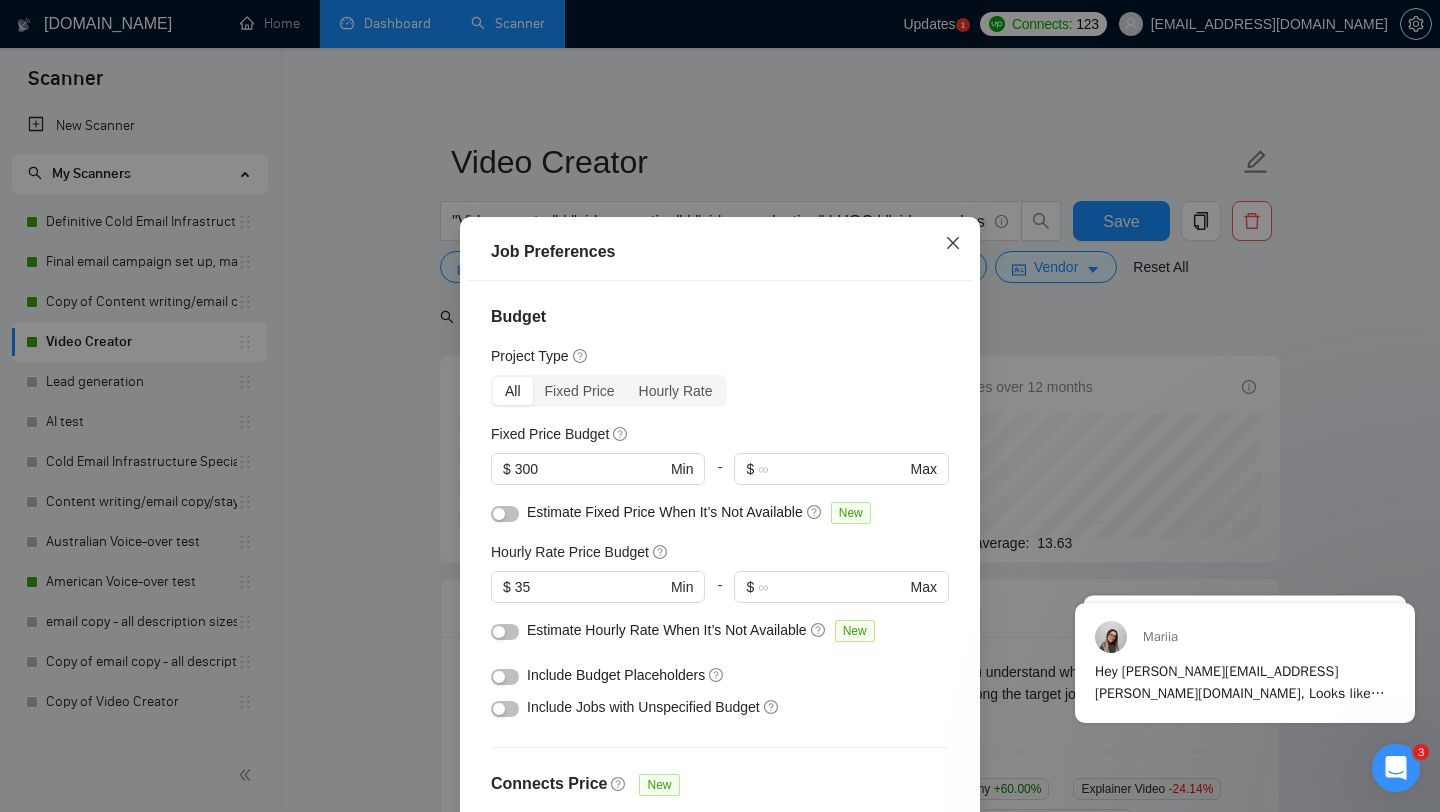 click at bounding box center [953, 244] 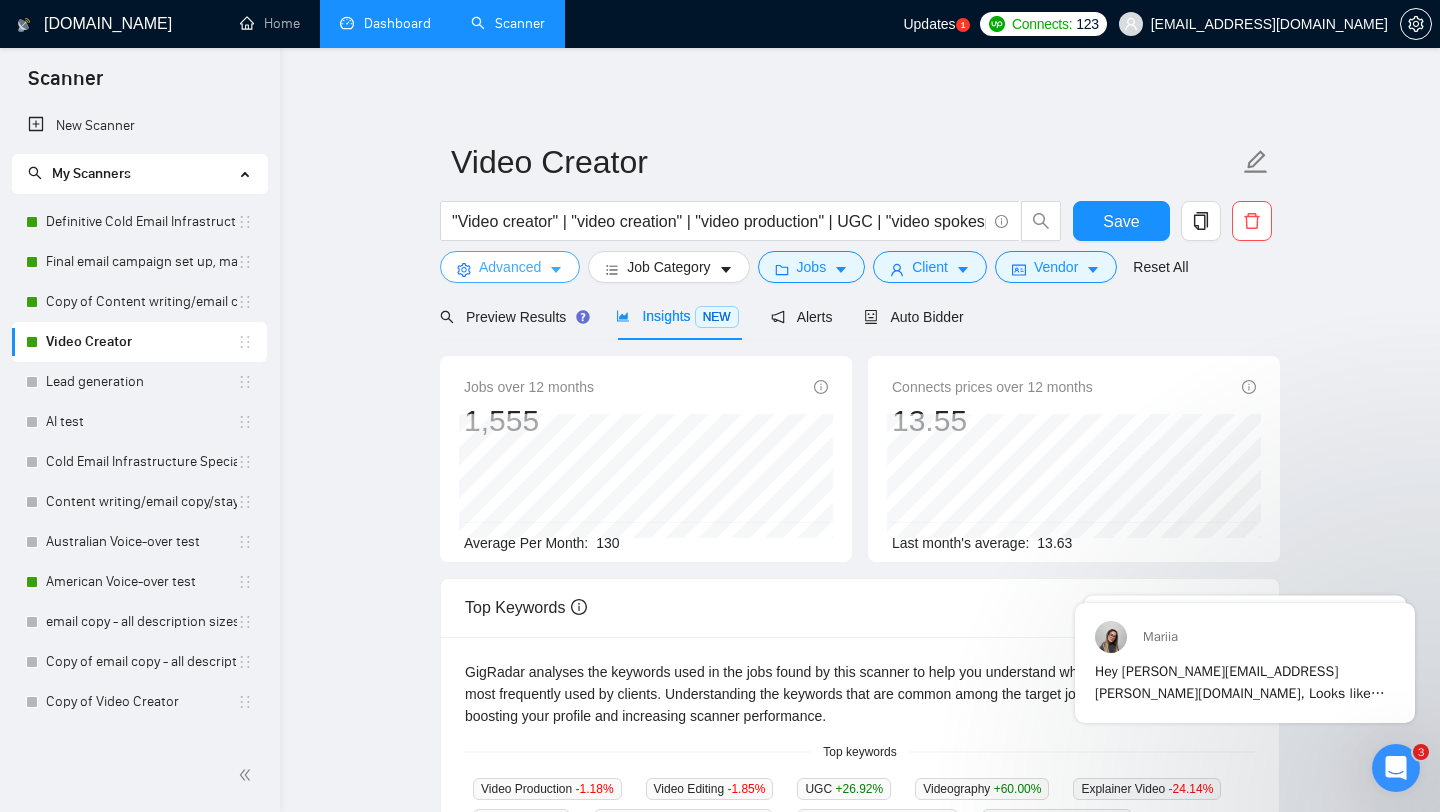 click on "Advanced" at bounding box center [510, 267] 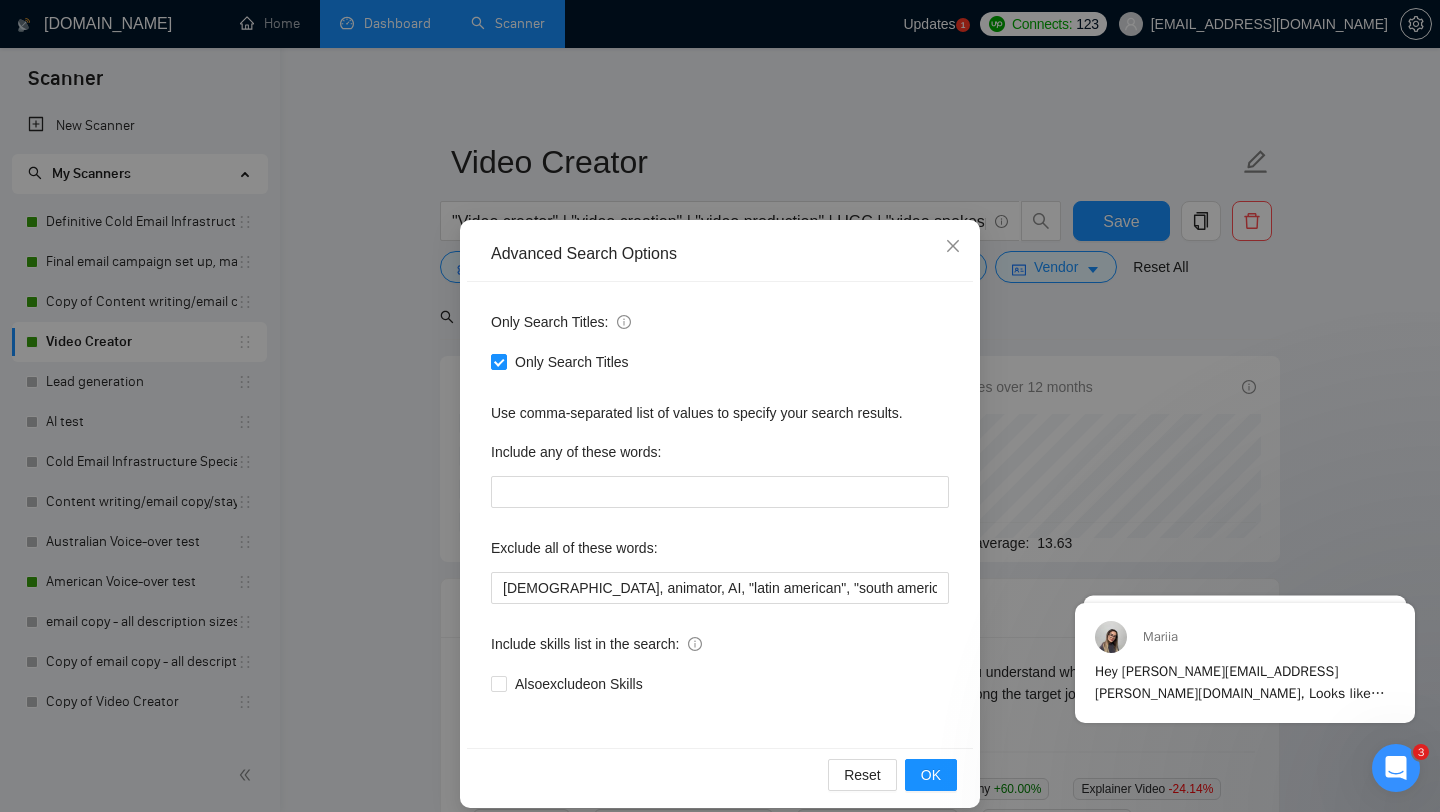 scroll, scrollTop: 20, scrollLeft: 0, axis: vertical 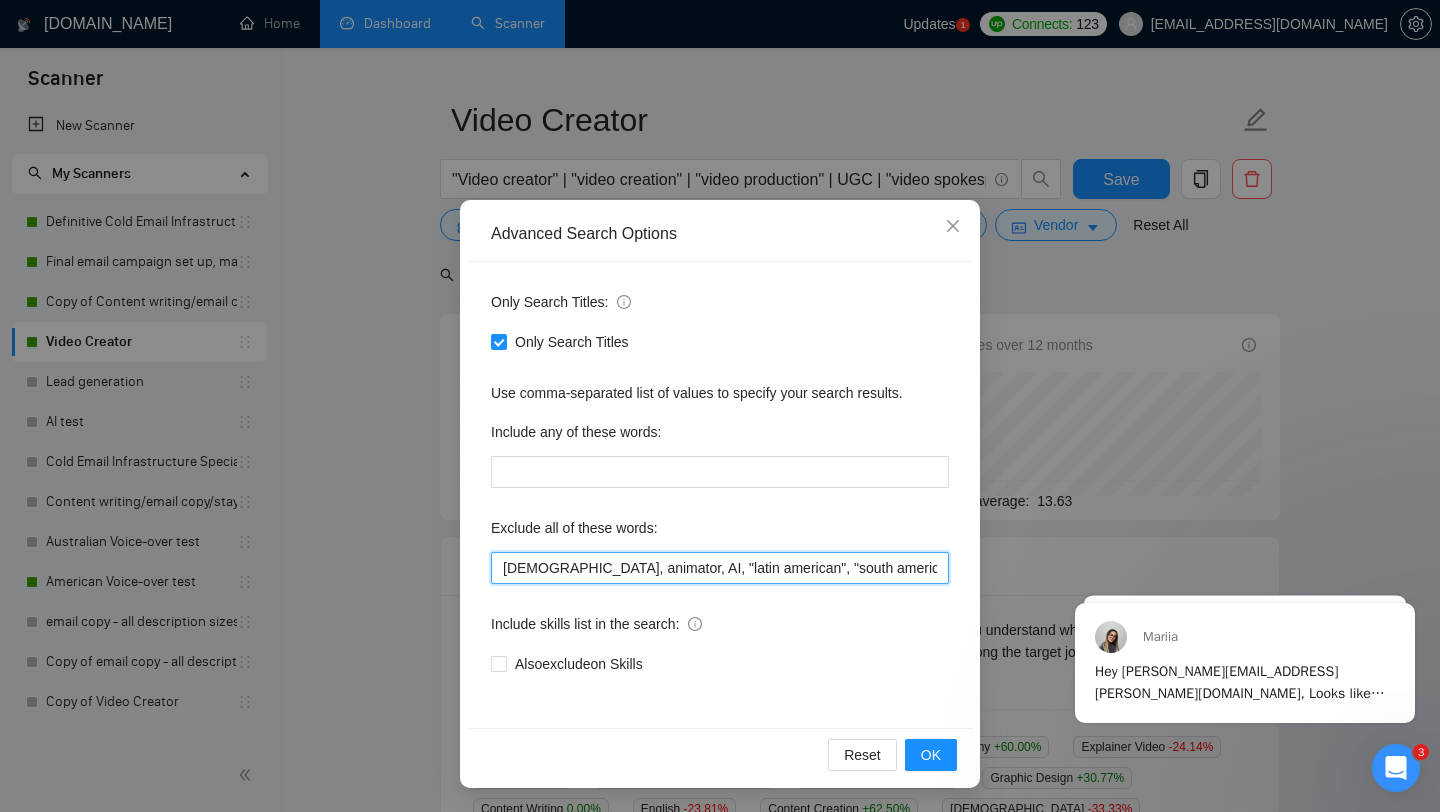 click on "[DEMOGRAPHIC_DATA], animator, AI, "latin american", "south american", copywriting, manager, (videographer*), "video editor", "video editing", "voice actor", "voice actress", "Collaborate with UGC creators", "french speaking", "web developer", "web designer", "portuguese", "rendering", "design", "developer", zoom, croatian, polish, czech, "video producer", copywriter, copywriters, animation, [DEMOGRAPHIC_DATA], [DEMOGRAPHIC_DATA], ai-powered, cartoon, influencer, management, [GEOGRAPHIC_DATA] only, motion graphics, video editor, editor, spanish, research, outreach, adobe, cat" at bounding box center [720, 568] 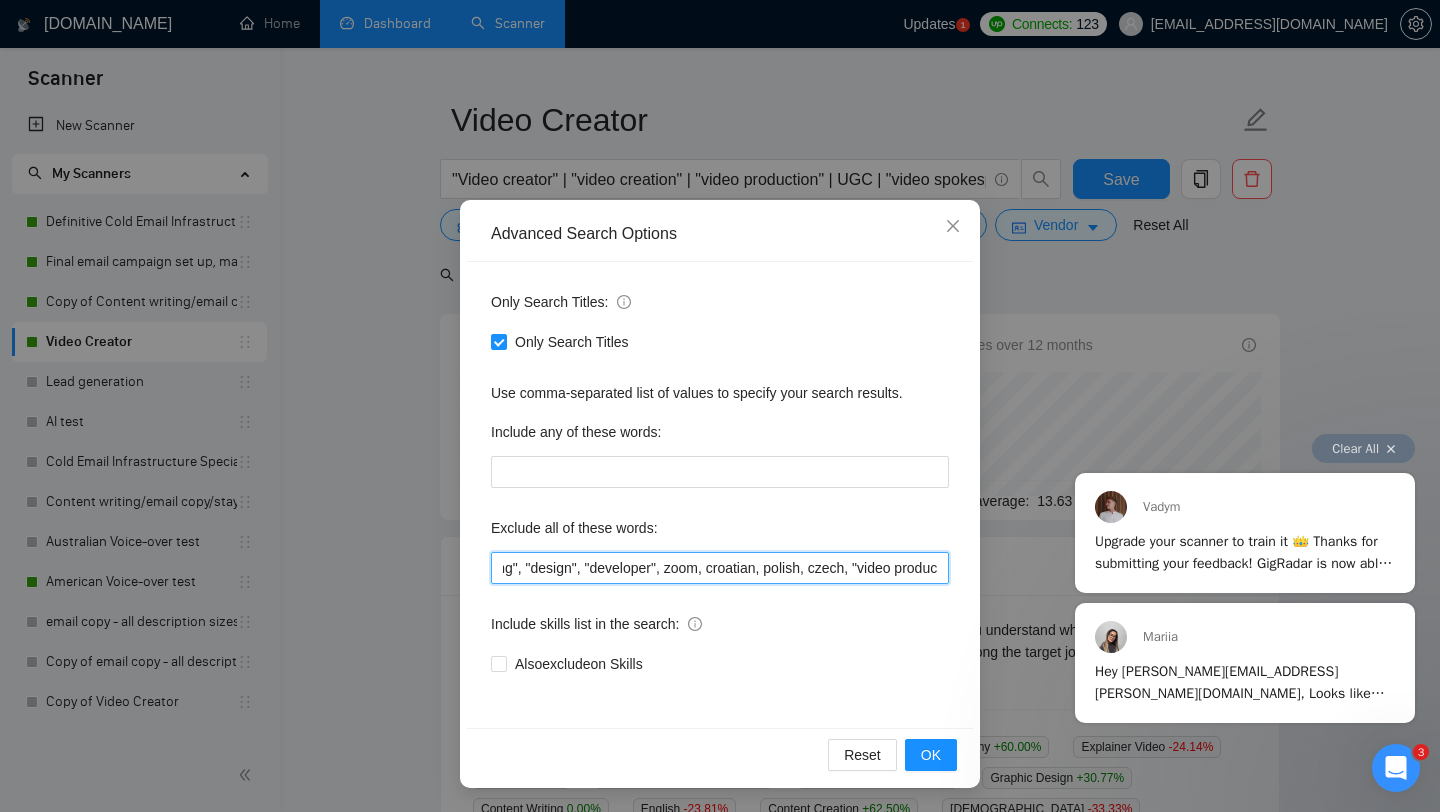 scroll, scrollTop: 0, scrollLeft: 2948, axis: horizontal 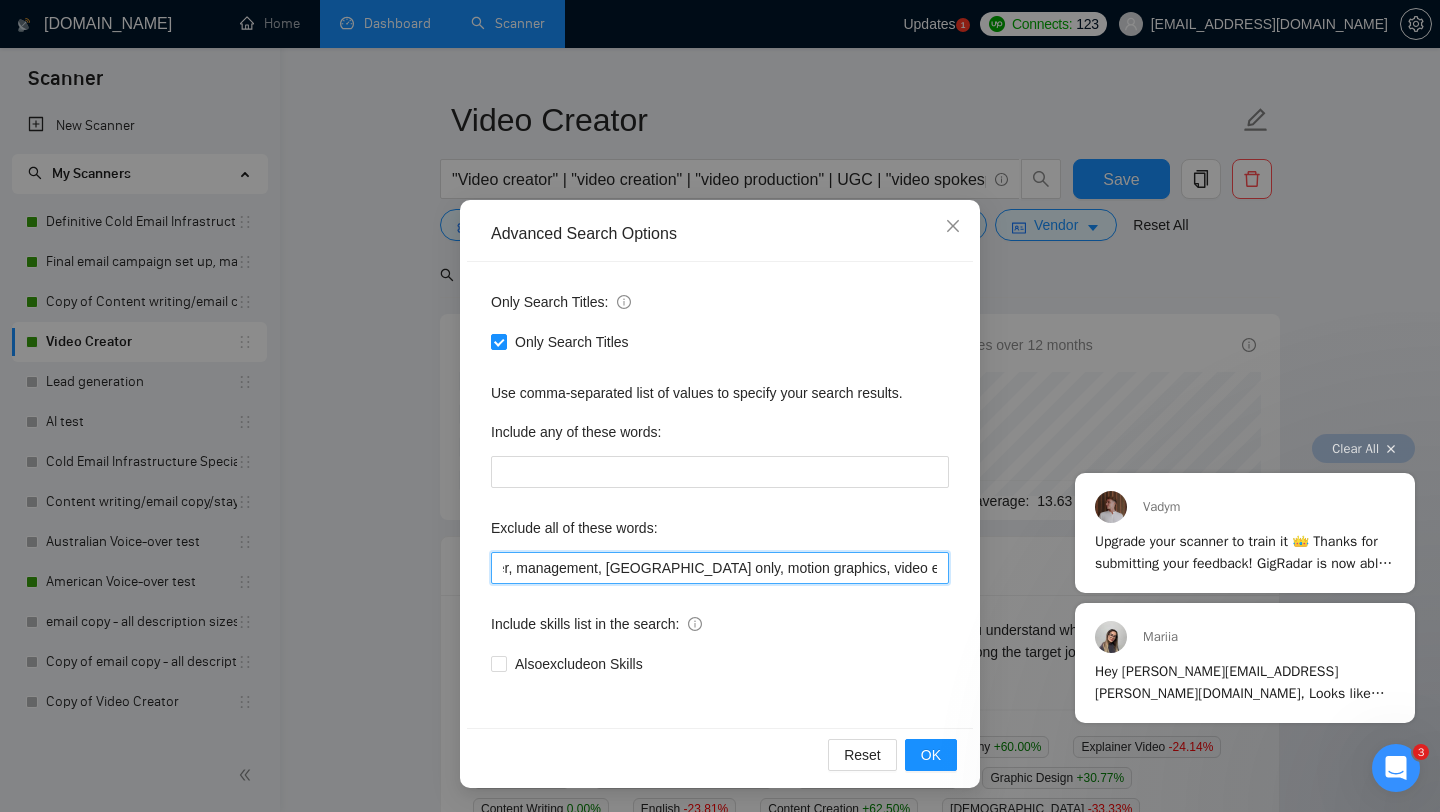 drag, startPoint x: 1828, startPoint y: 987, endPoint x: 1081, endPoint y: 567, distance: 856.9767 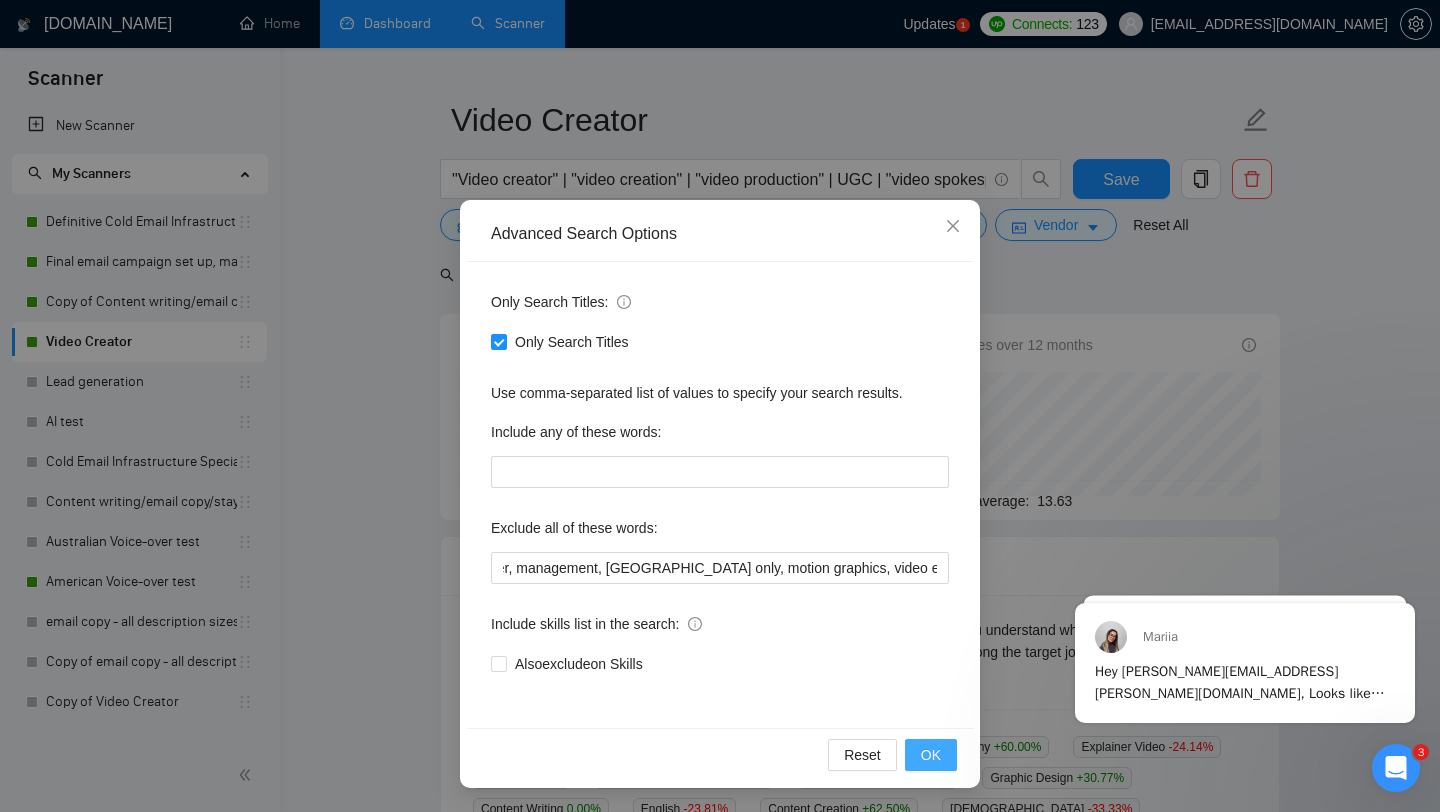 click on "OK" at bounding box center (931, 755) 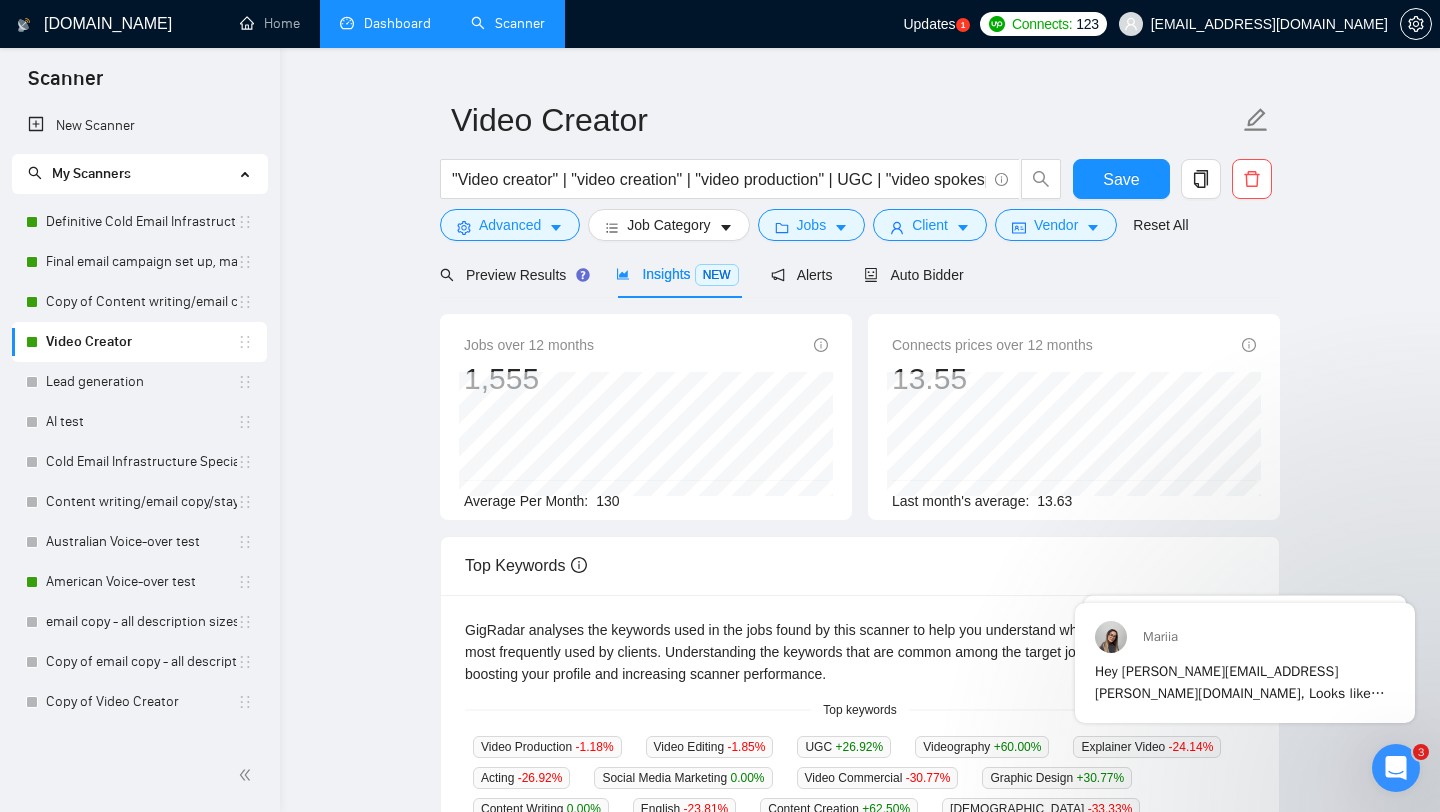 scroll, scrollTop: 0, scrollLeft: 0, axis: both 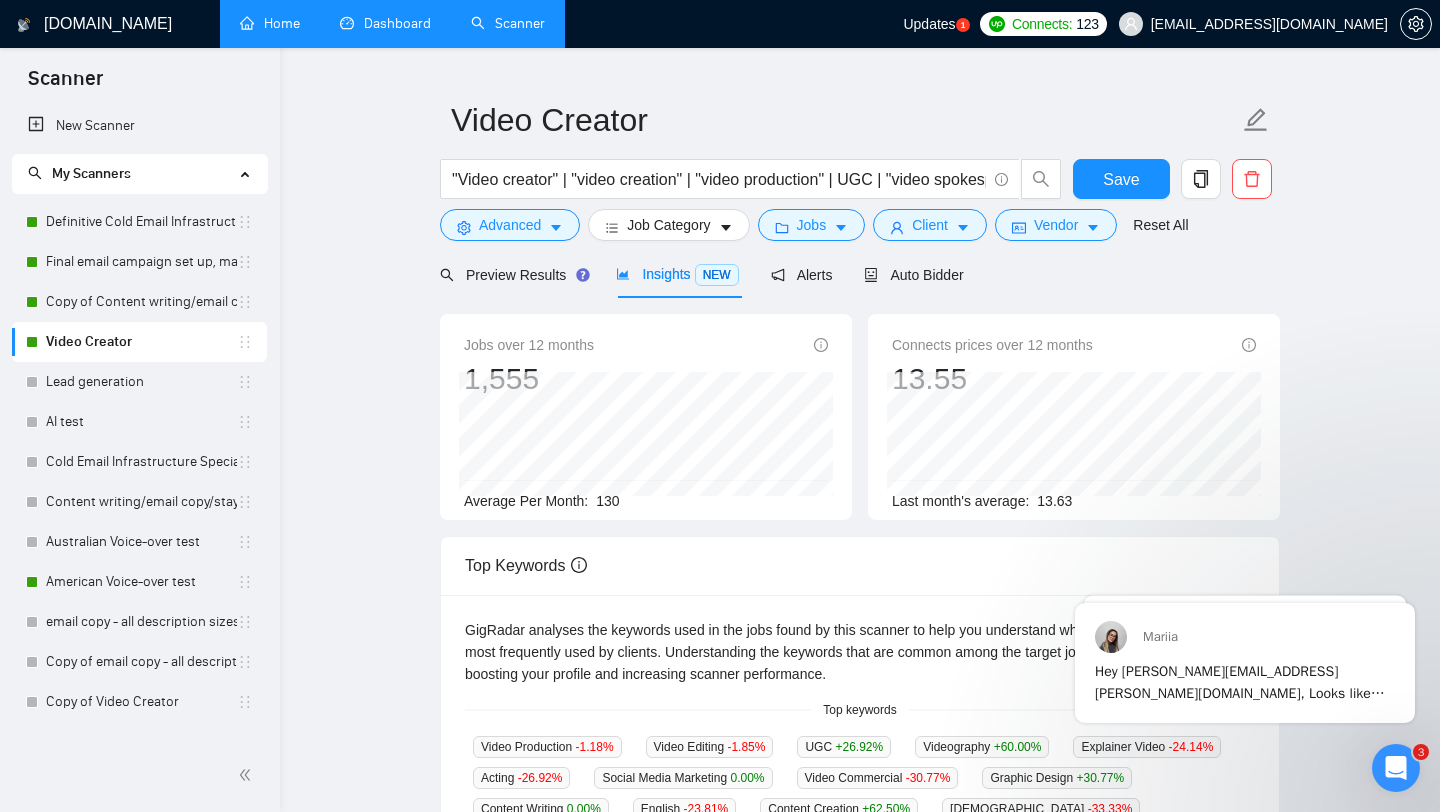 click on "Home" at bounding box center (270, 23) 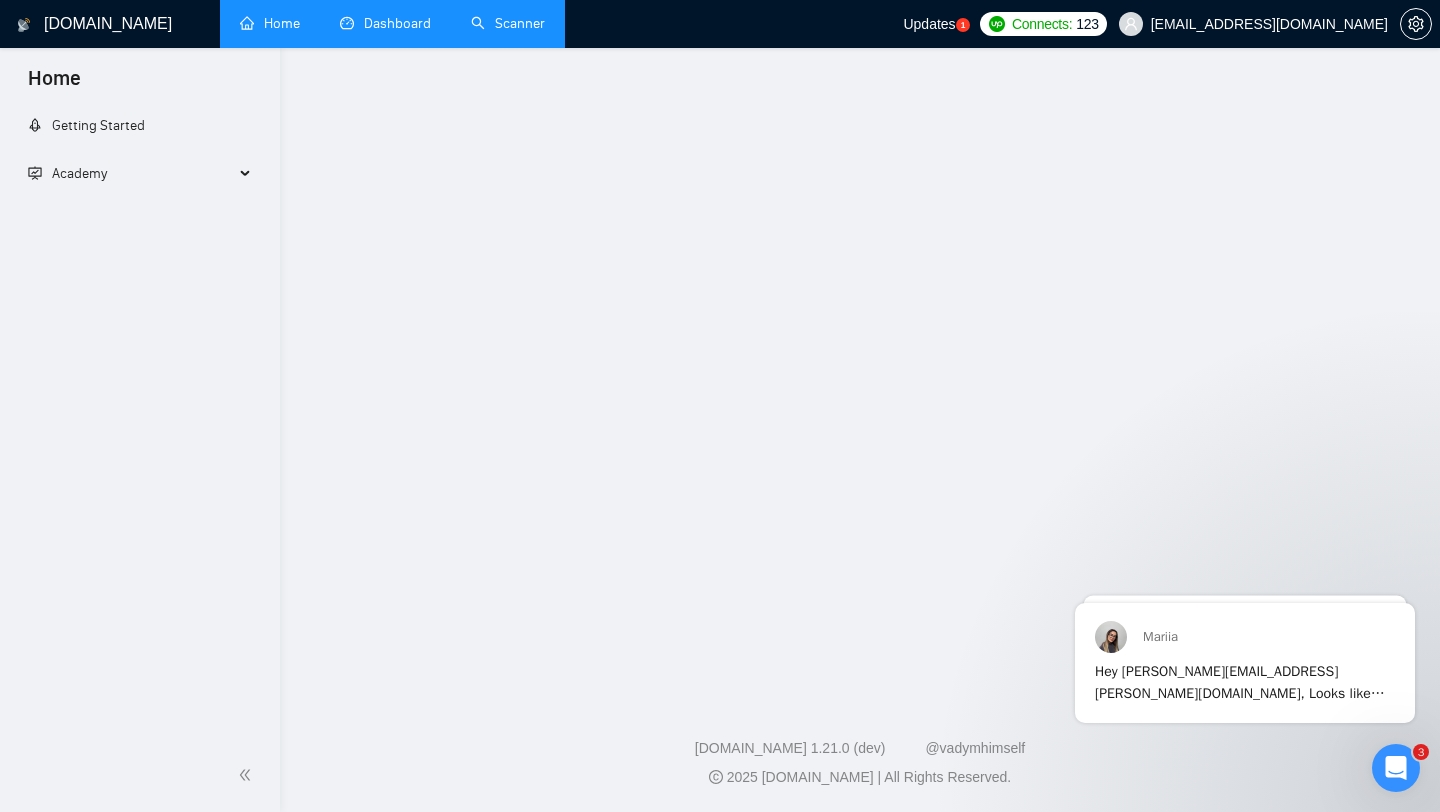 scroll, scrollTop: 0, scrollLeft: 0, axis: both 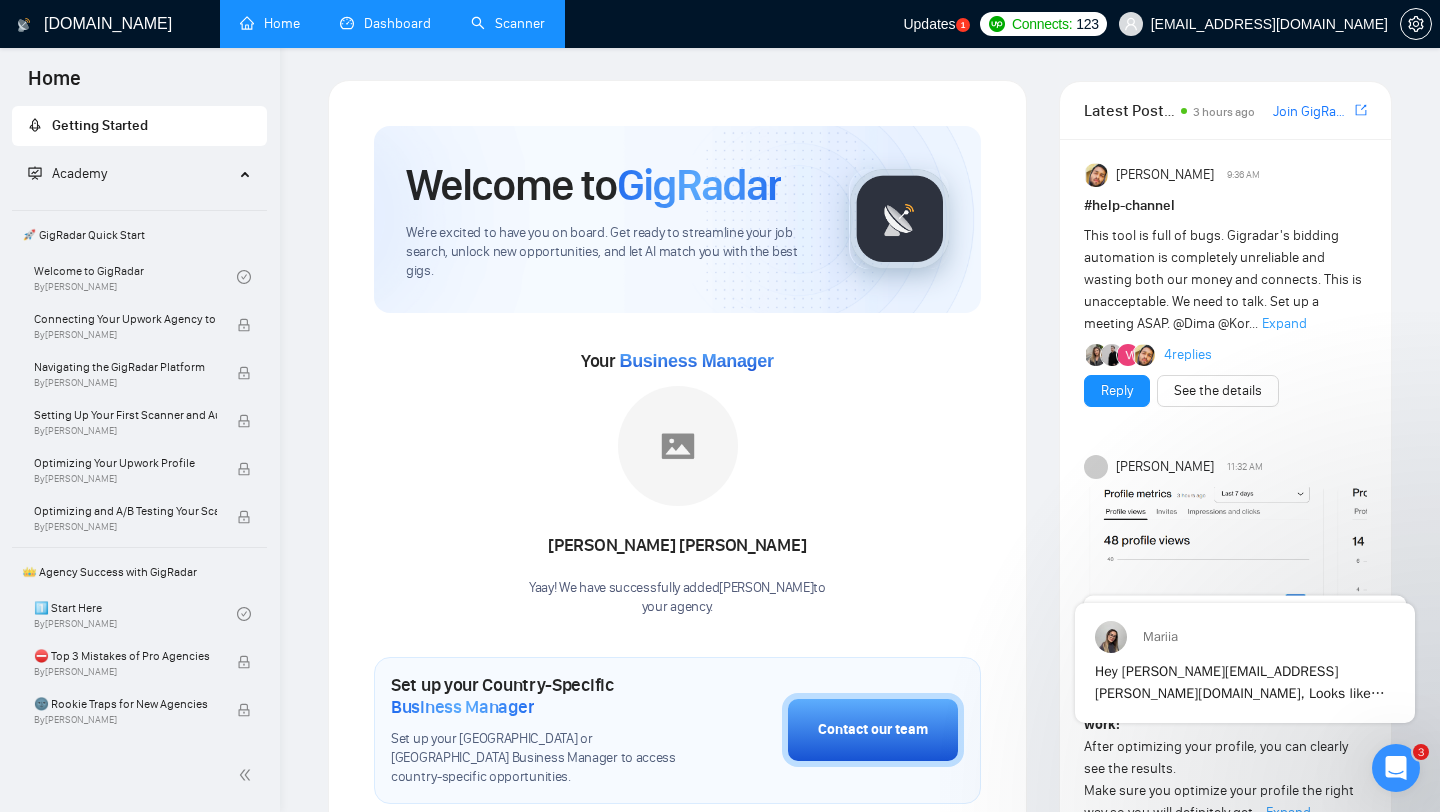 click on "Dashboard" at bounding box center [385, 23] 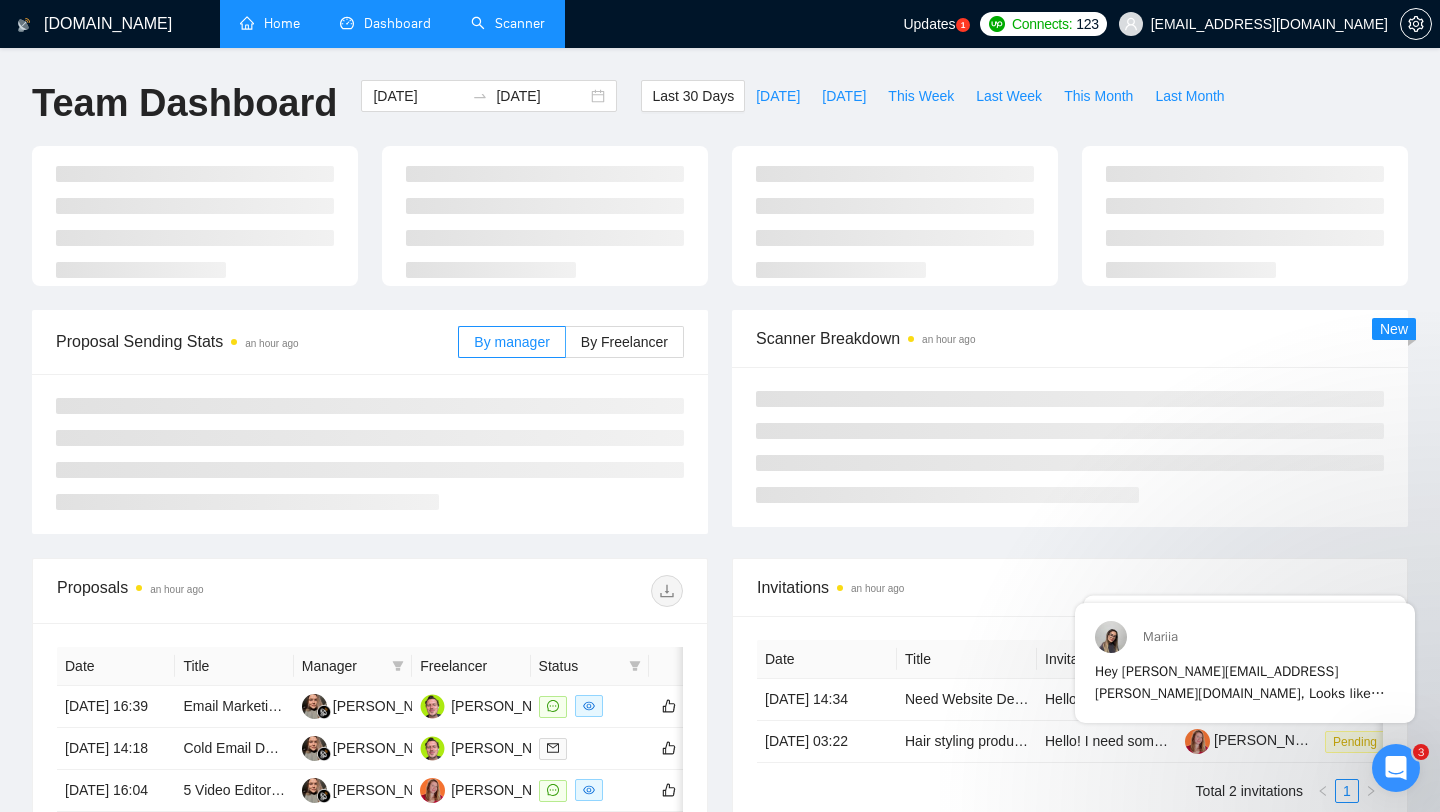 type on "[DATE]" 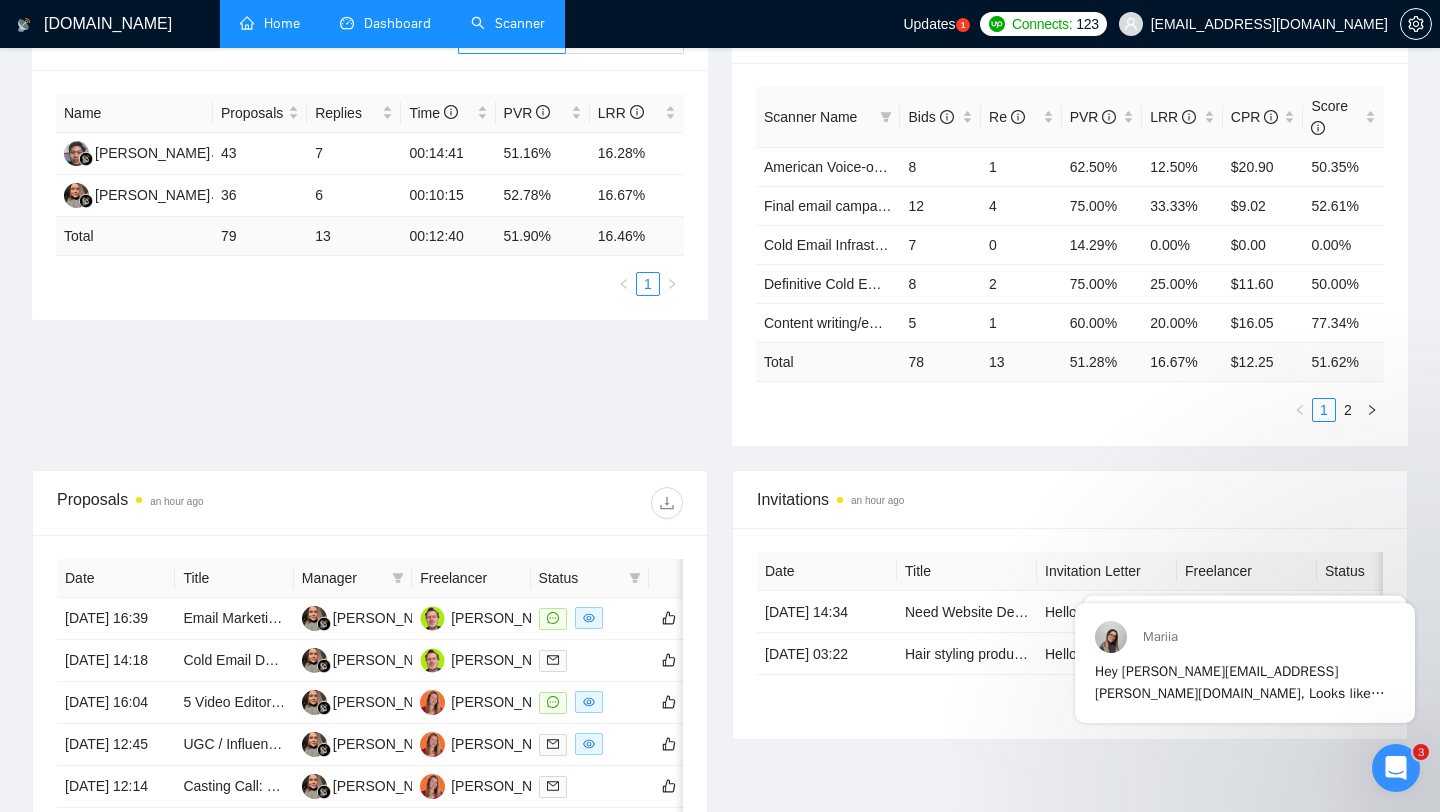 scroll, scrollTop: 347, scrollLeft: 0, axis: vertical 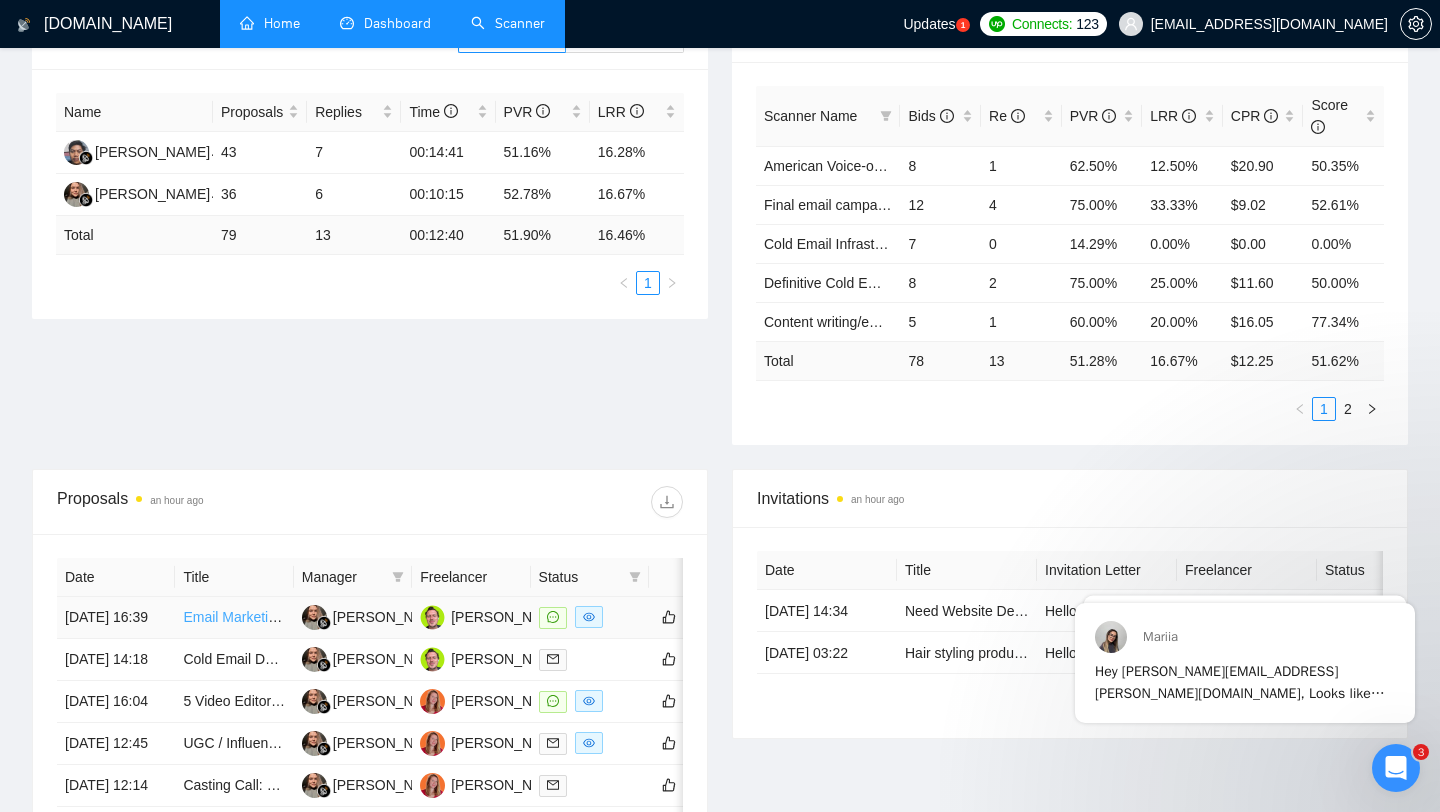 click on "Email Marketing Expert Needed for B2B Campaign Management - [DOMAIN_NAME]" at bounding box center [446, 617] 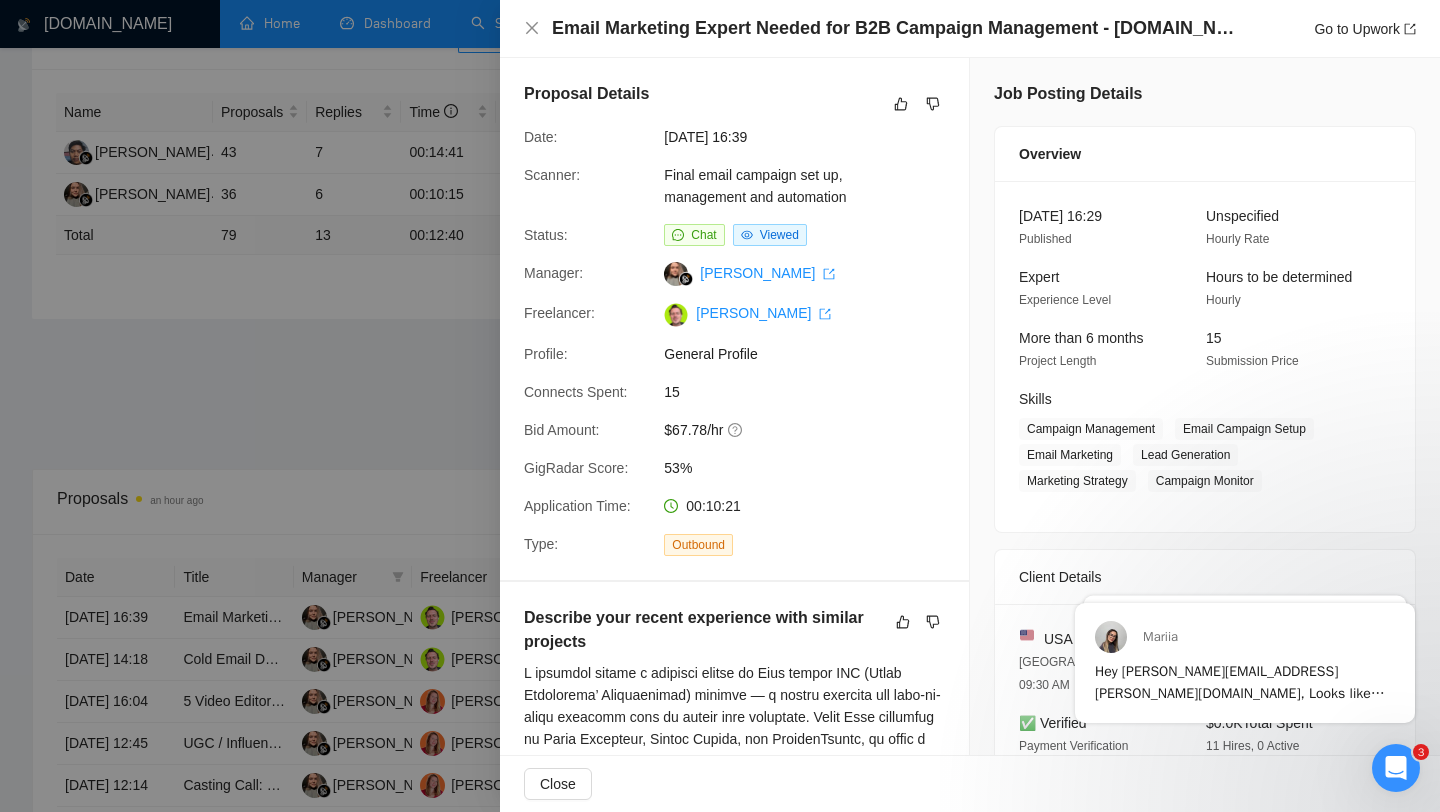 click at bounding box center (720, 406) 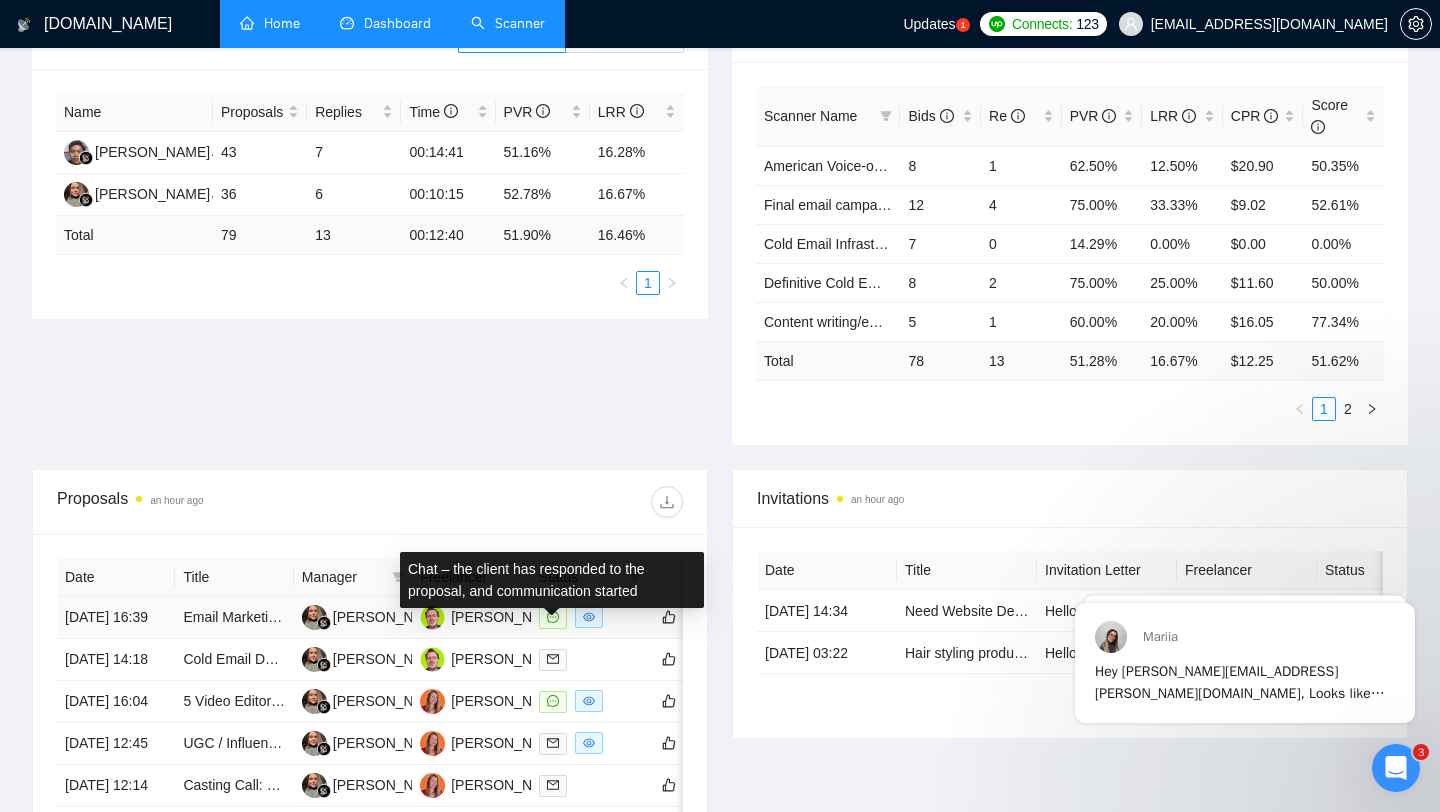 click 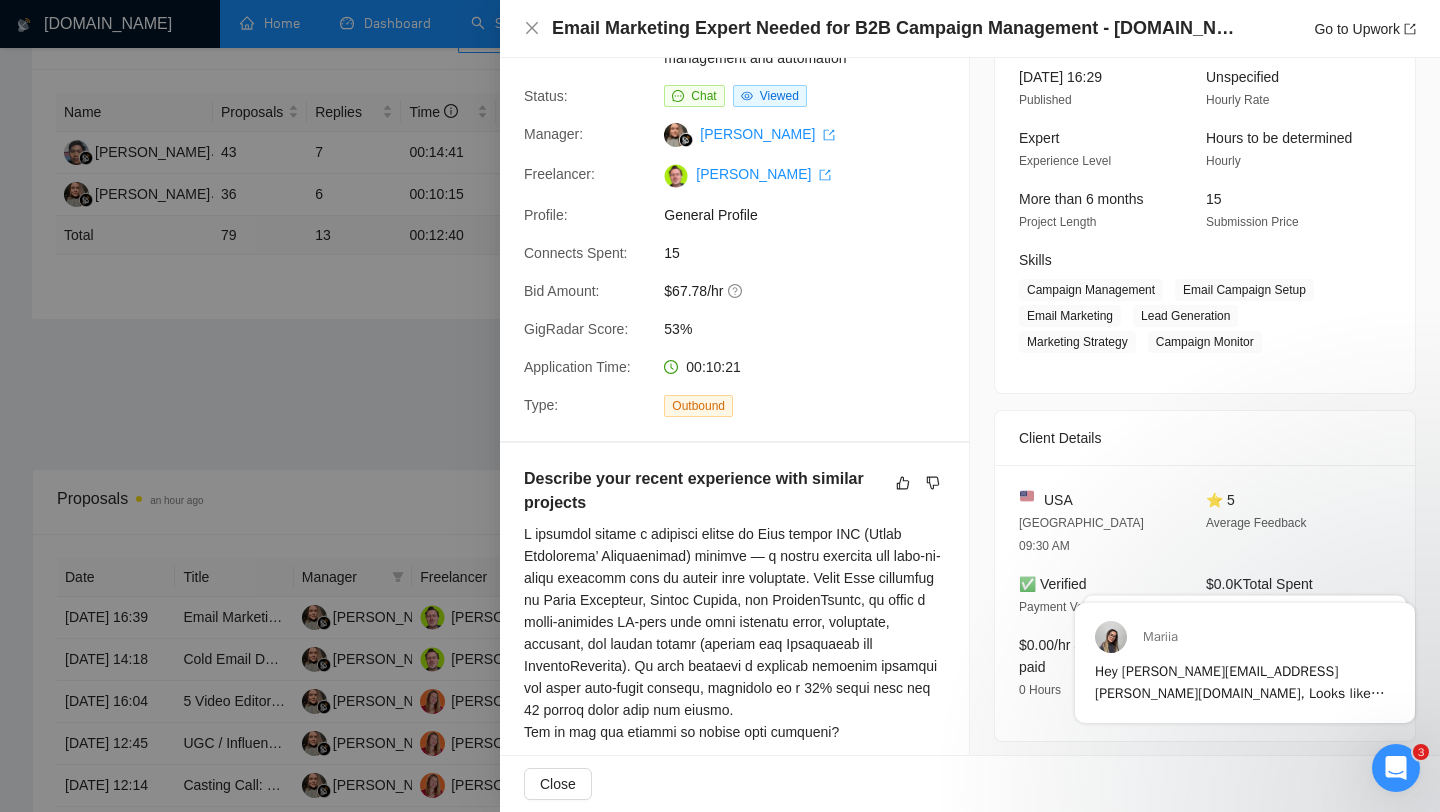 scroll, scrollTop: 0, scrollLeft: 0, axis: both 